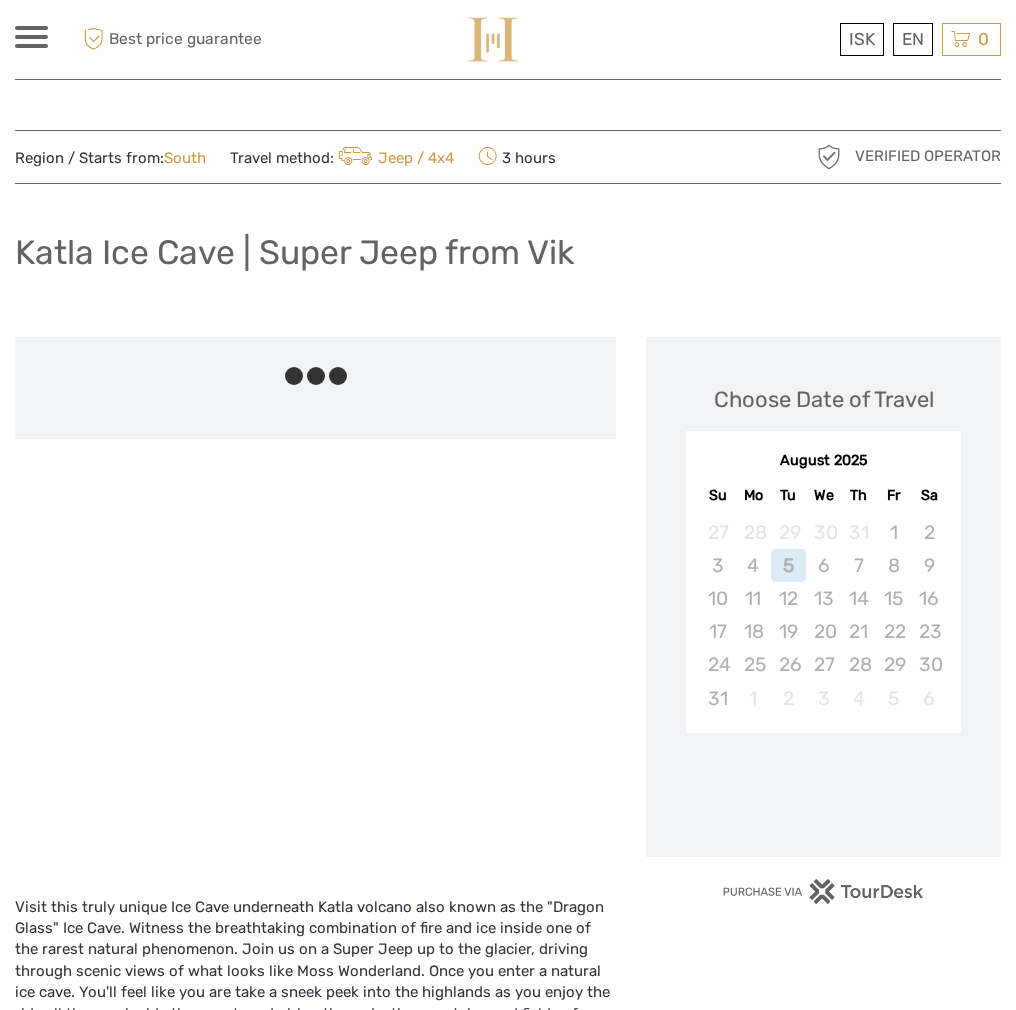 scroll, scrollTop: 0, scrollLeft: 0, axis: both 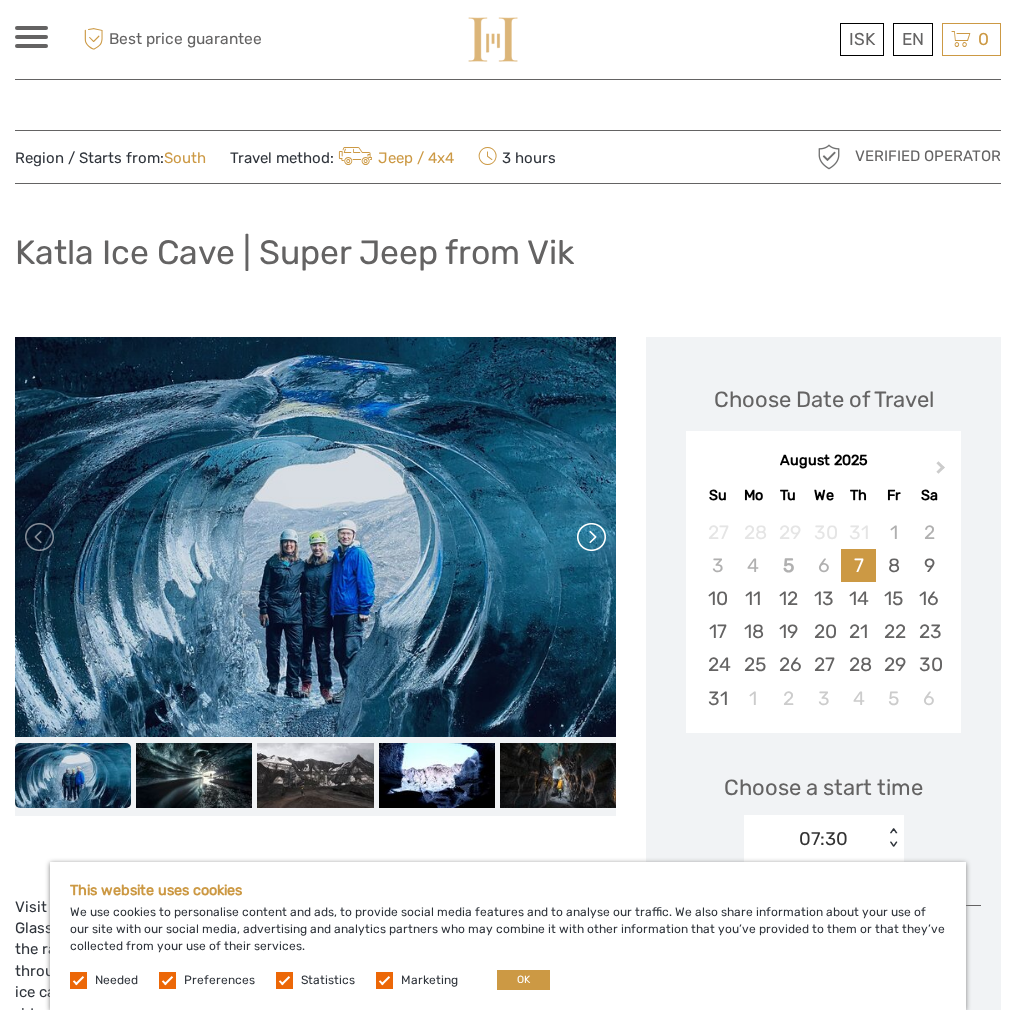click at bounding box center (590, 537) 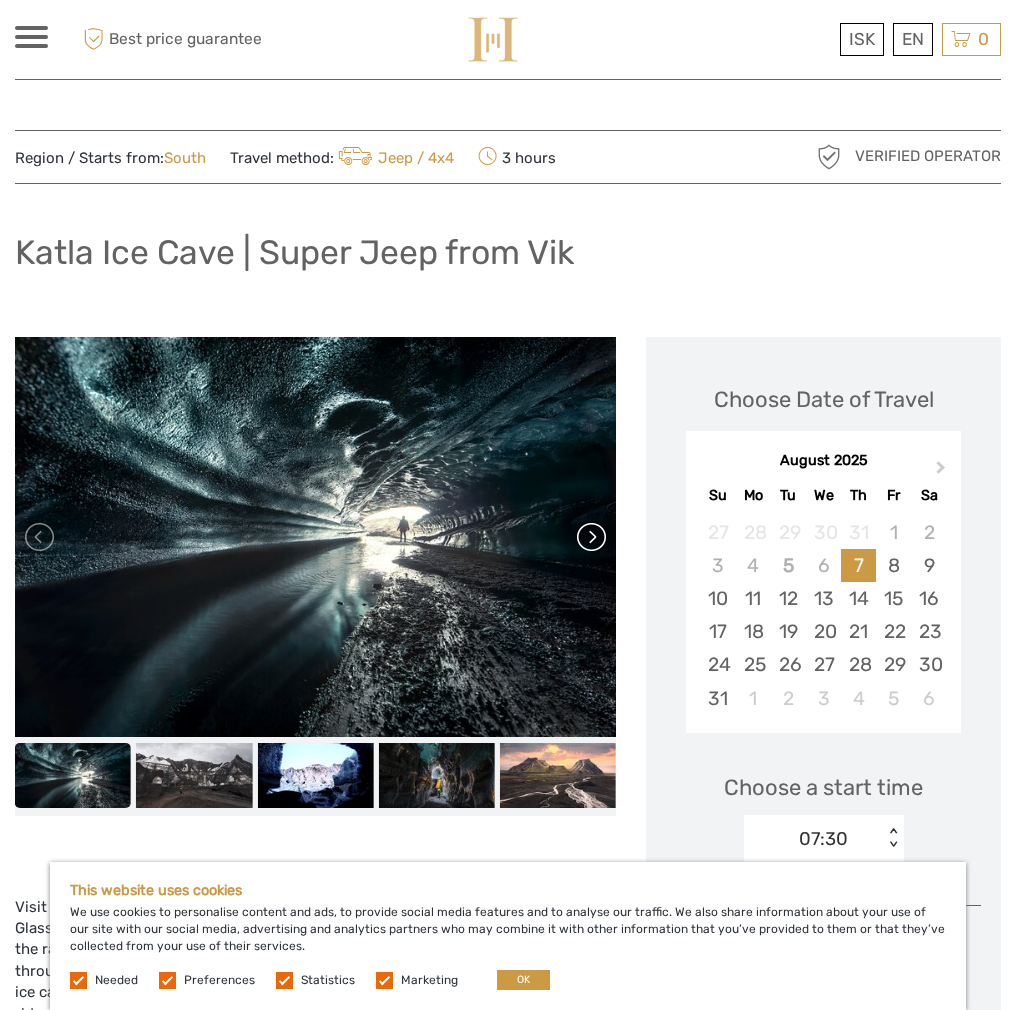 click at bounding box center (590, 537) 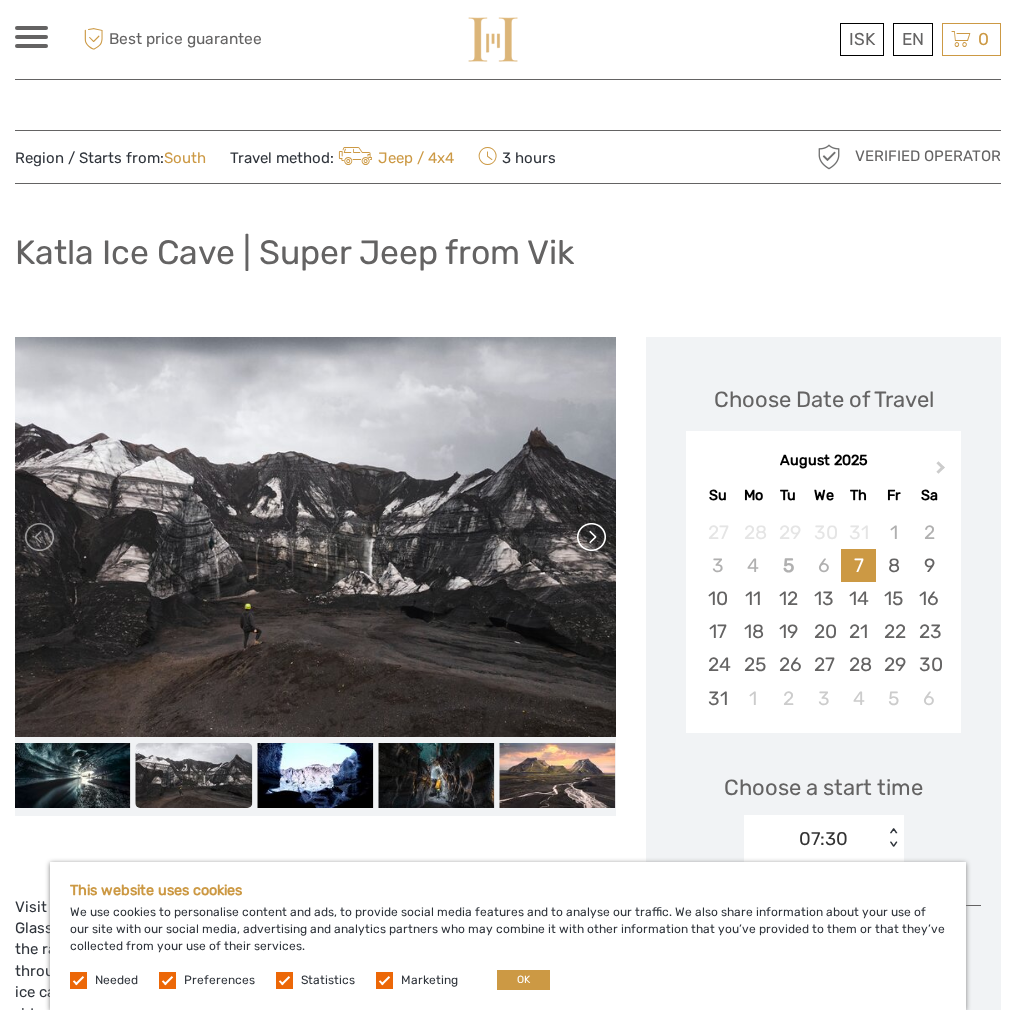 click at bounding box center [590, 537] 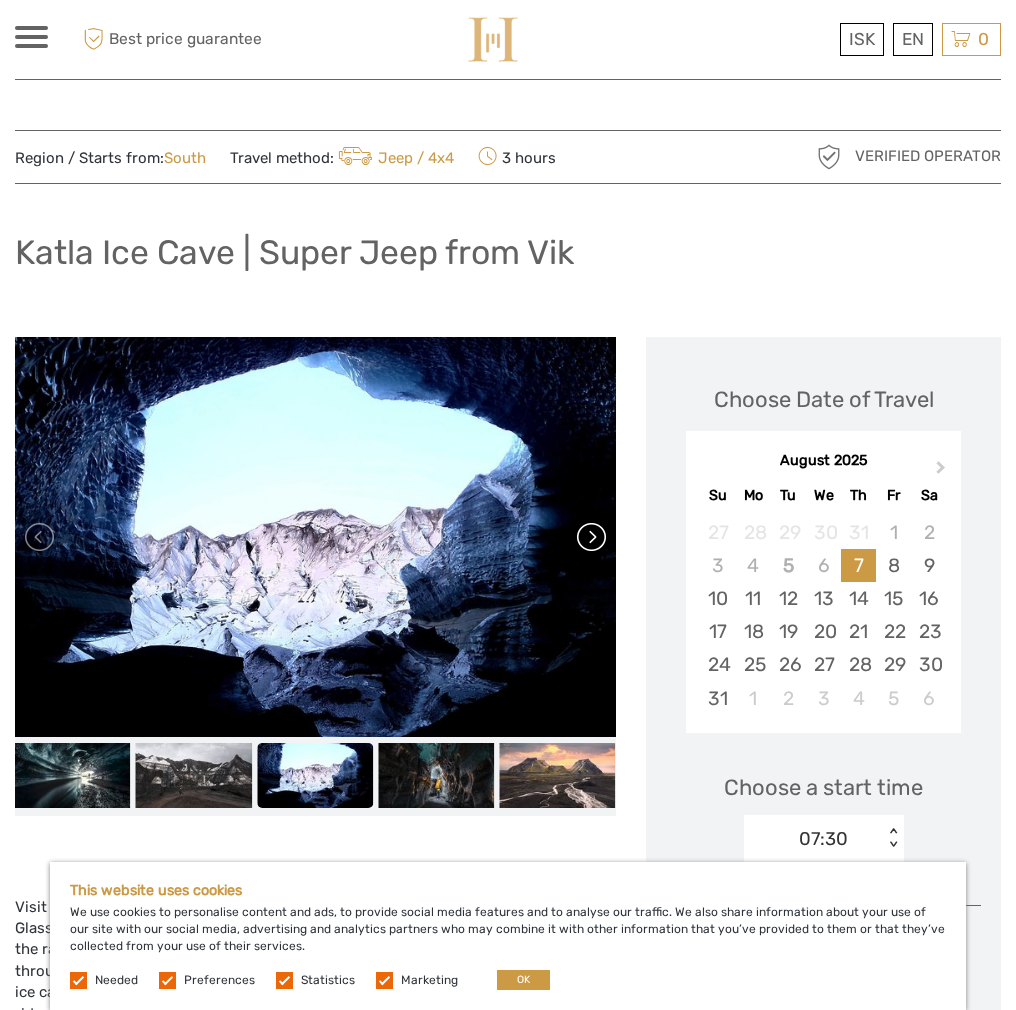 click at bounding box center (590, 537) 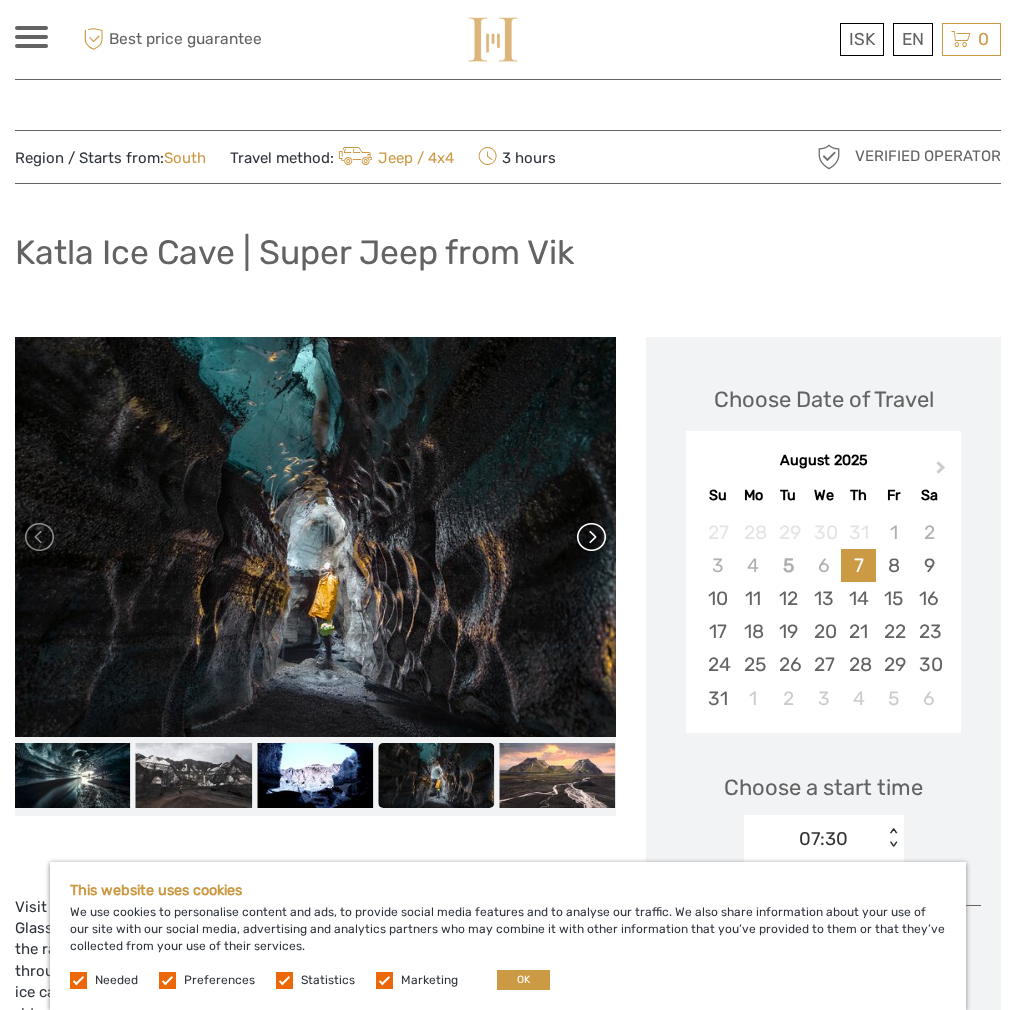click at bounding box center (590, 537) 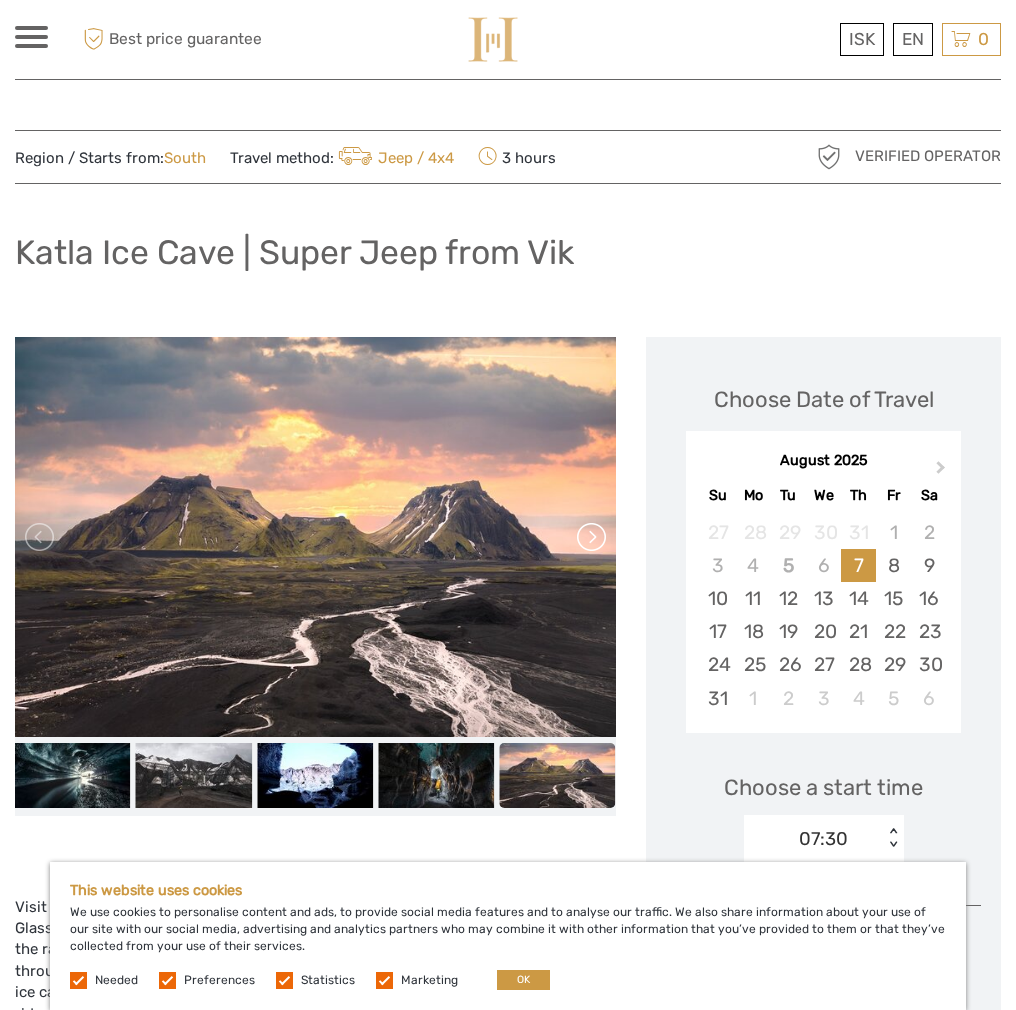 click at bounding box center (590, 537) 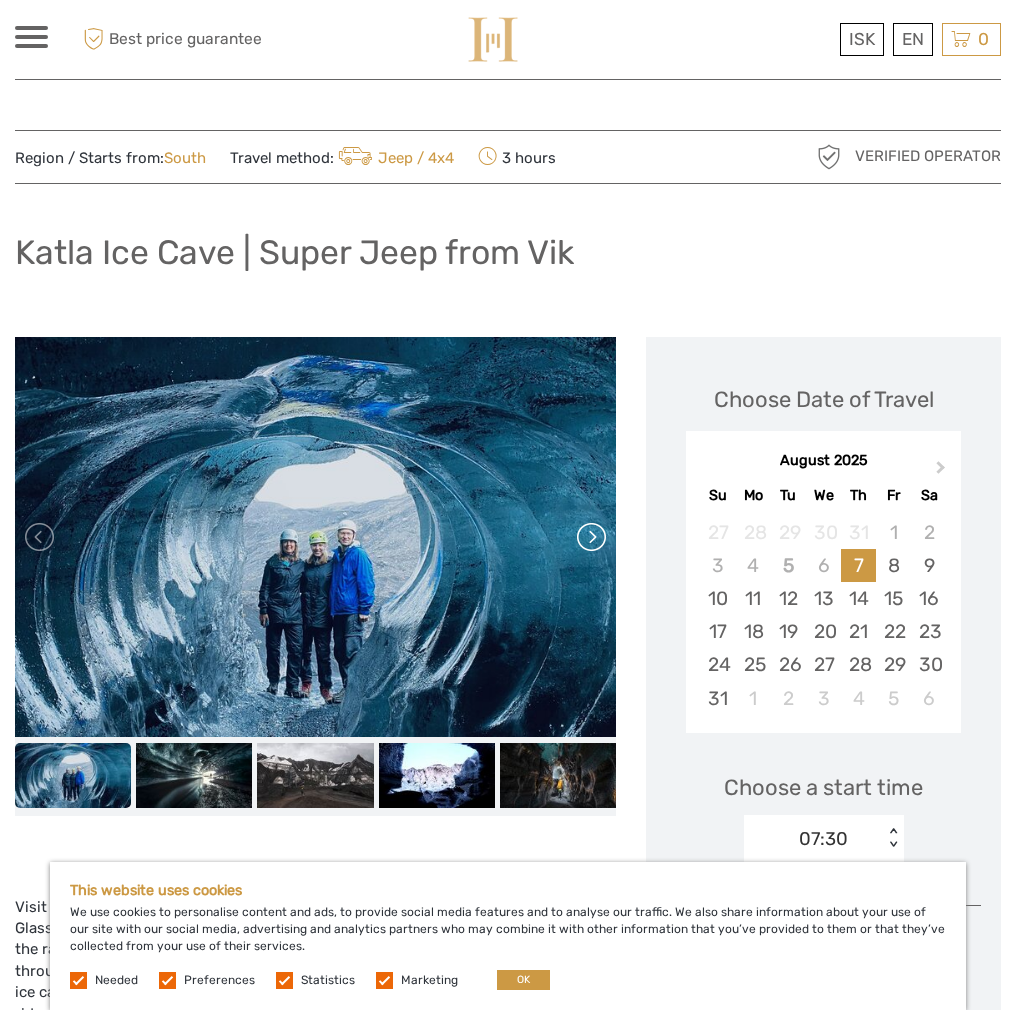 click at bounding box center (590, 537) 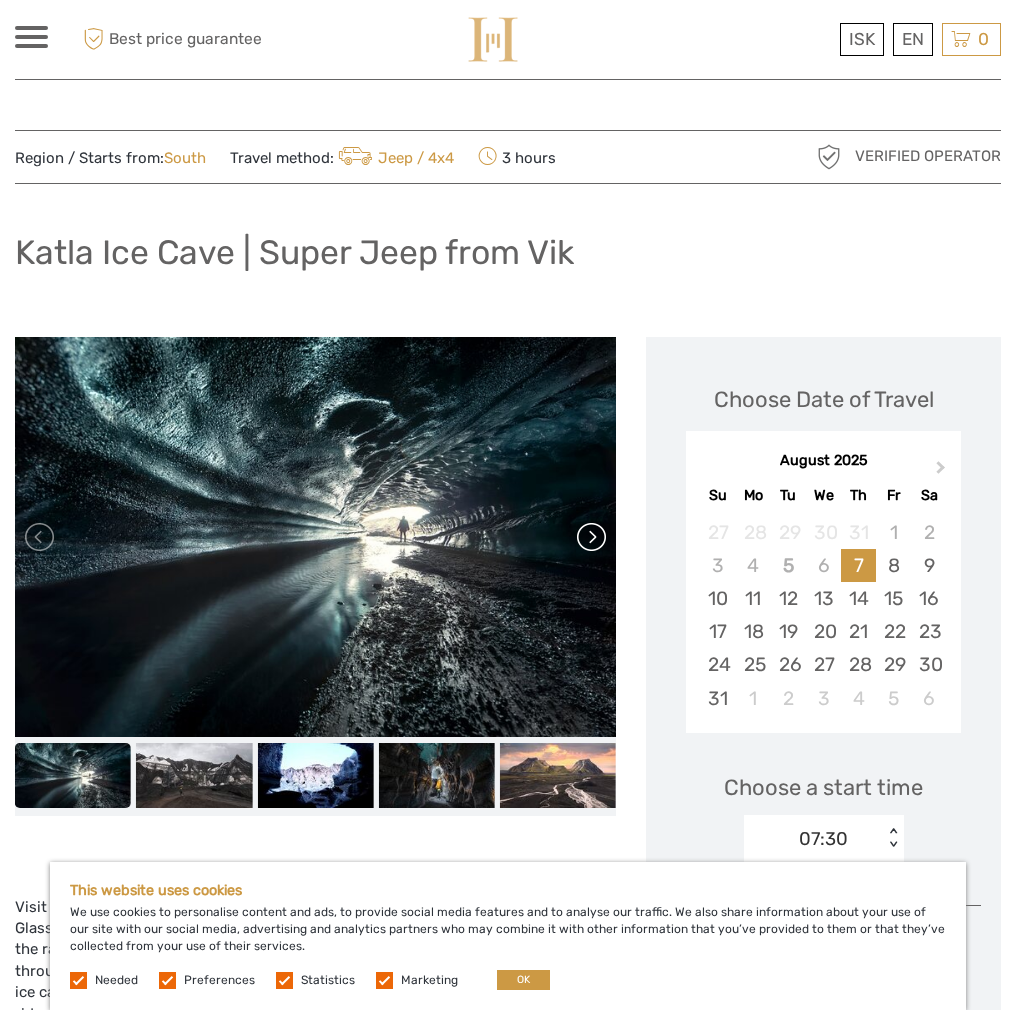 click at bounding box center (590, 537) 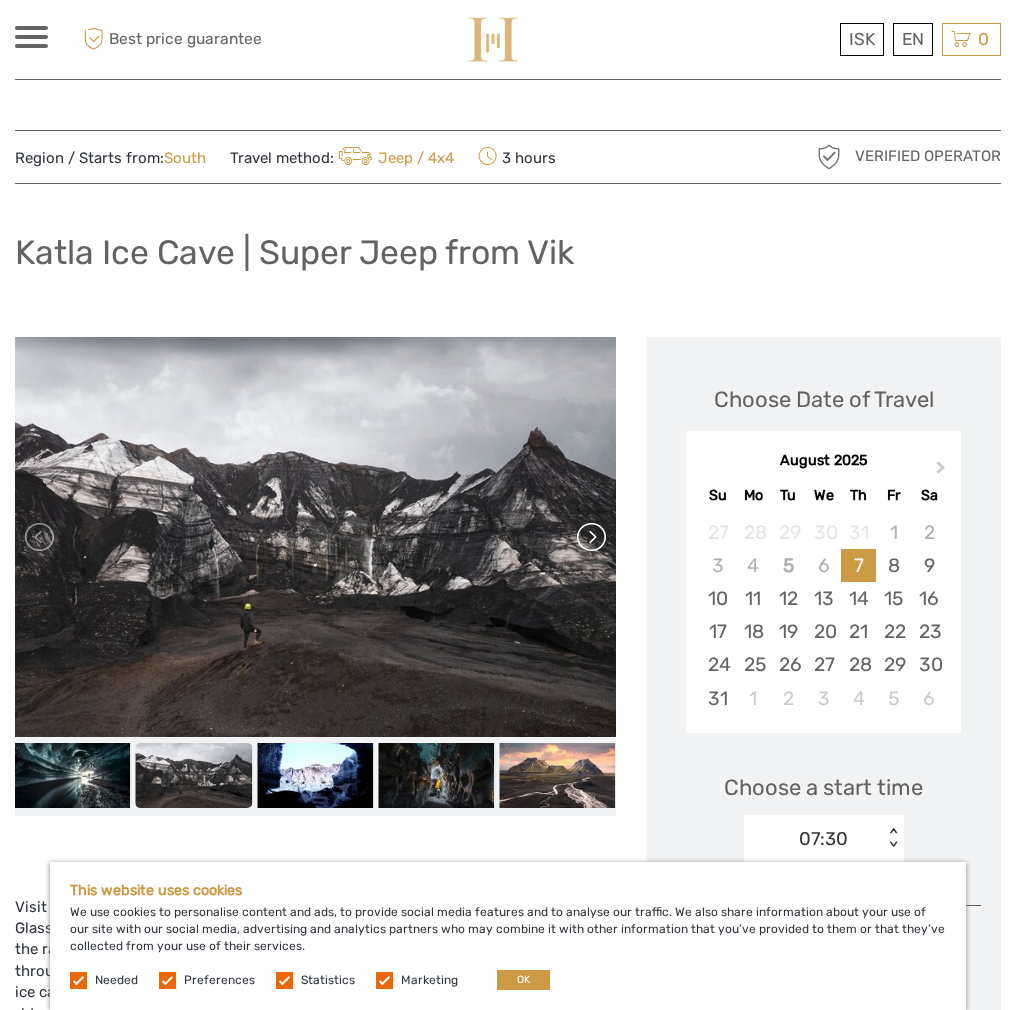 click at bounding box center [590, 537] 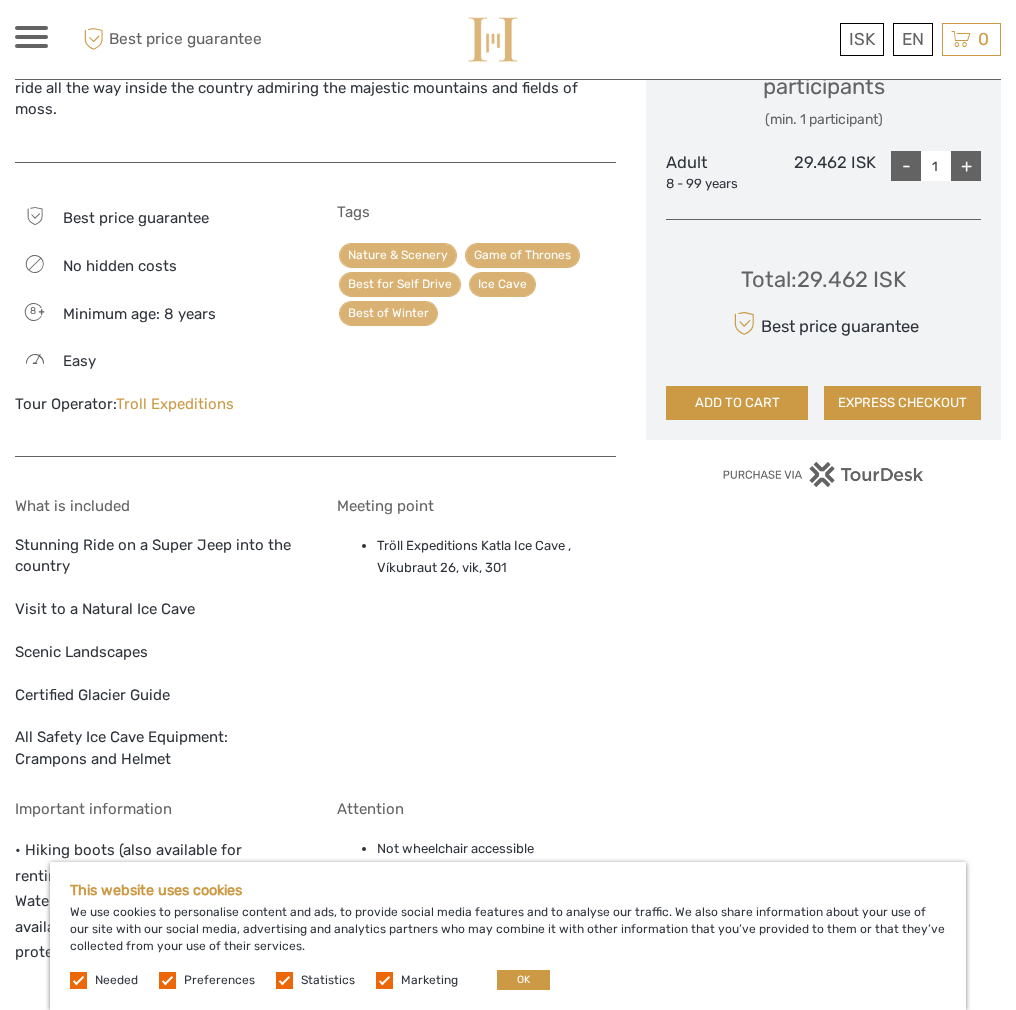 scroll, scrollTop: 972, scrollLeft: 0, axis: vertical 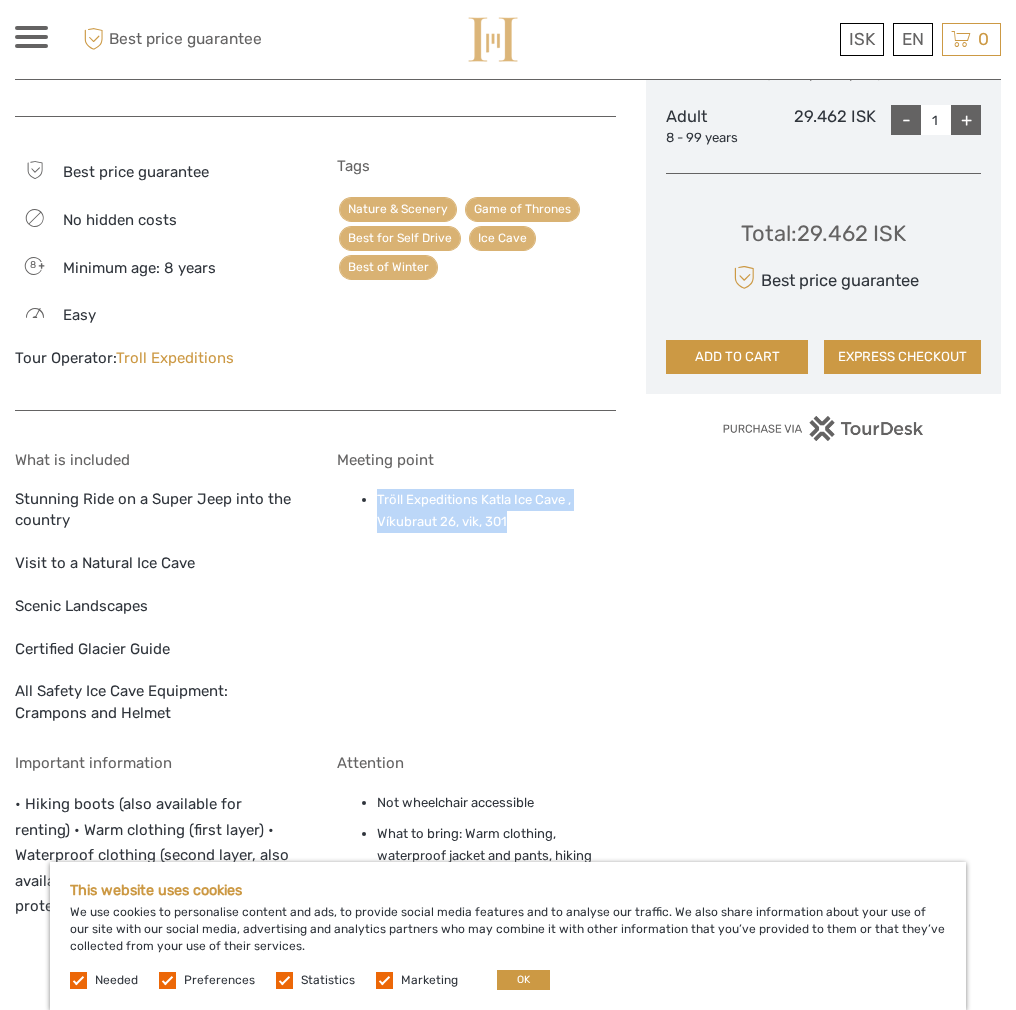 drag, startPoint x: 511, startPoint y: 496, endPoint x: 377, endPoint y: 479, distance: 135.07405 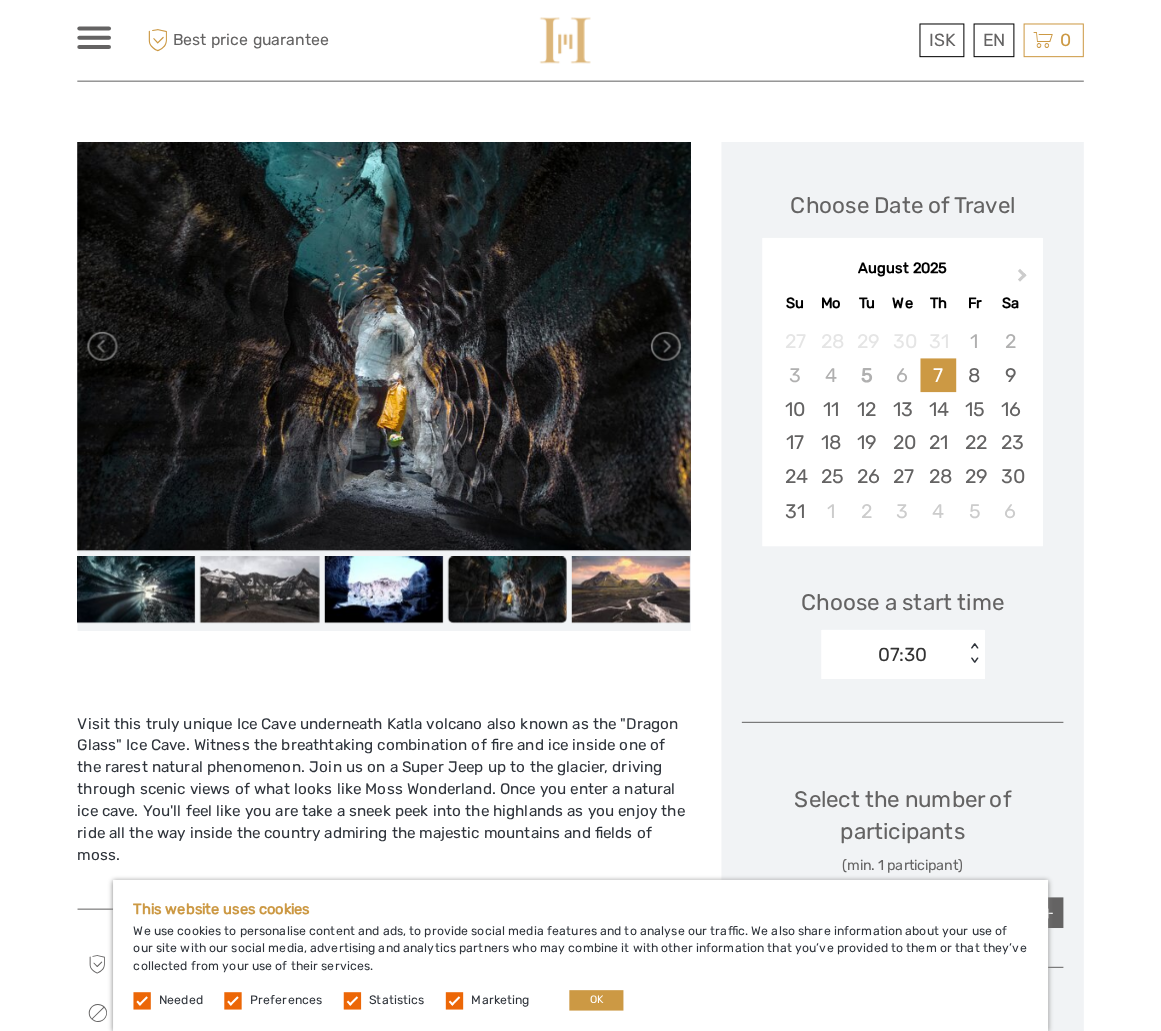 scroll, scrollTop: 194, scrollLeft: 0, axis: vertical 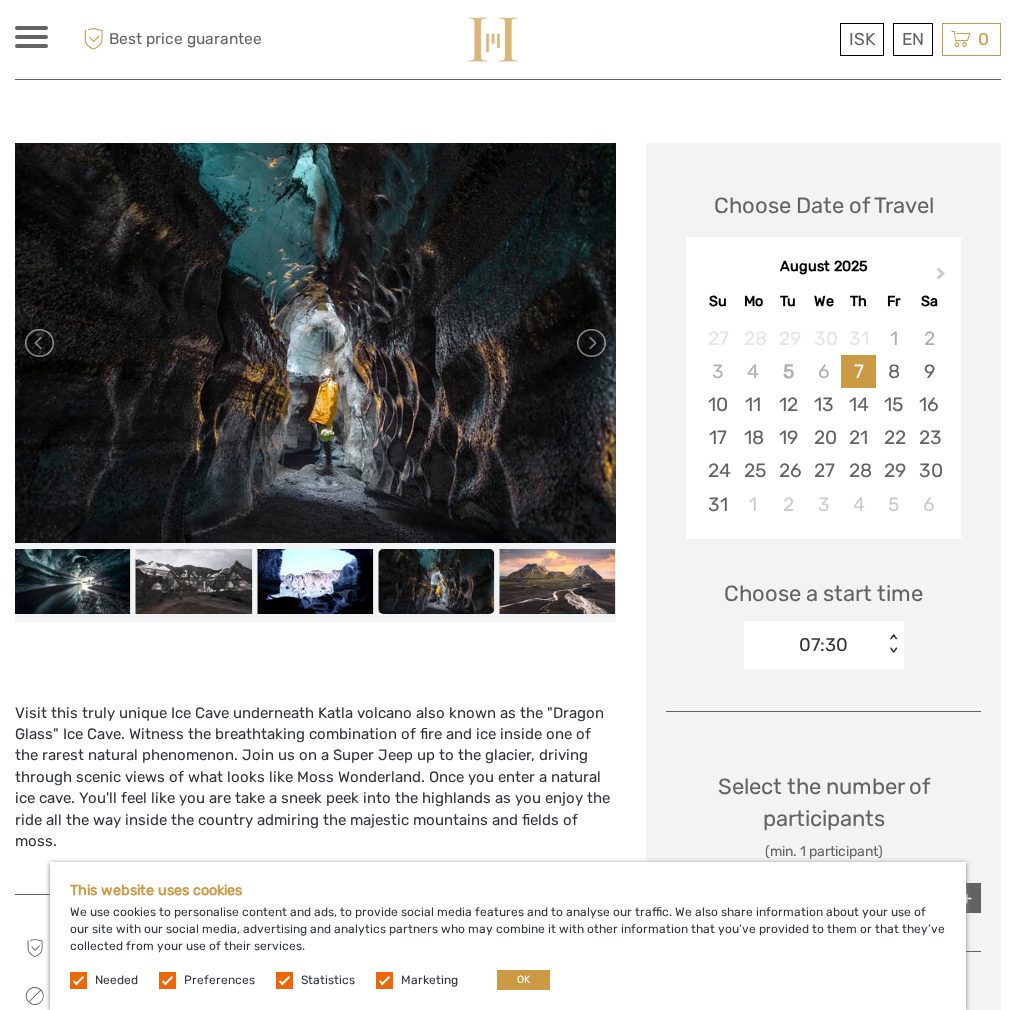 click on "07:30" at bounding box center [823, 645] 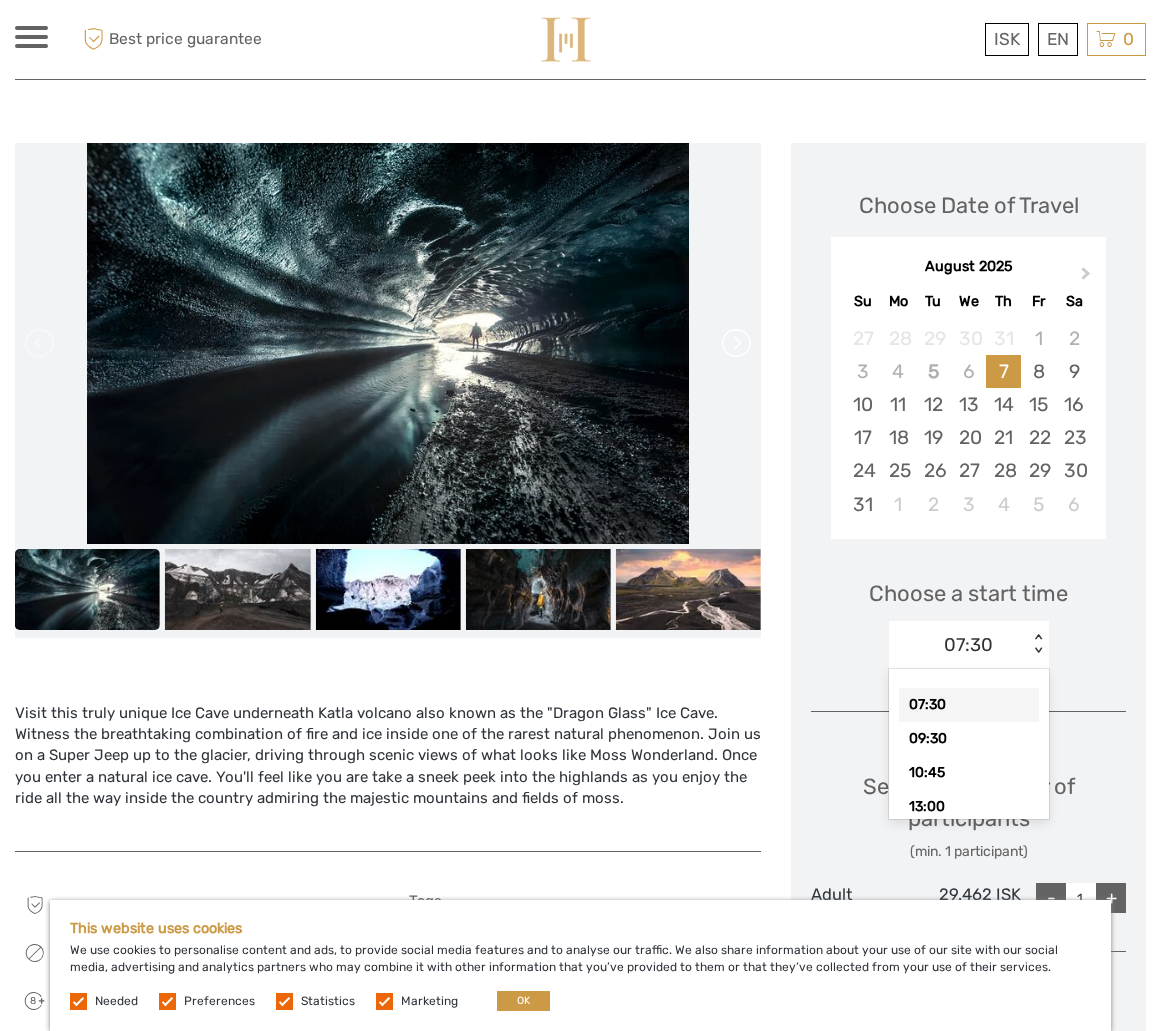 click at bounding box center (735, 343) 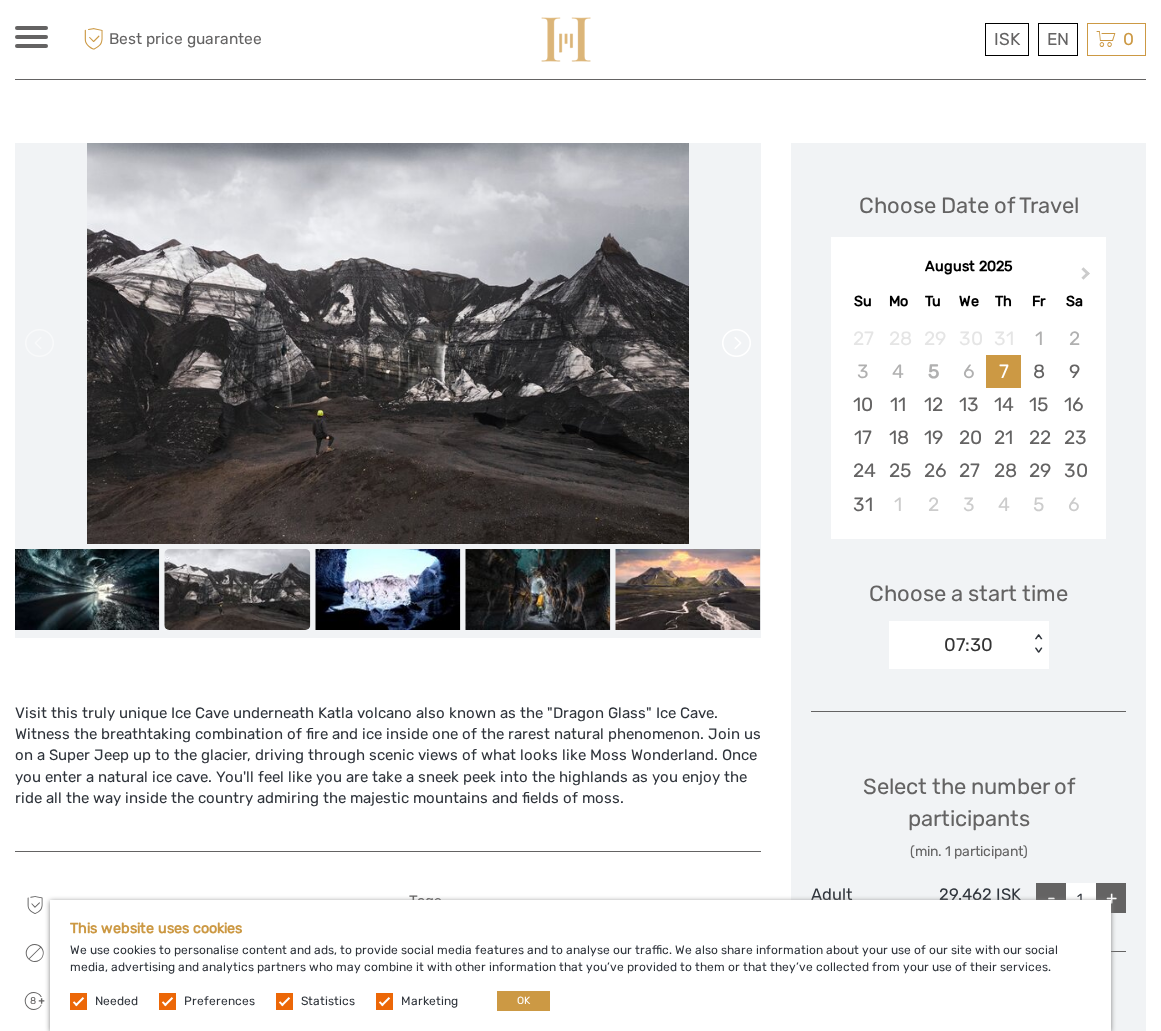 click at bounding box center [735, 343] 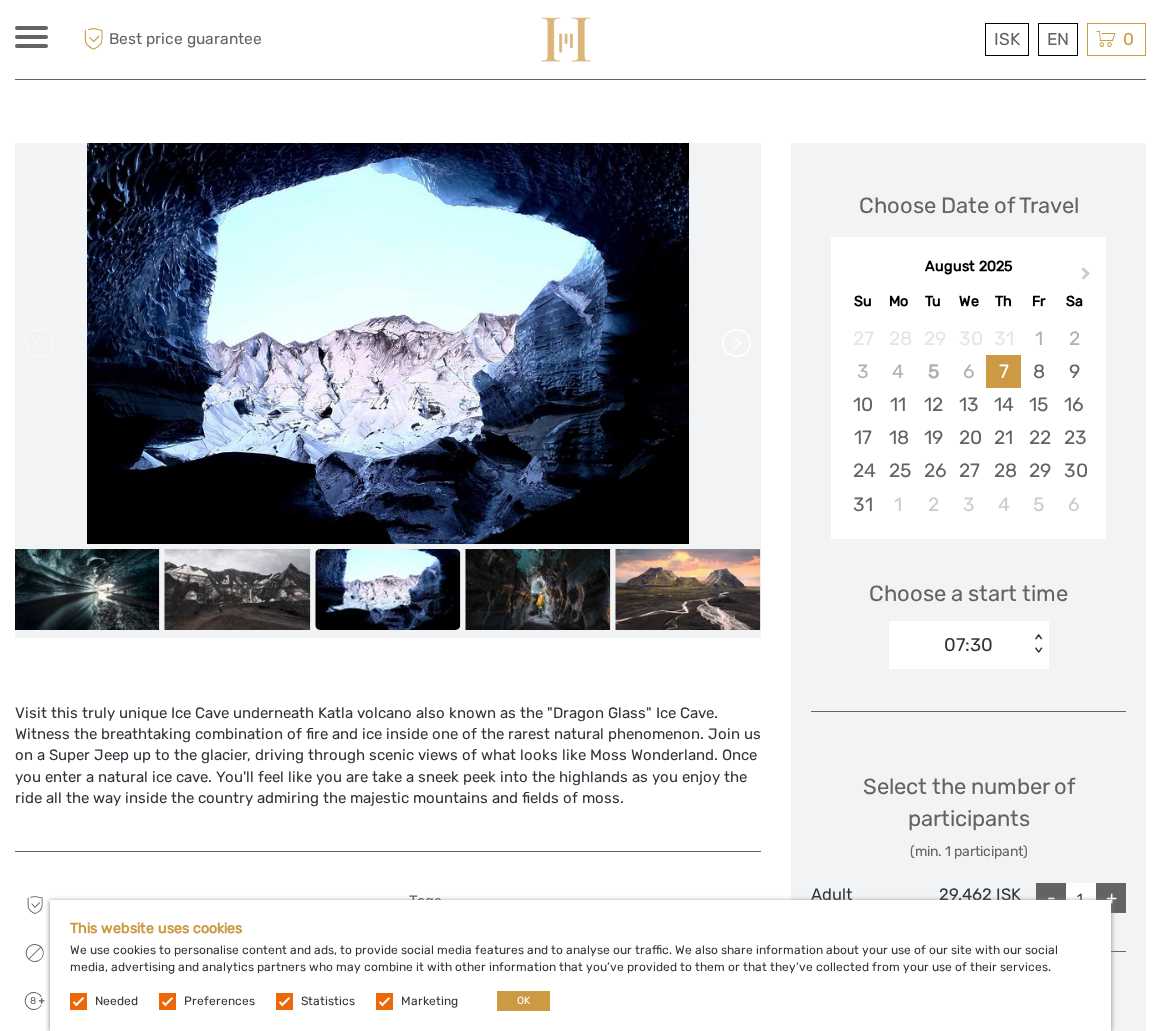 click at bounding box center (735, 343) 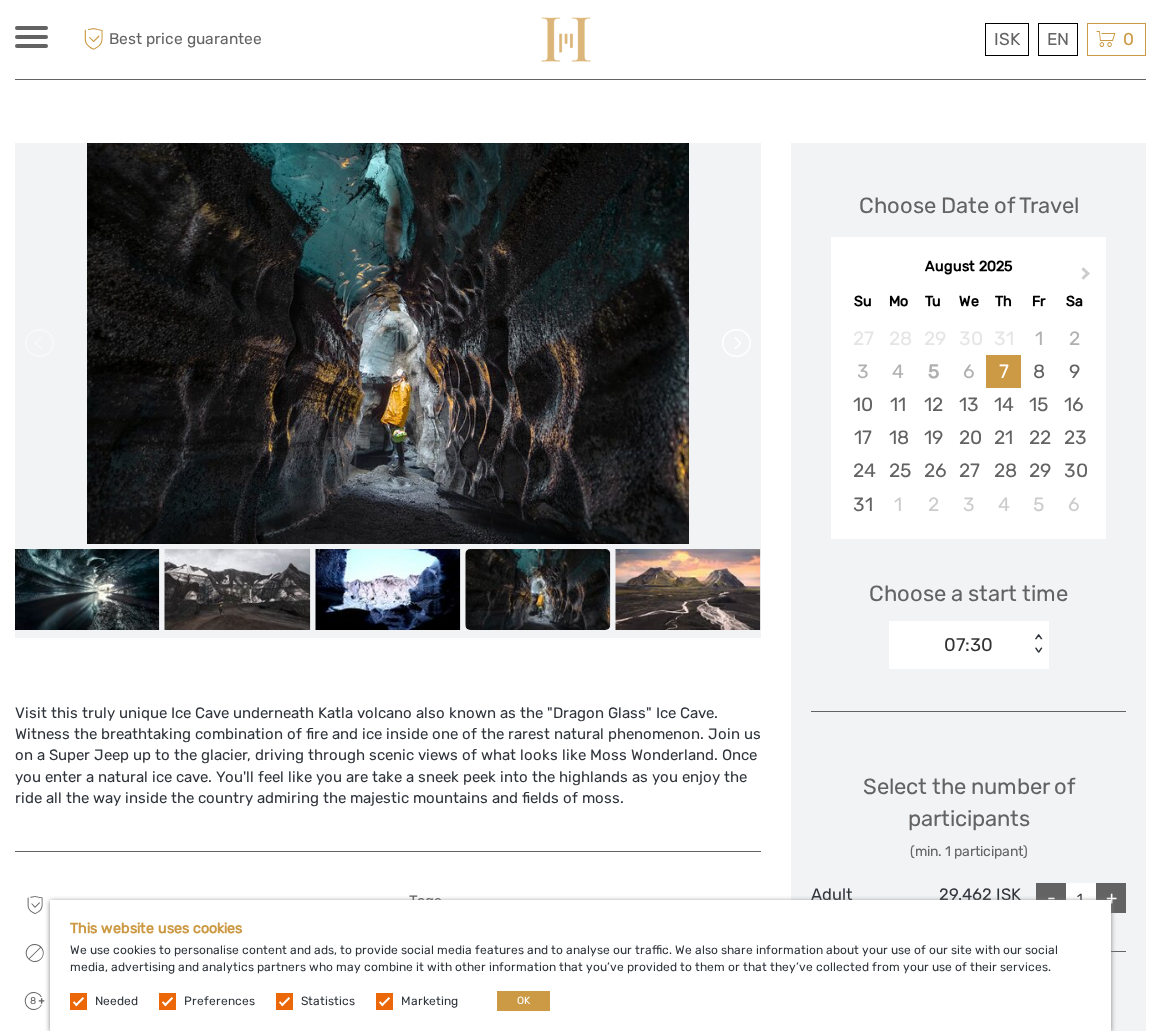click at bounding box center (735, 343) 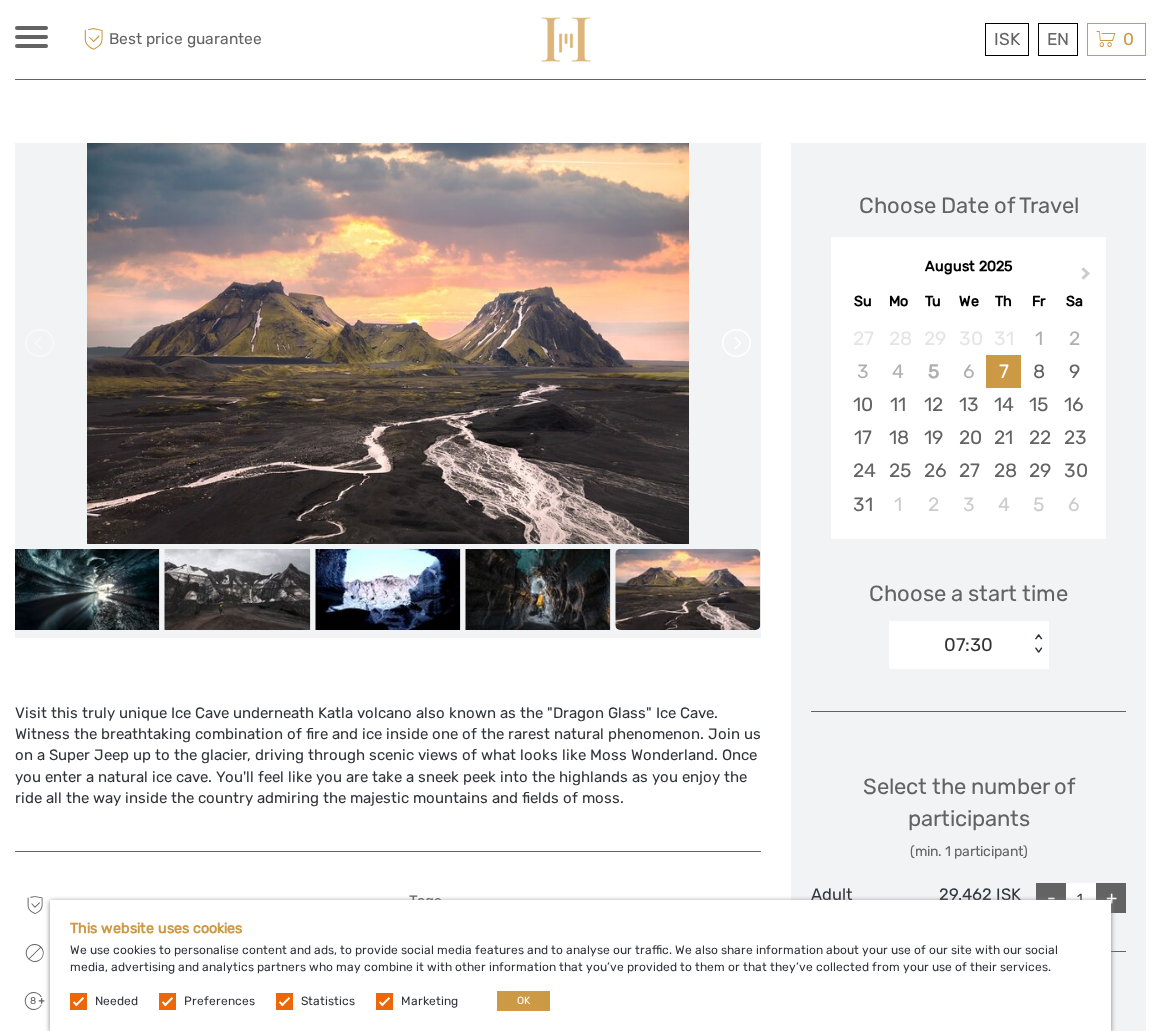 click at bounding box center (735, 343) 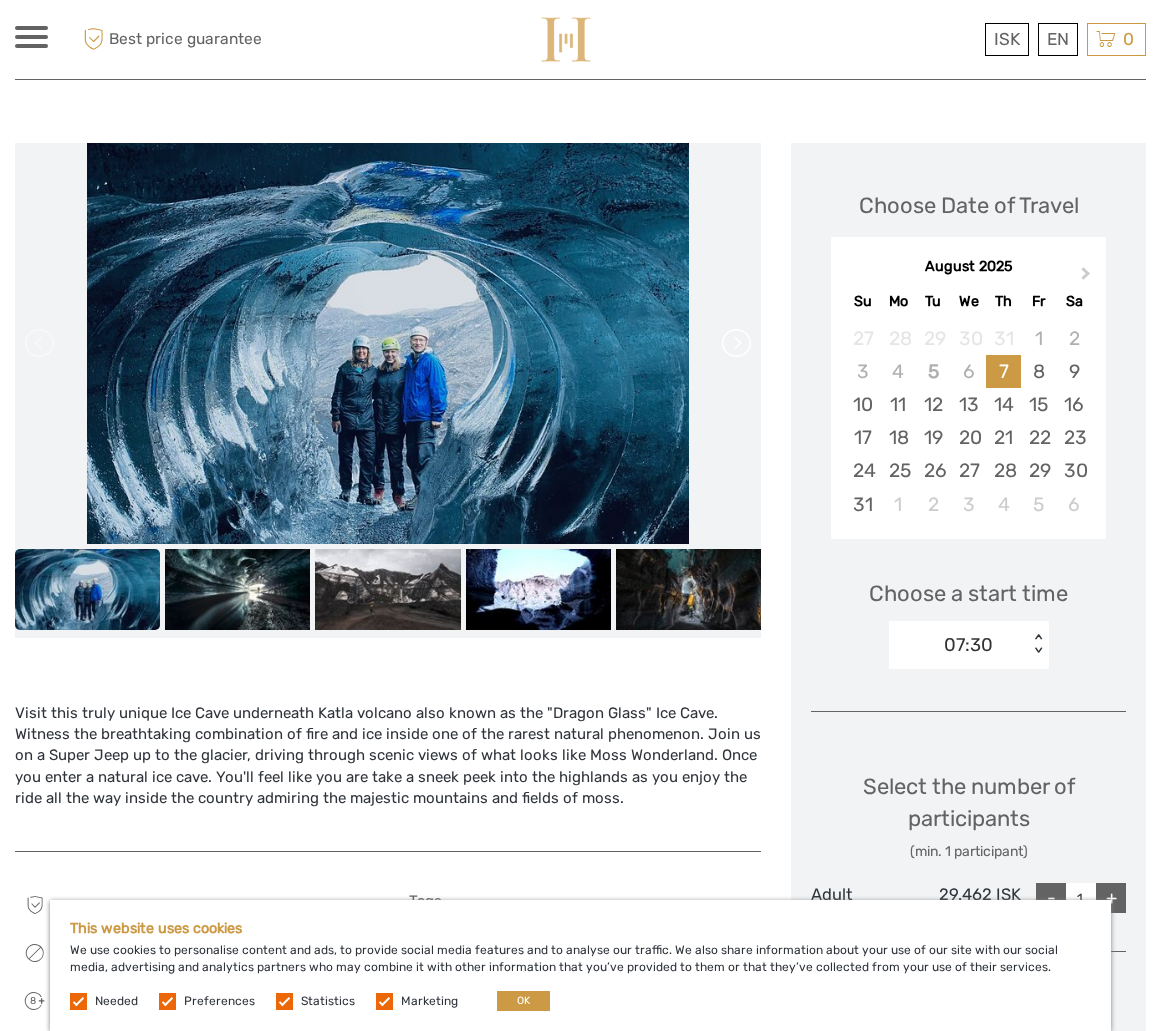 click at bounding box center [735, 343] 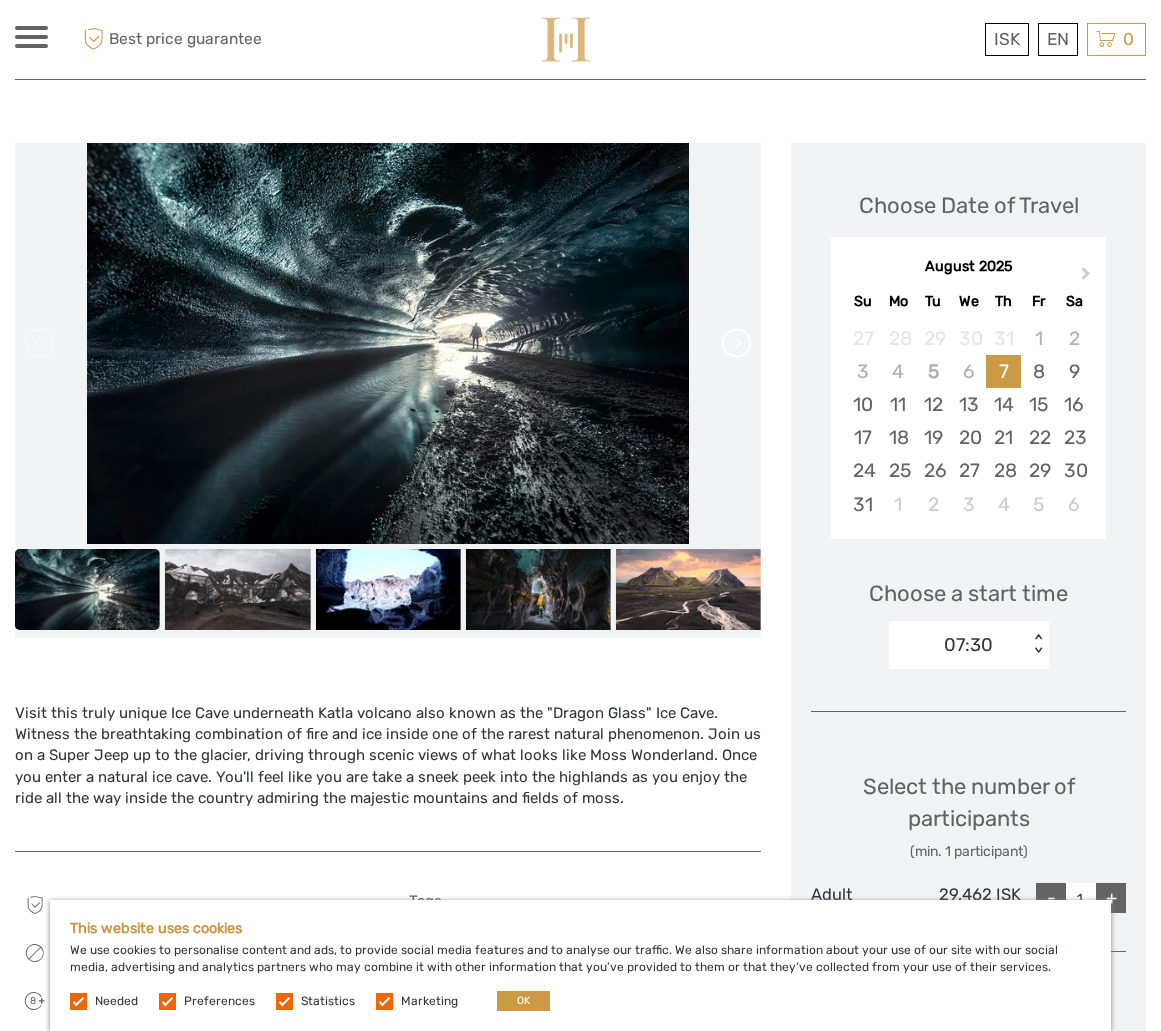 click at bounding box center [735, 343] 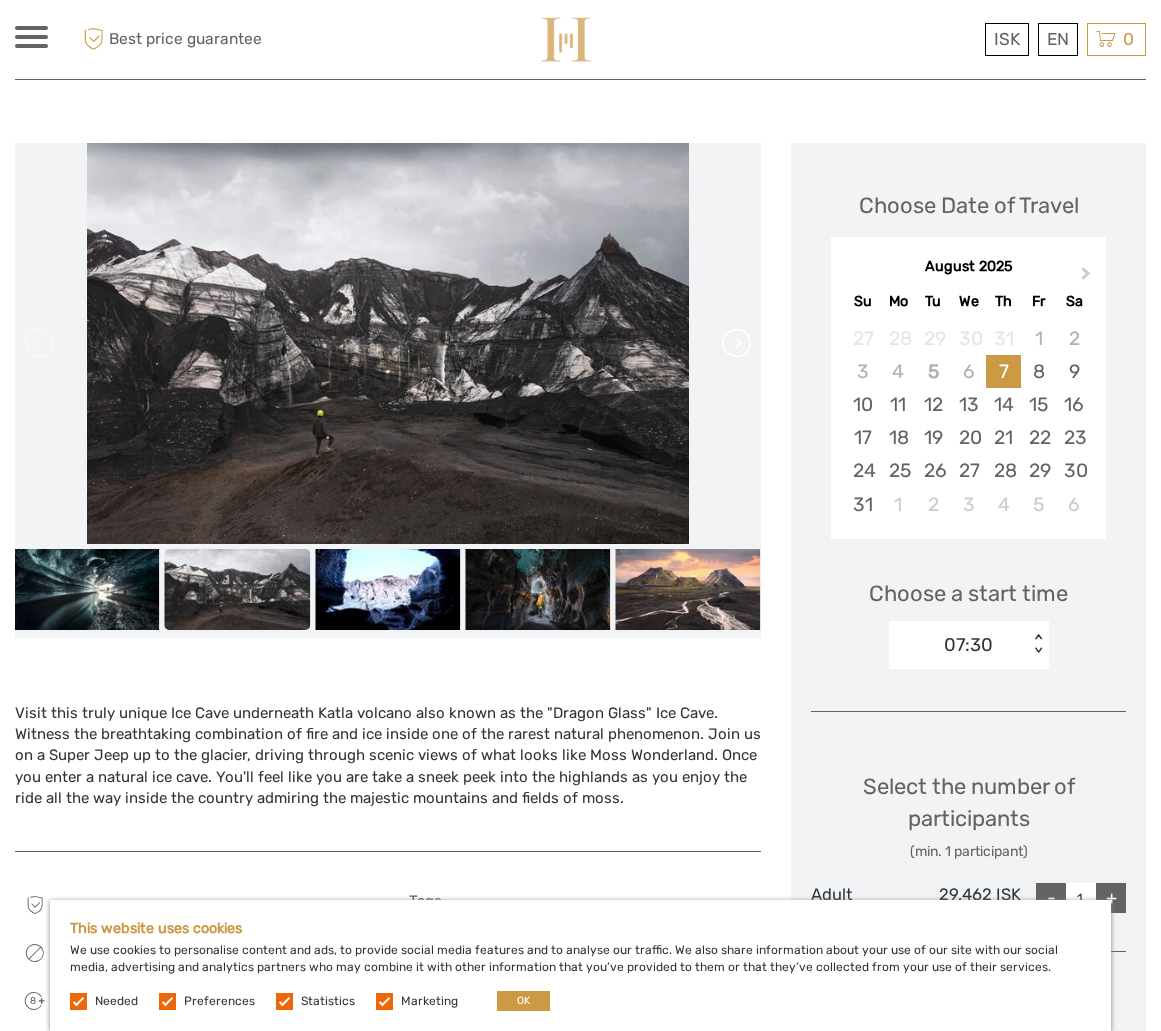 click at bounding box center (735, 343) 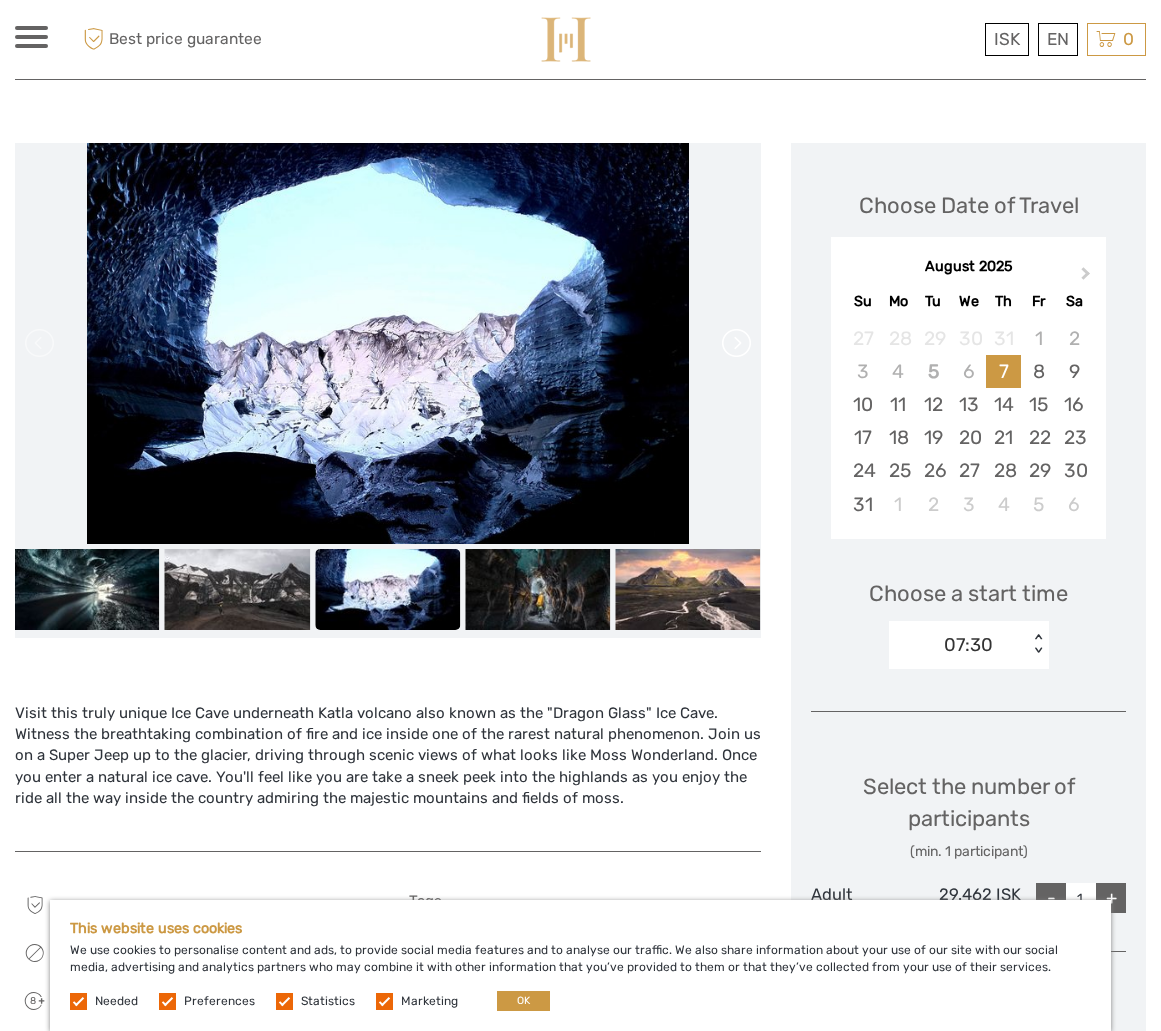 click at bounding box center (735, 343) 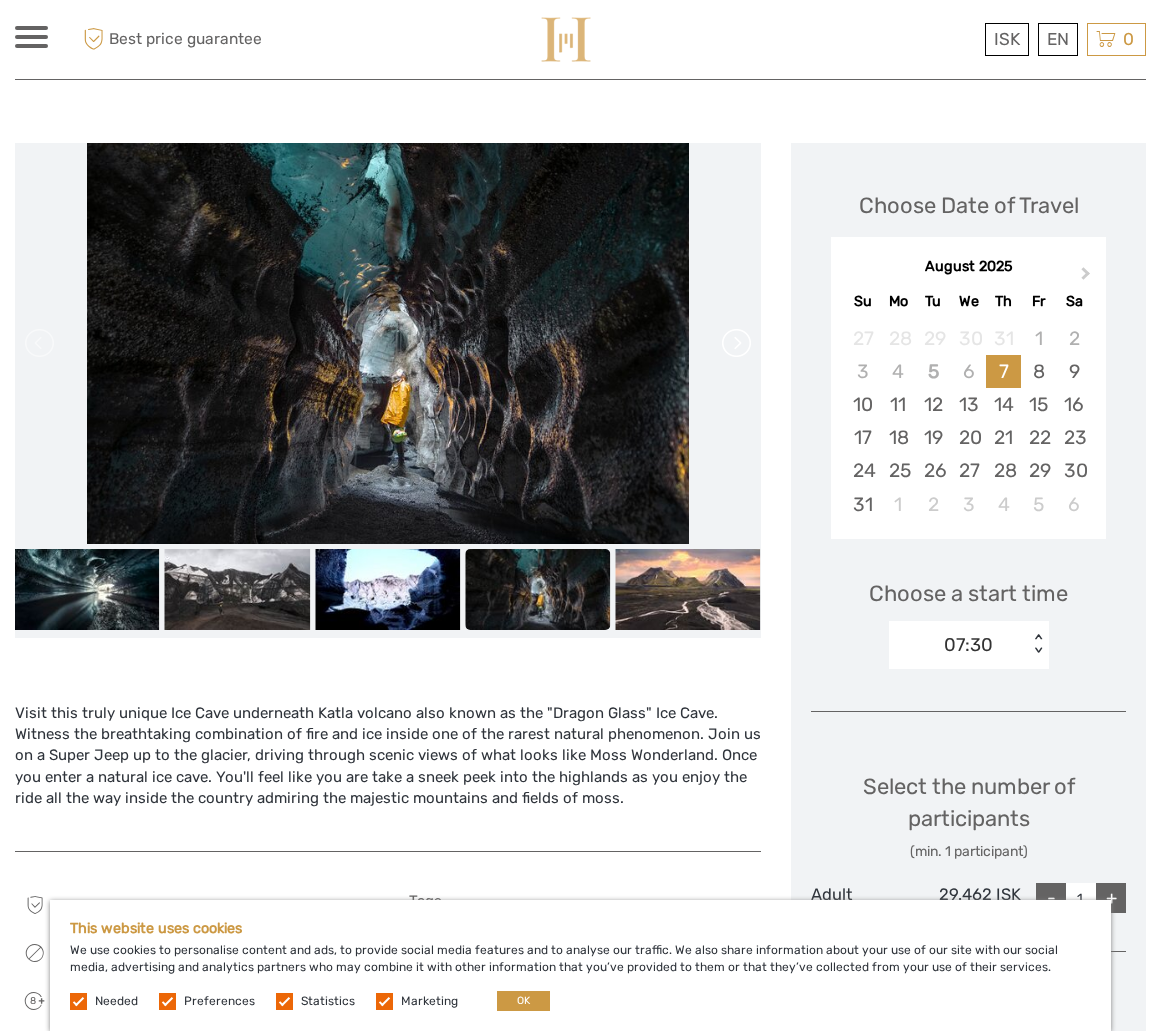 click at bounding box center [735, 343] 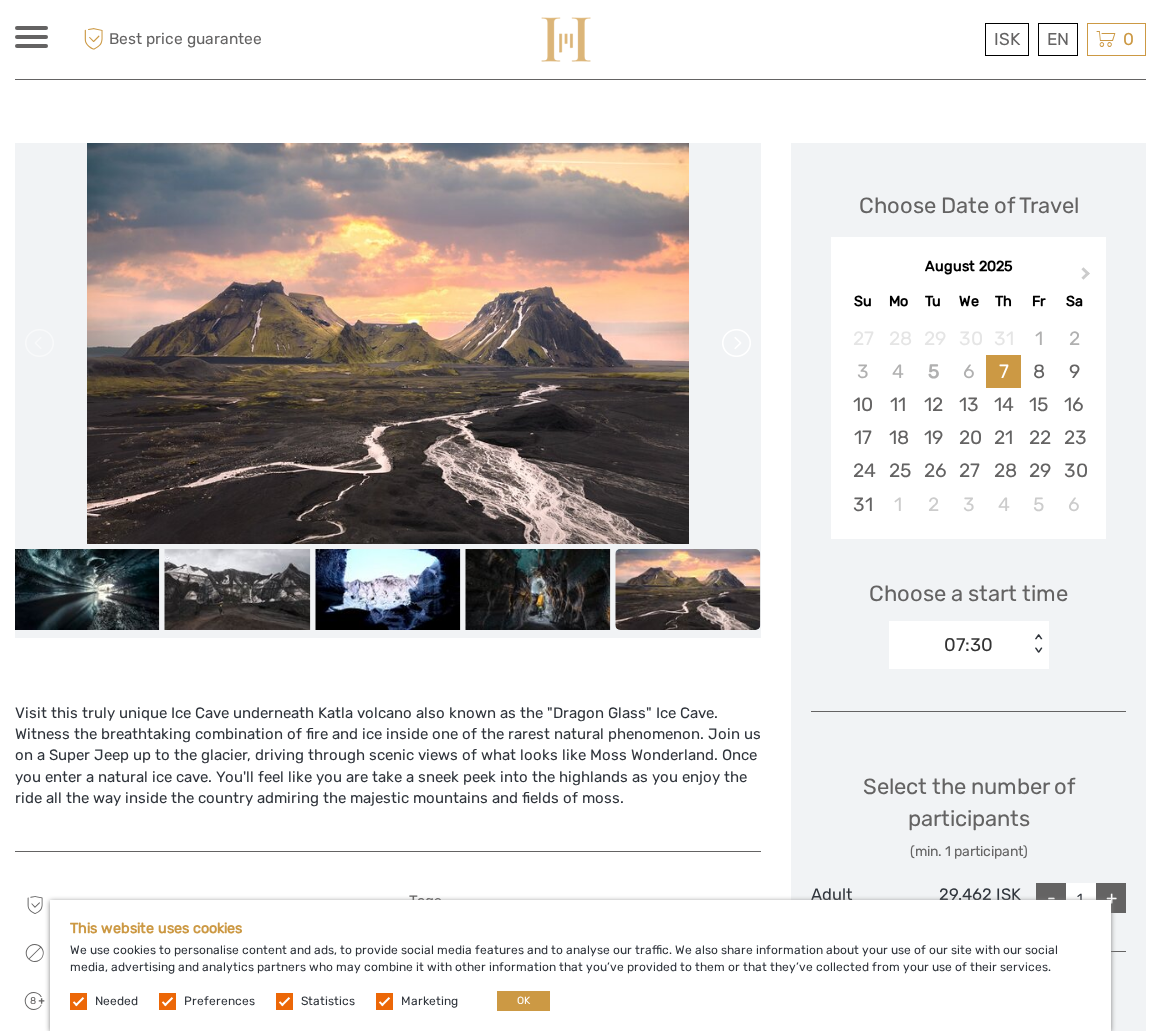 click at bounding box center [735, 343] 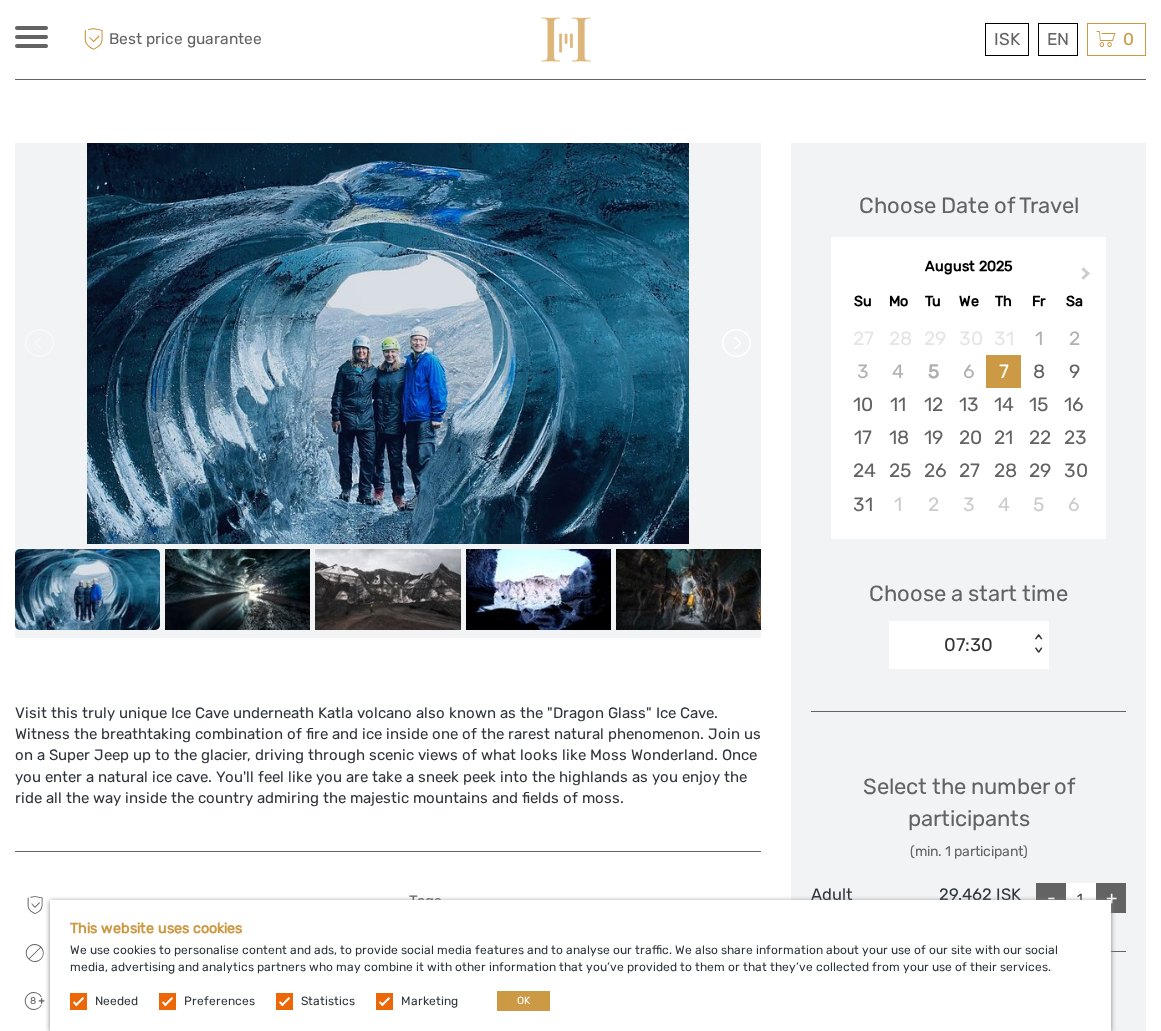 click at bounding box center (735, 343) 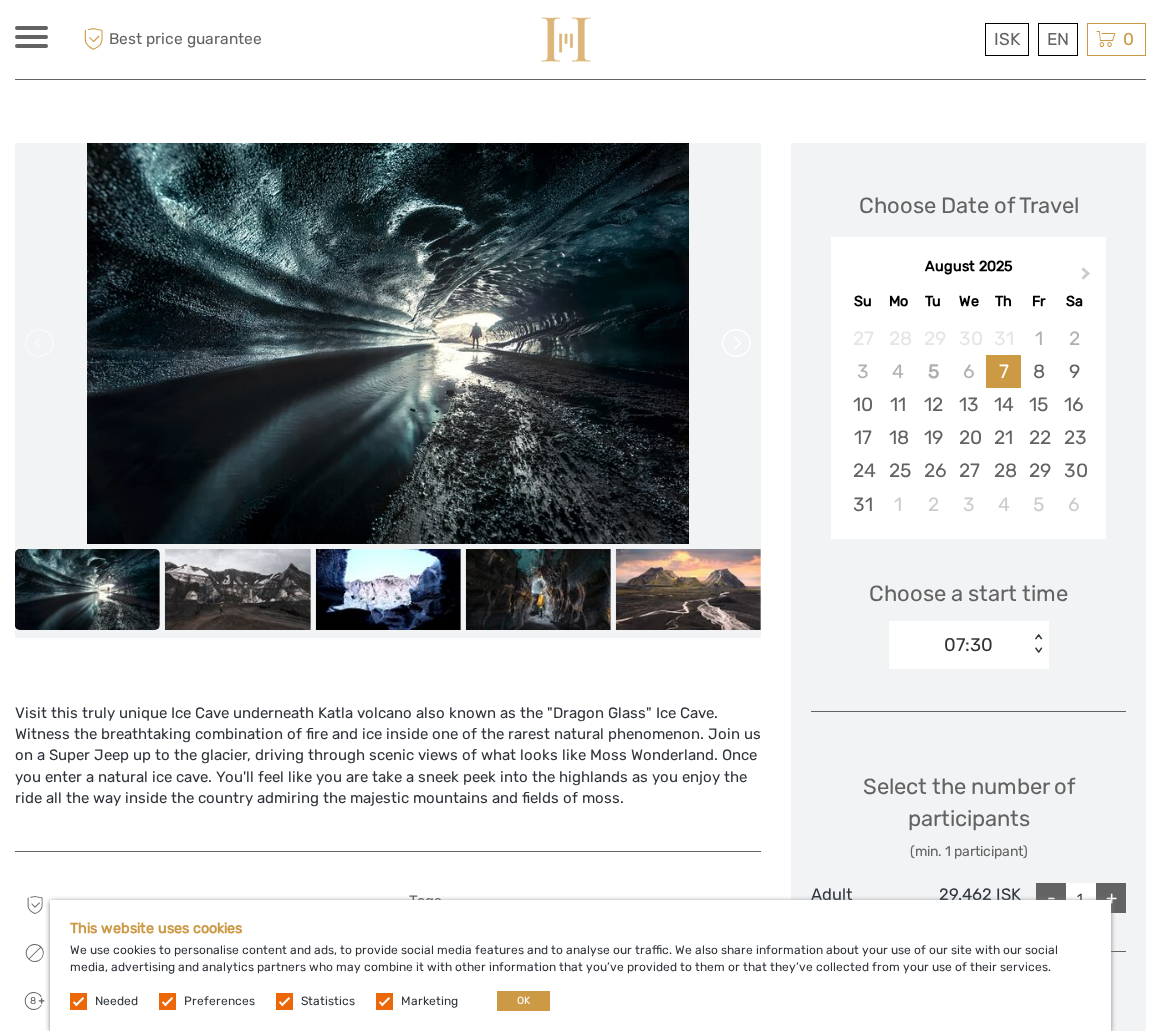 click at bounding box center (735, 343) 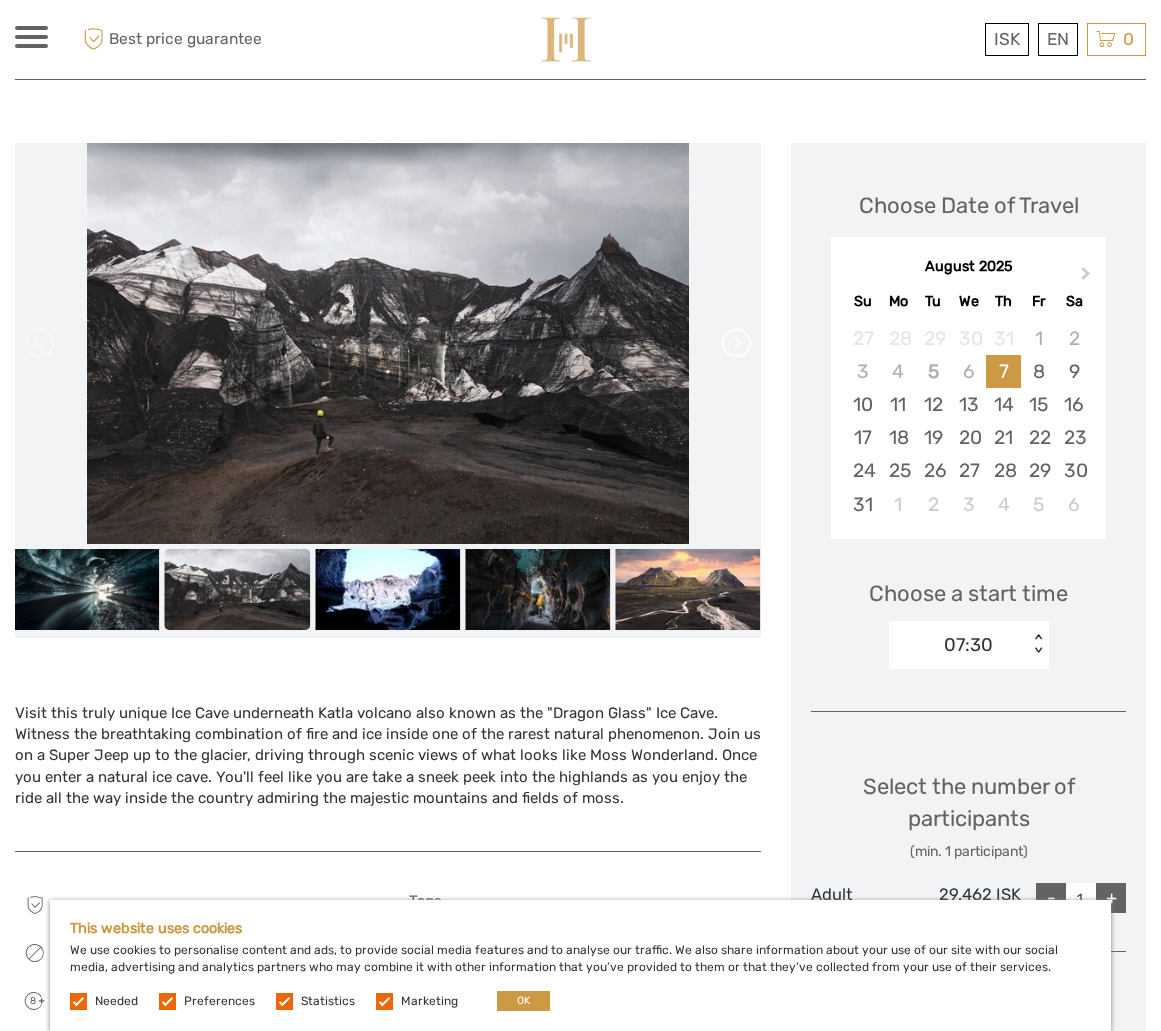 click at bounding box center [735, 343] 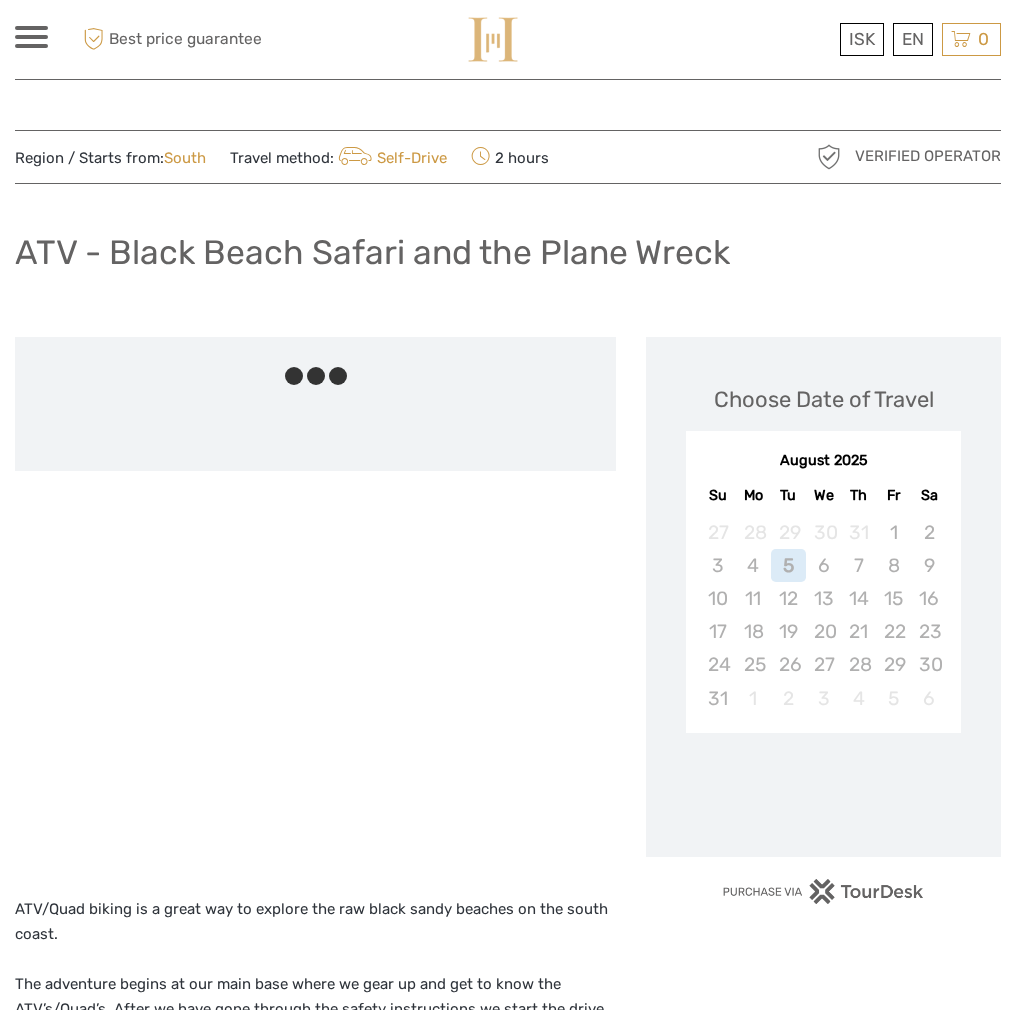 scroll, scrollTop: 0, scrollLeft: 0, axis: both 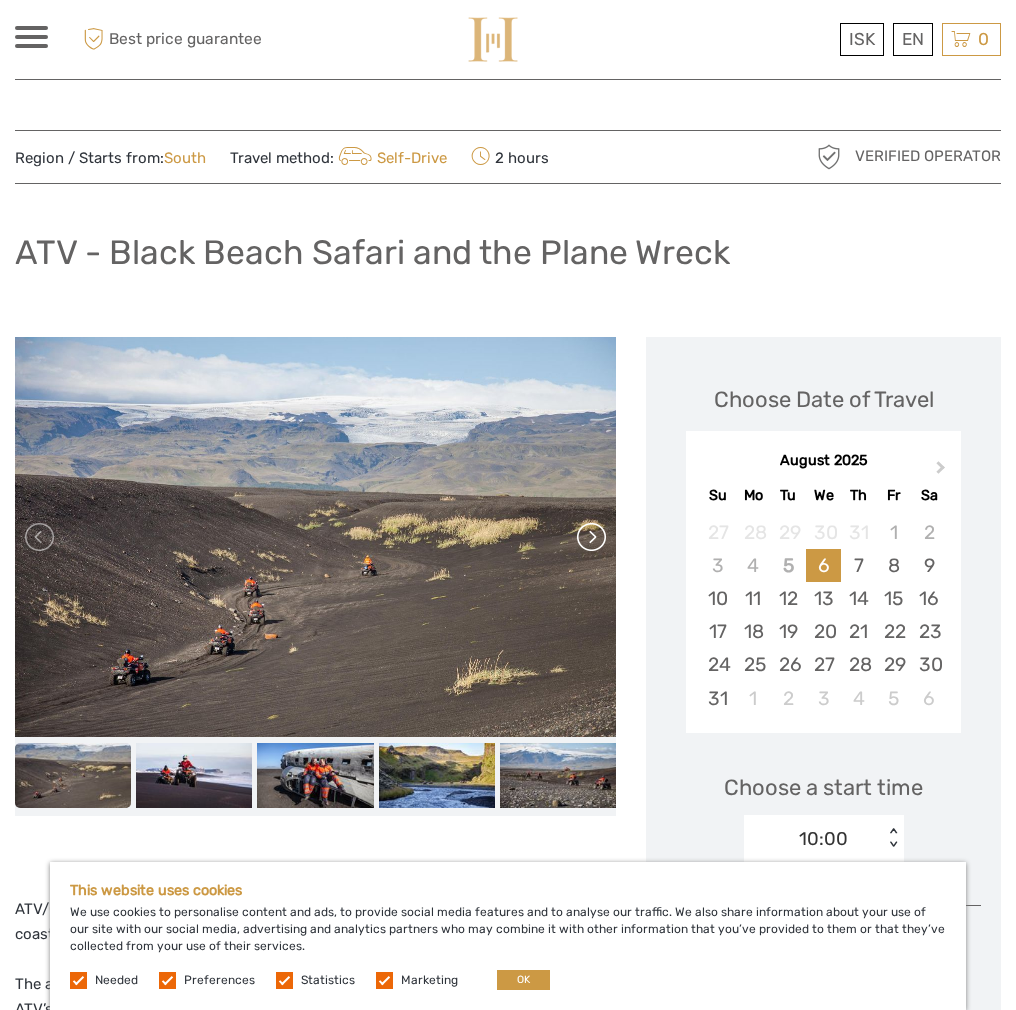 click at bounding box center (590, 537) 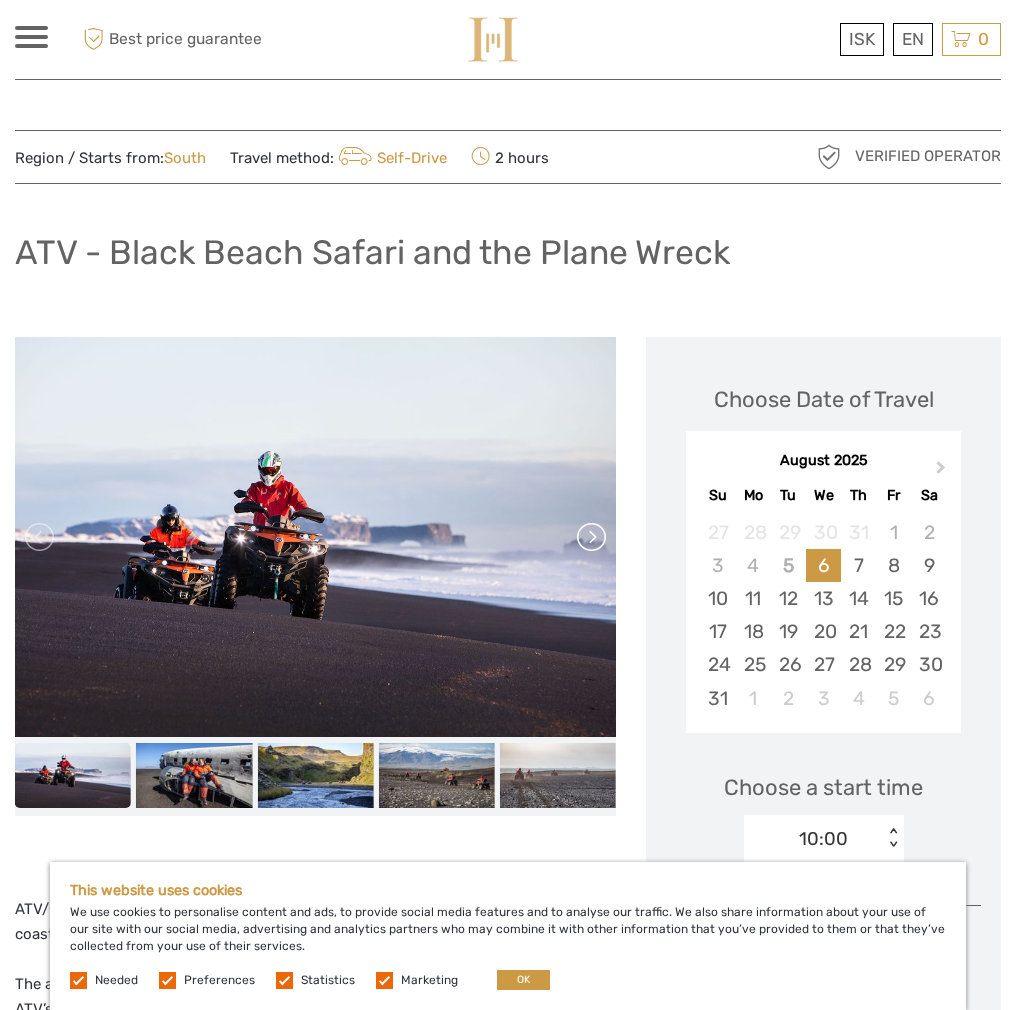 click at bounding box center [590, 537] 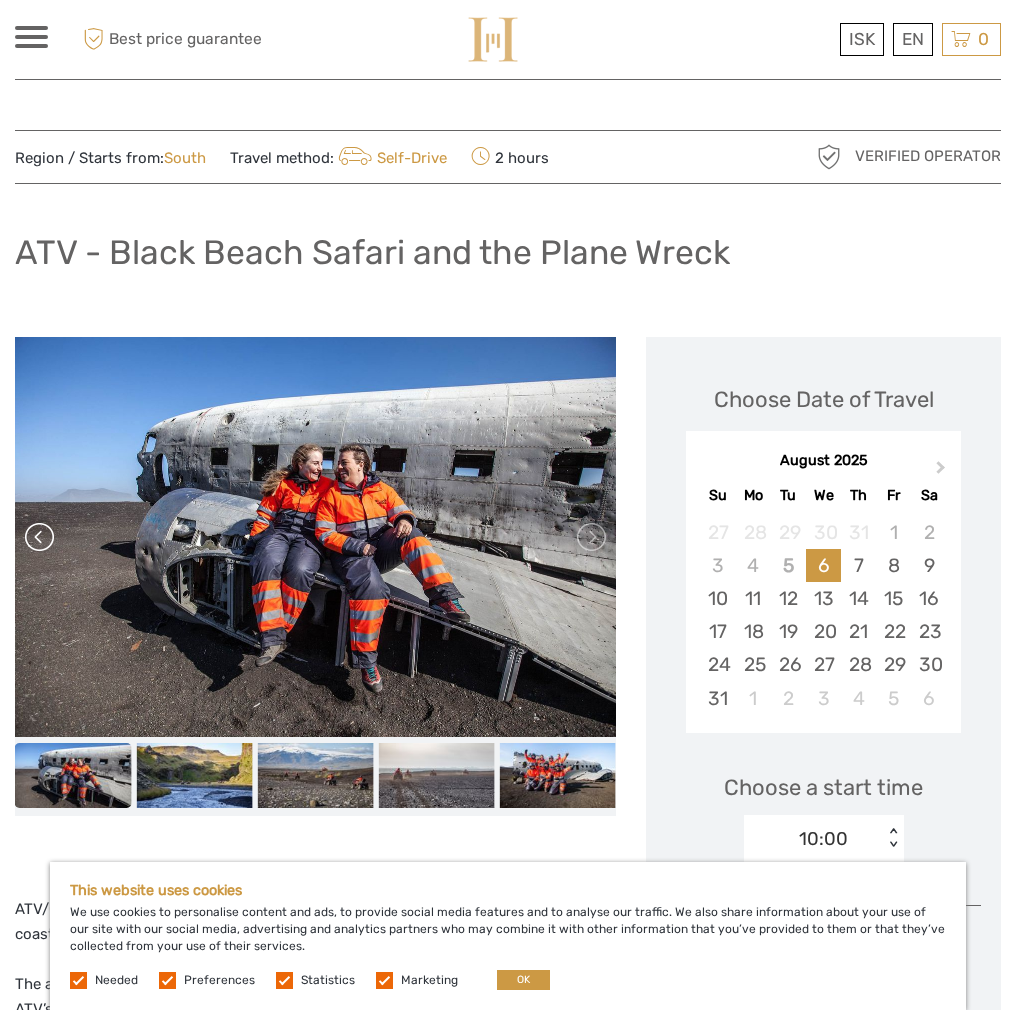click at bounding box center (41, 537) 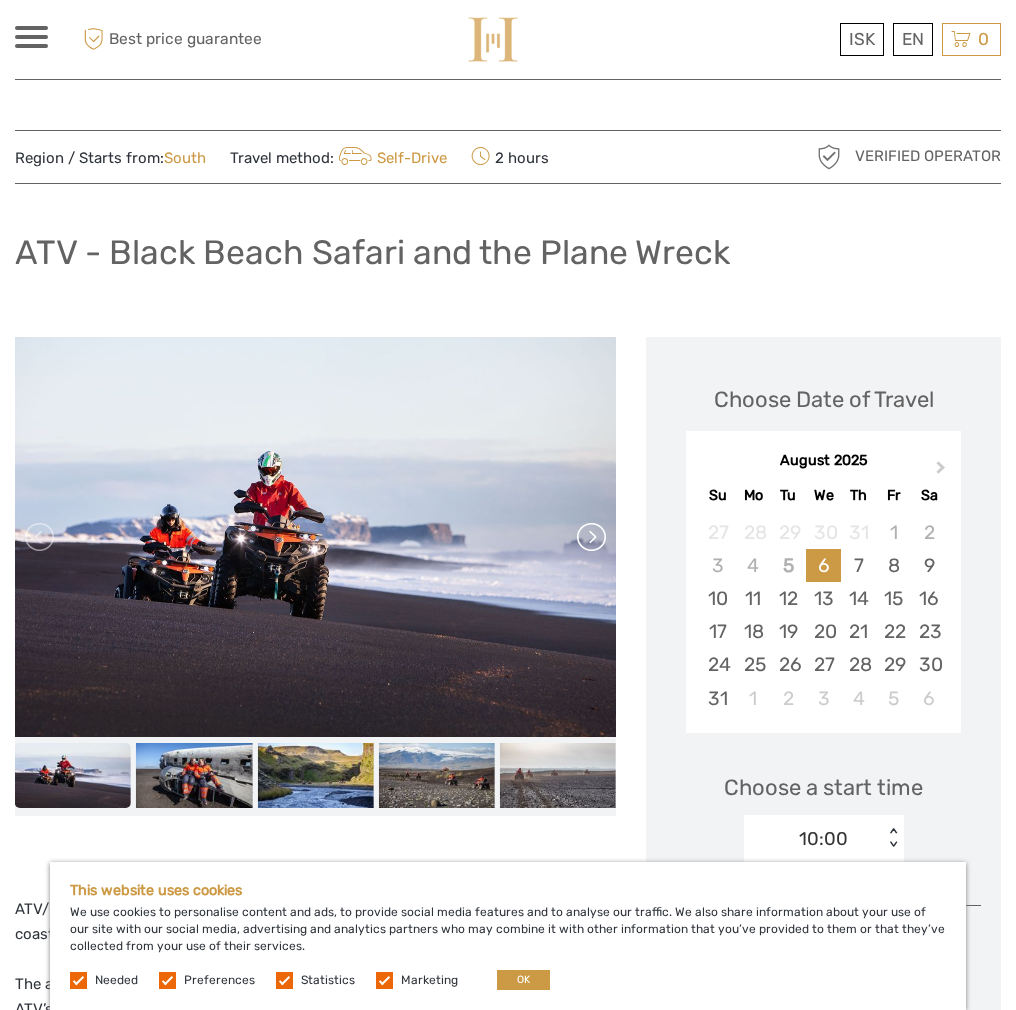click at bounding box center (590, 537) 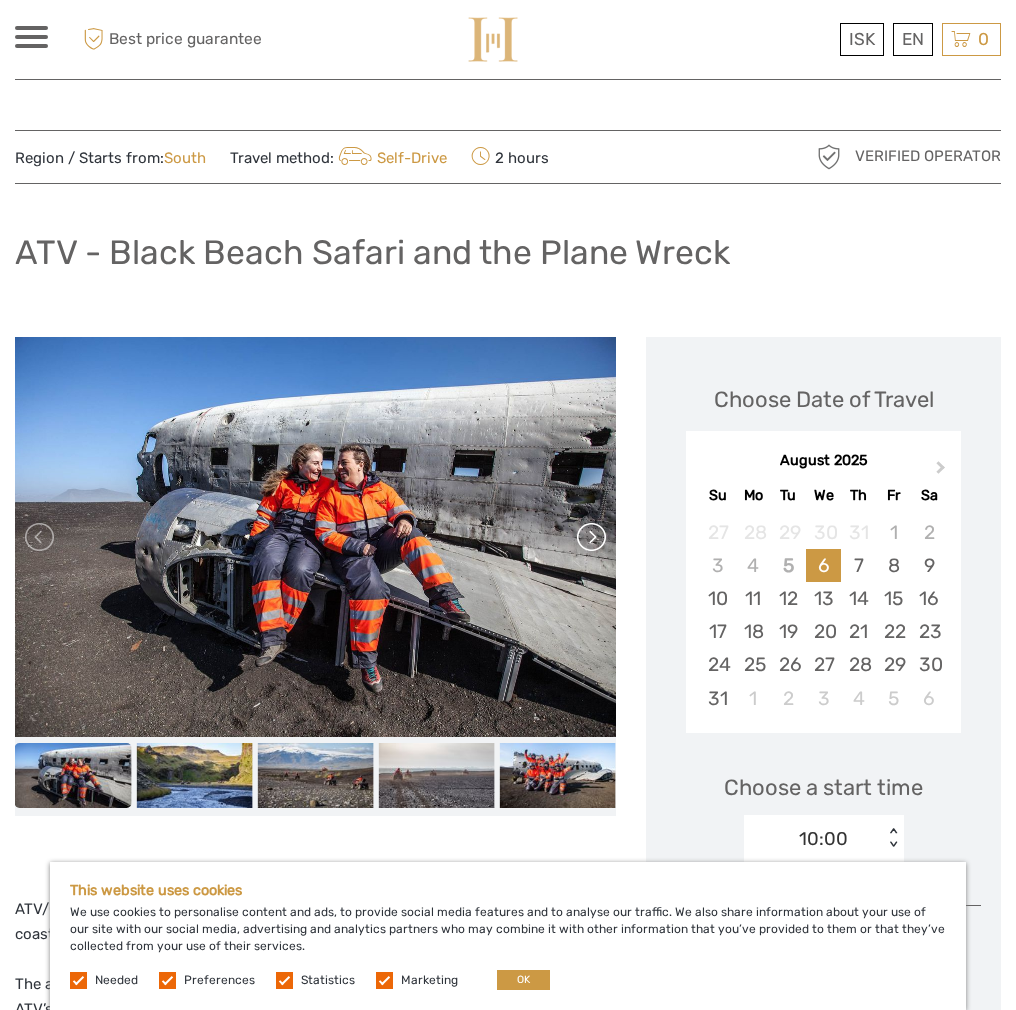 click at bounding box center (590, 537) 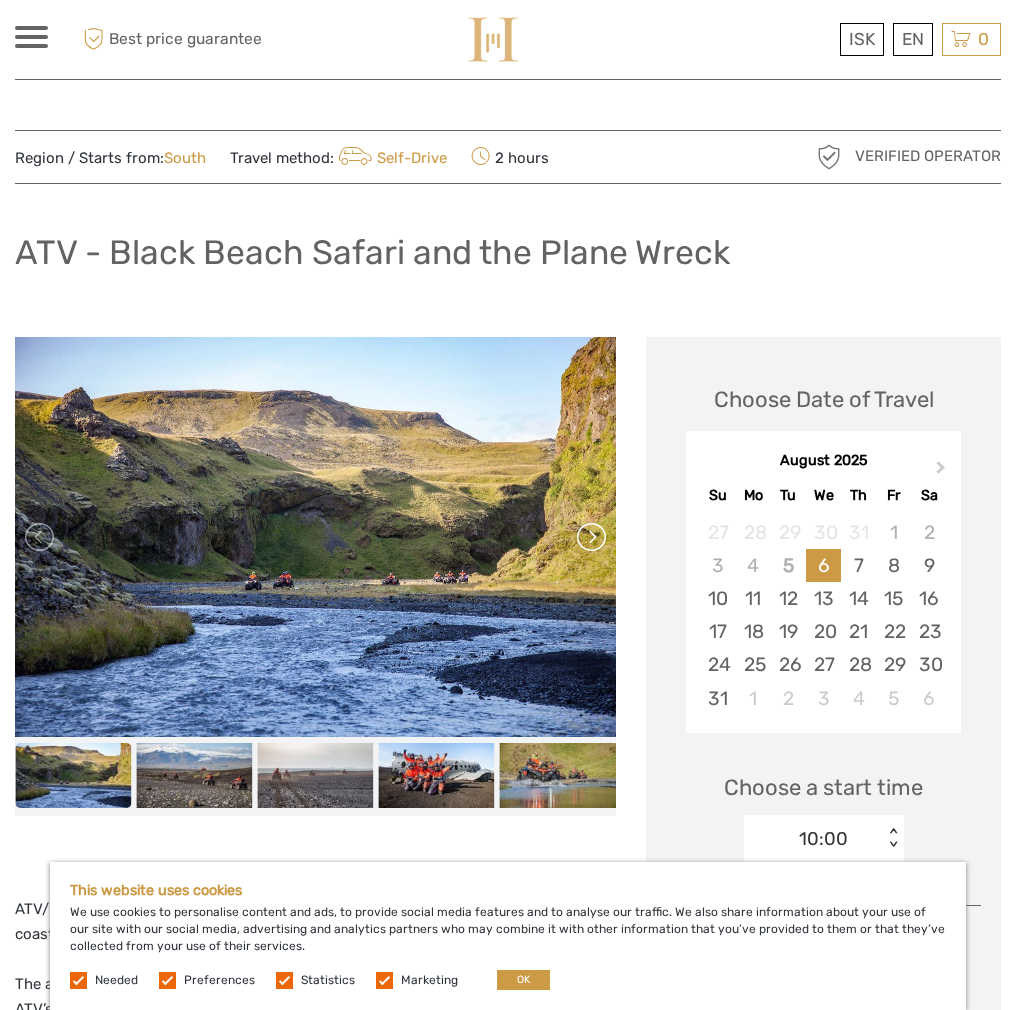 click at bounding box center (590, 537) 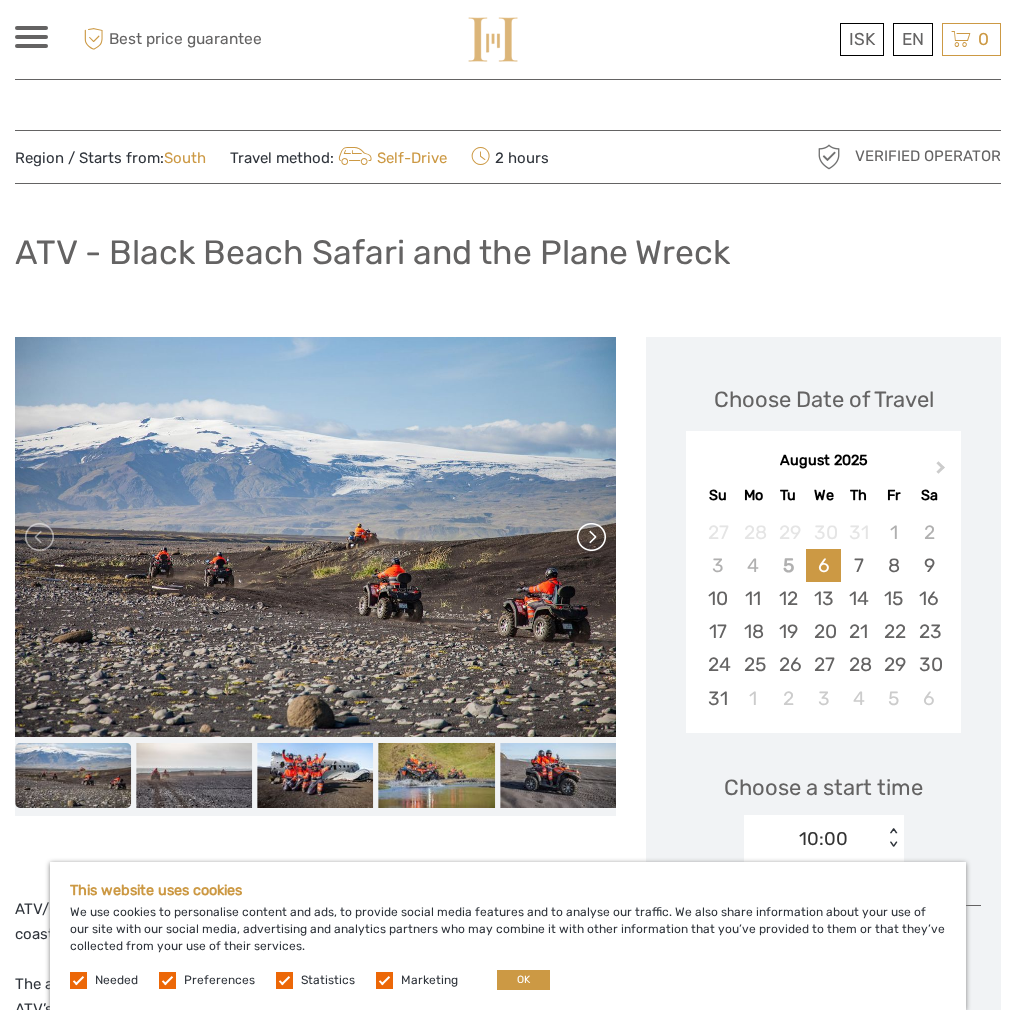 click at bounding box center (590, 537) 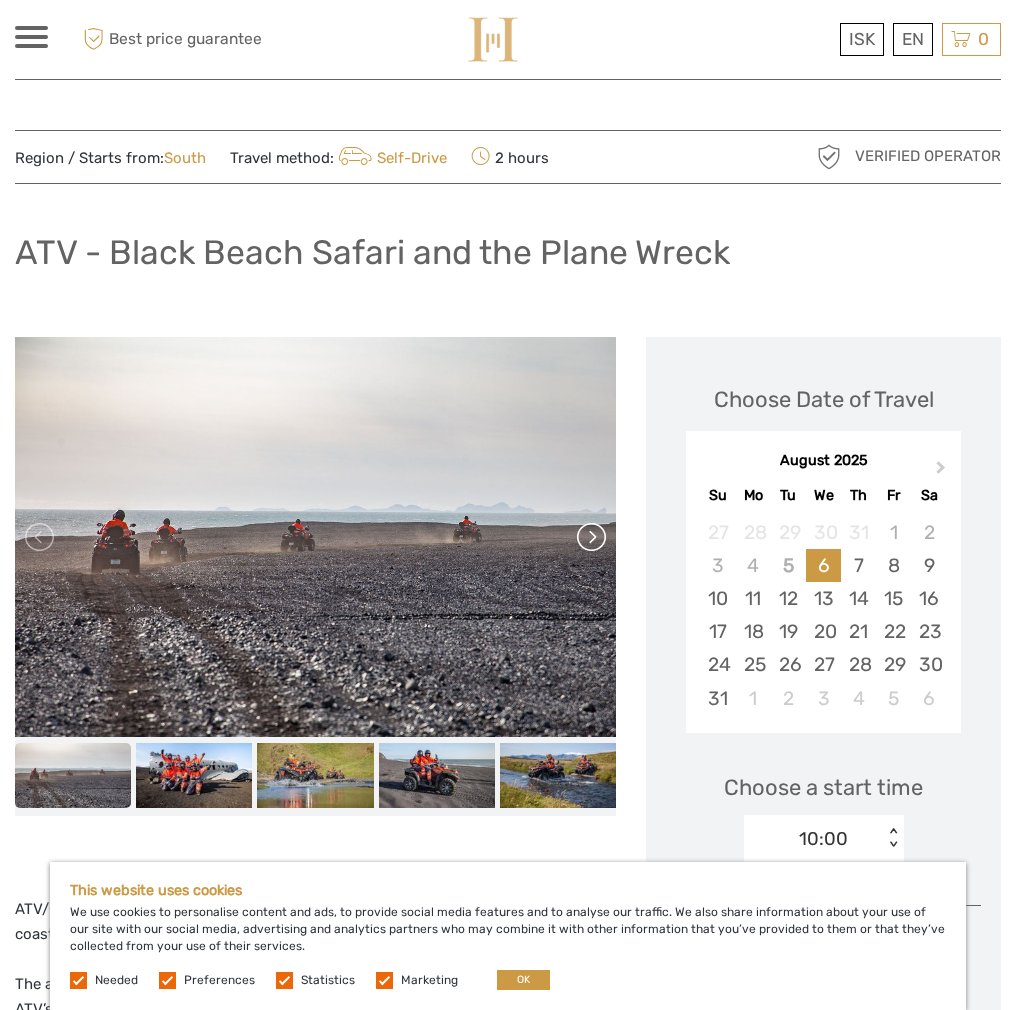 click at bounding box center (590, 537) 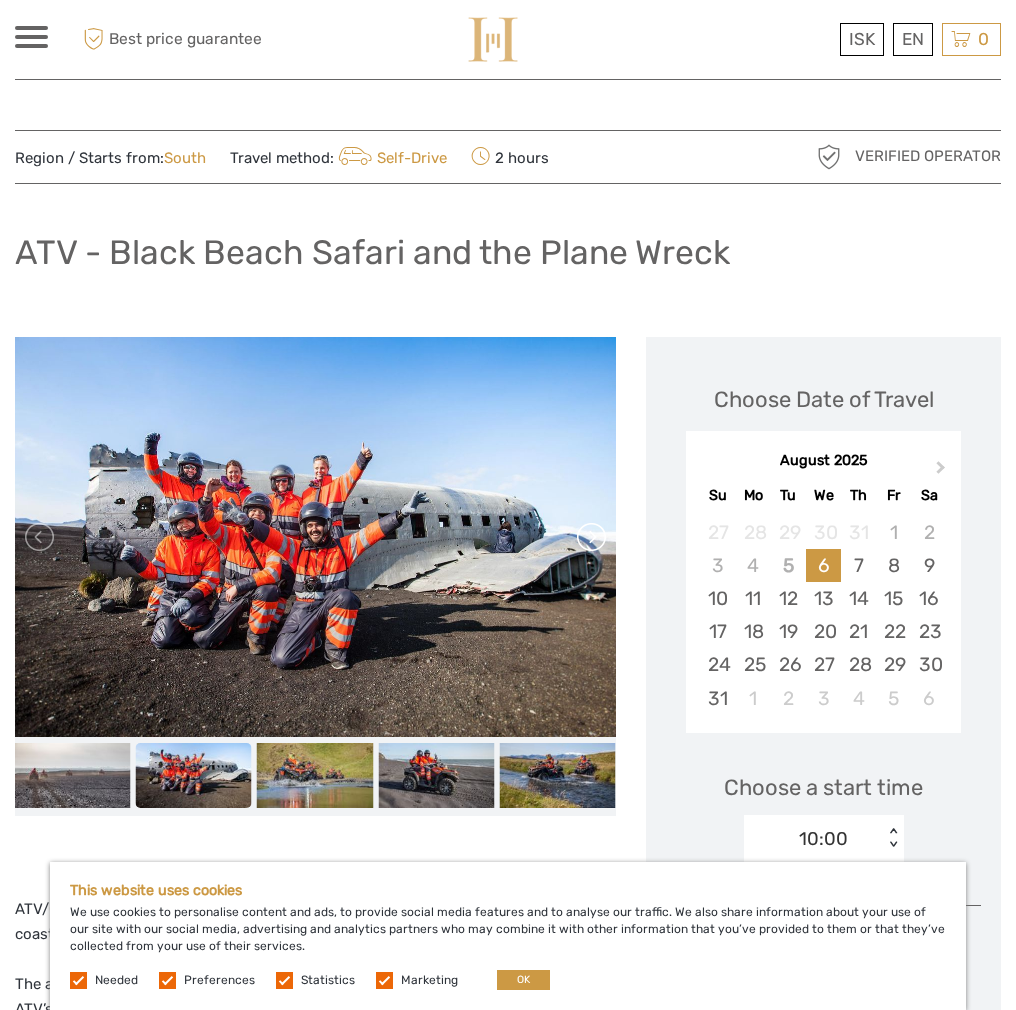 click at bounding box center [590, 537] 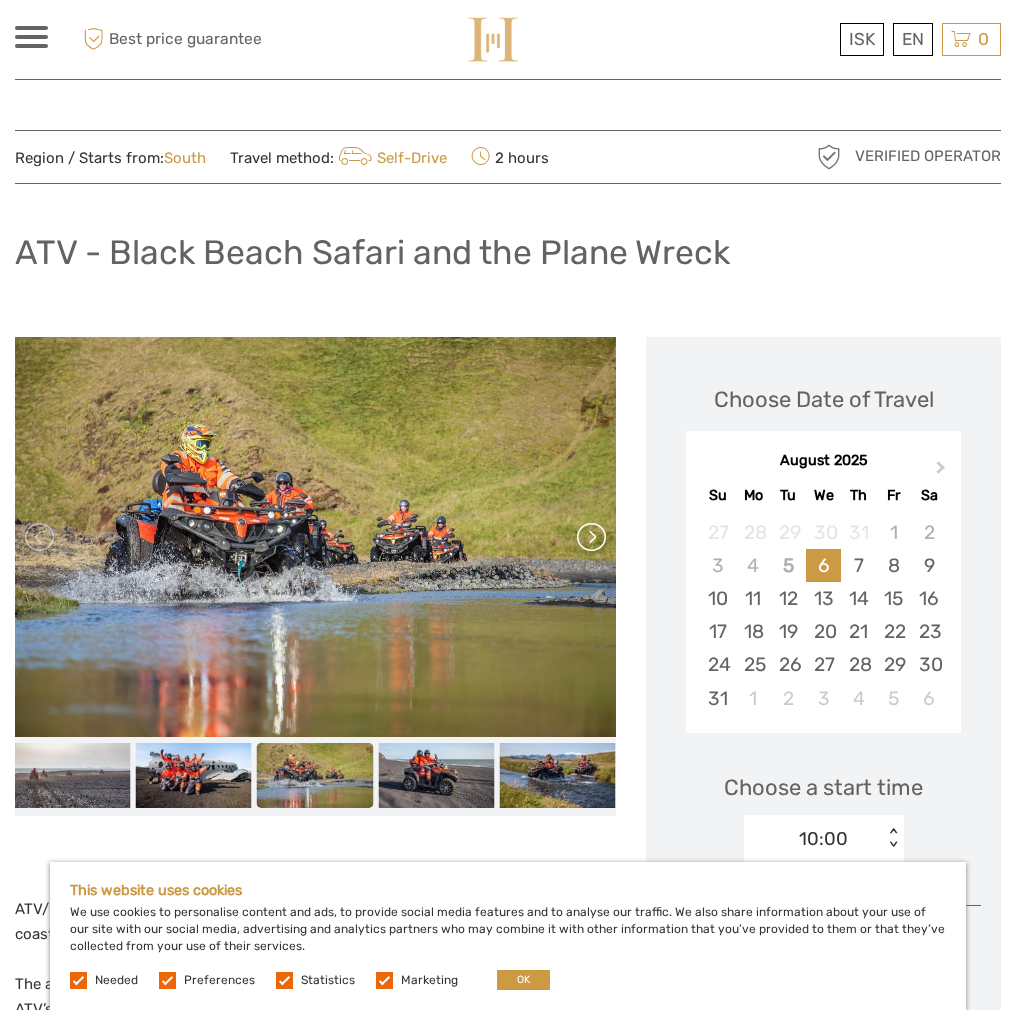 click at bounding box center [590, 537] 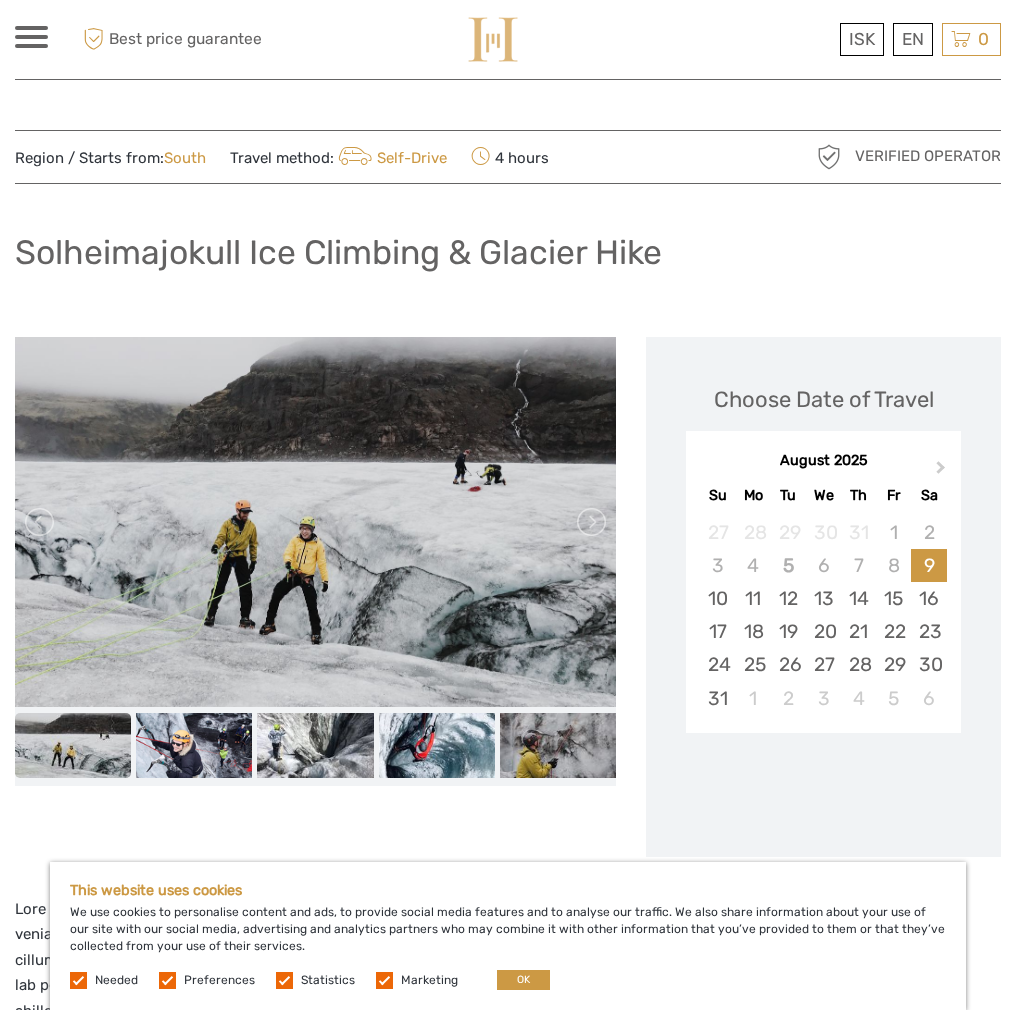 scroll, scrollTop: 0, scrollLeft: 0, axis: both 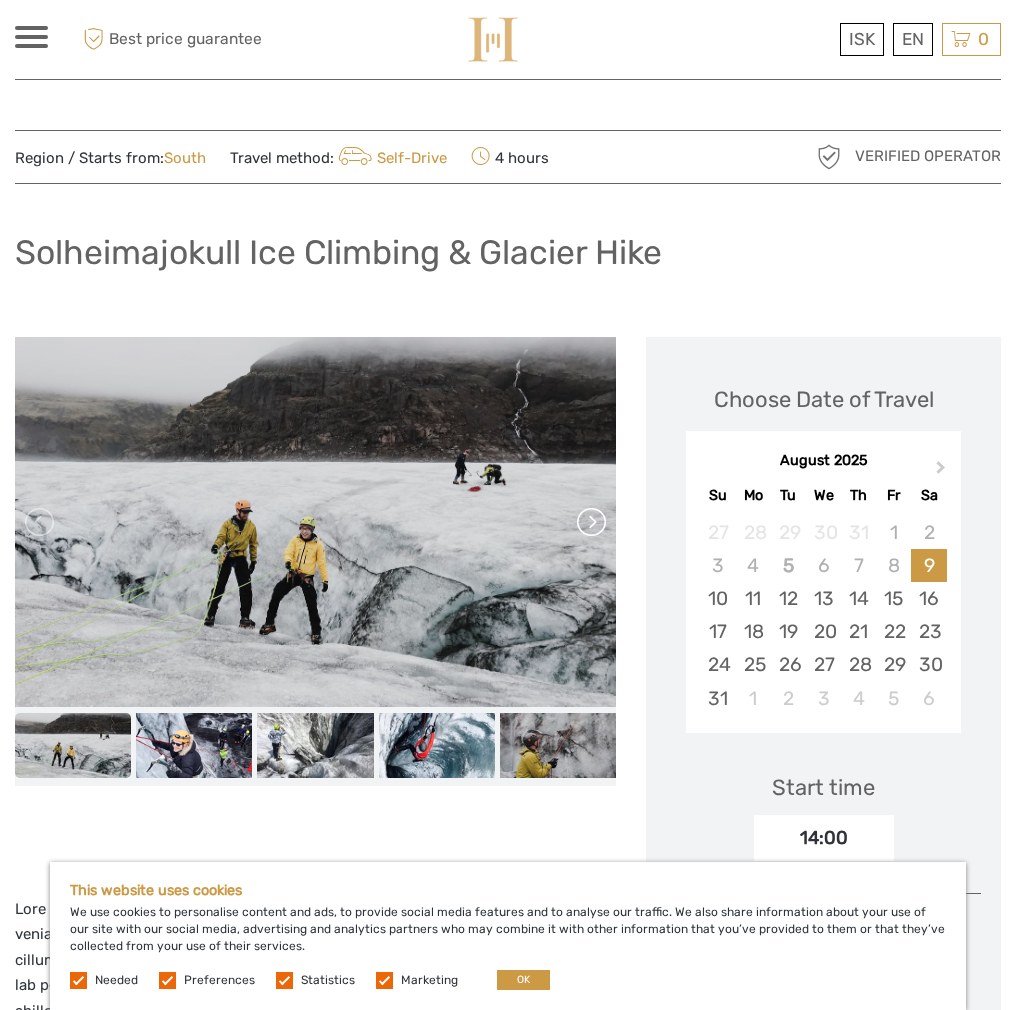 click at bounding box center (590, 522) 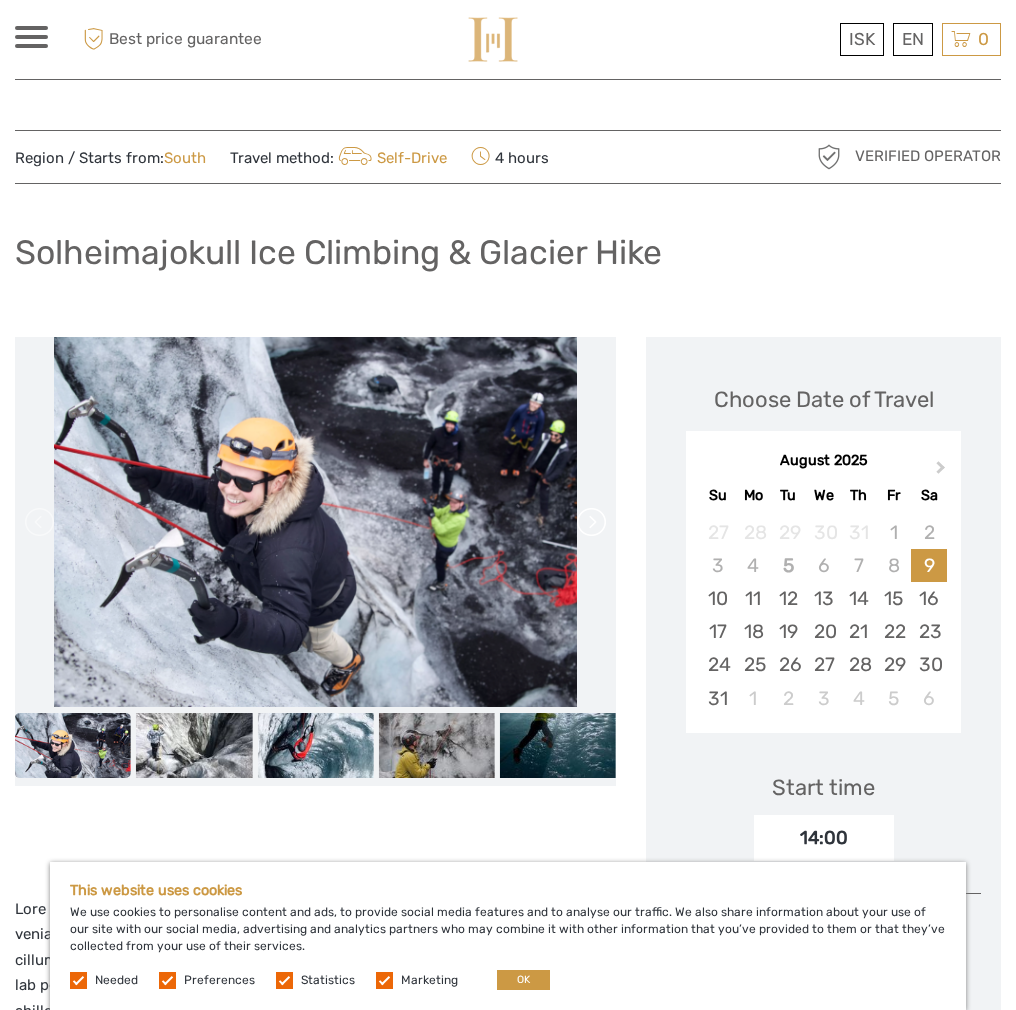 click at bounding box center [590, 522] 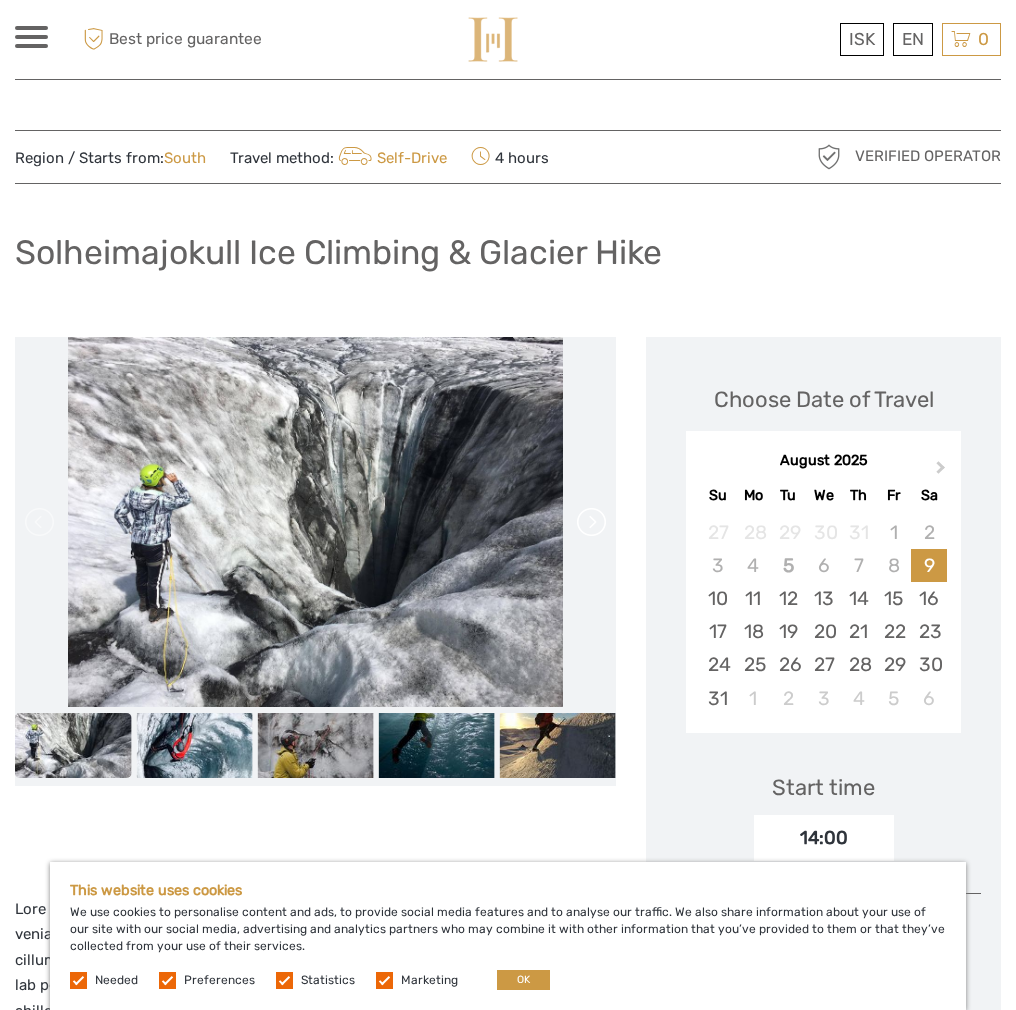 click at bounding box center [590, 522] 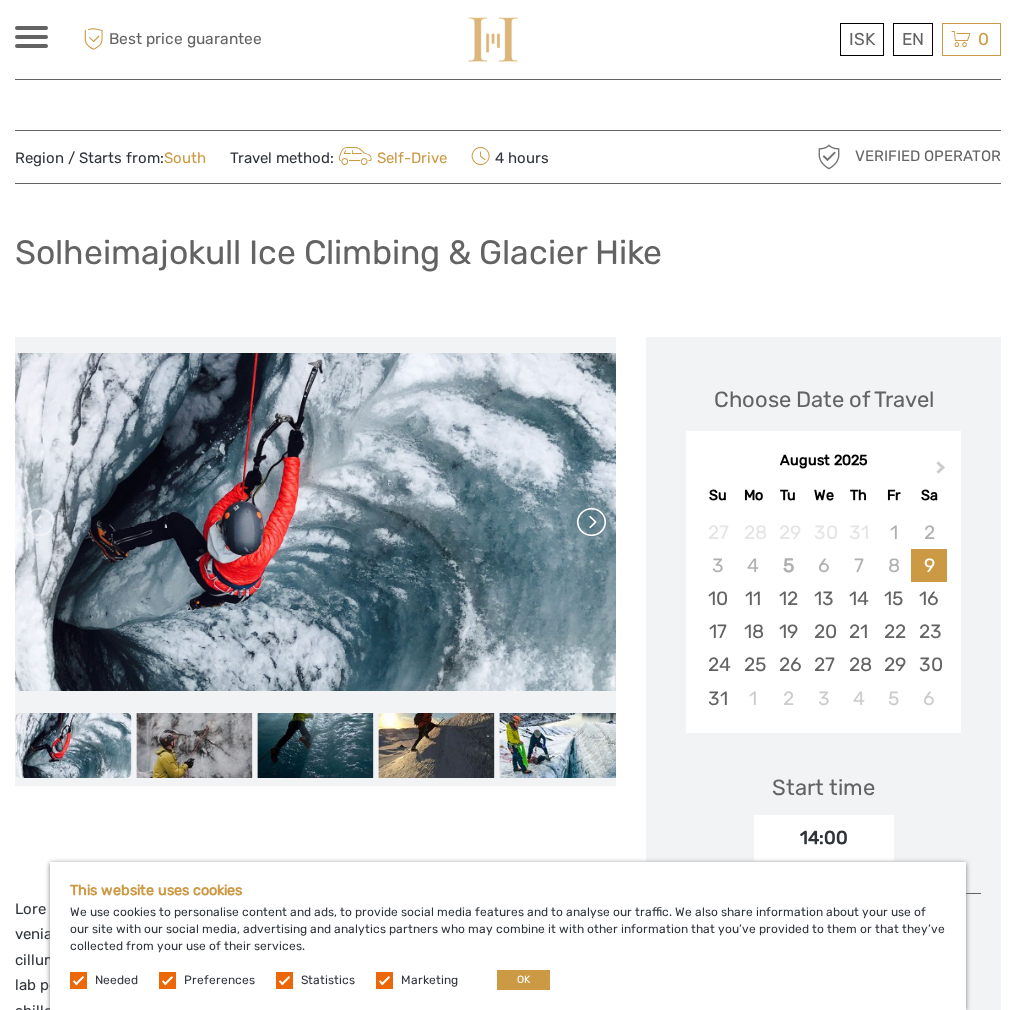 click at bounding box center [590, 522] 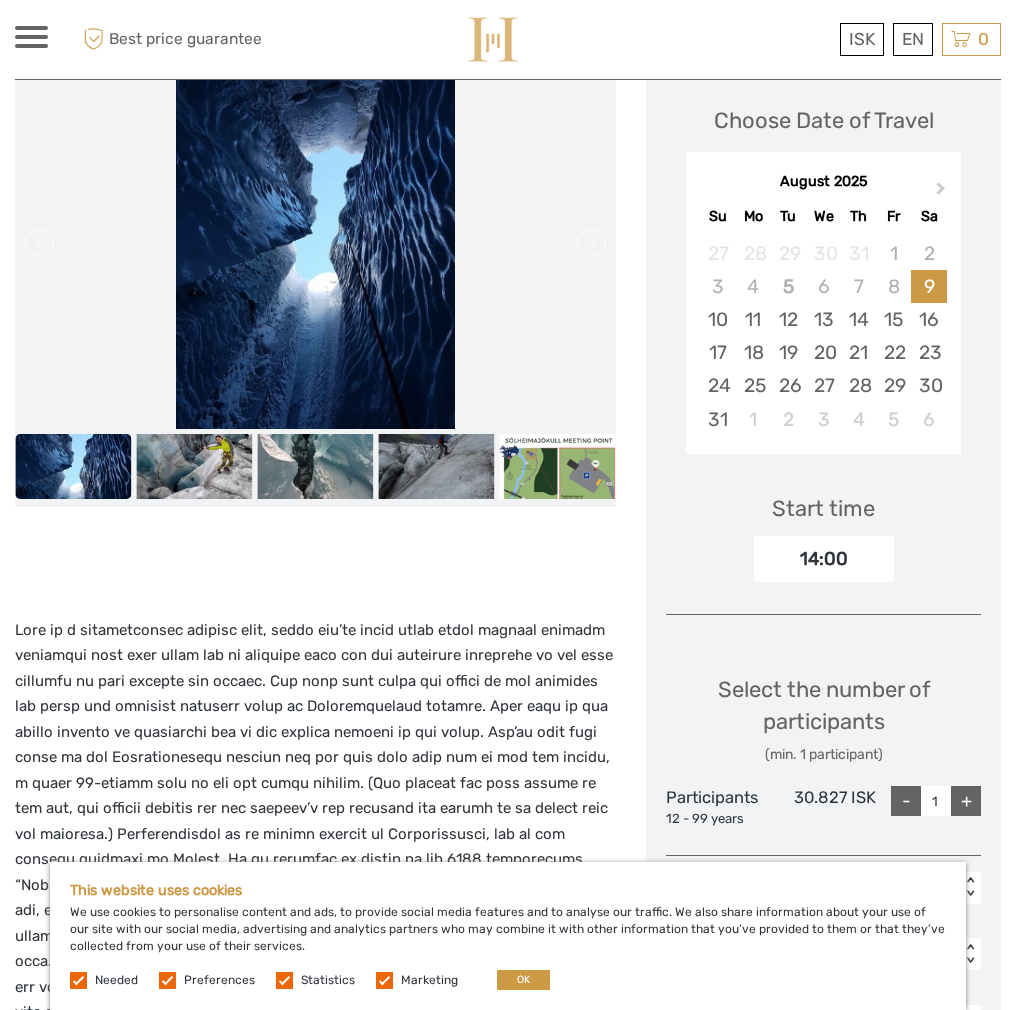 scroll, scrollTop: 218, scrollLeft: 0, axis: vertical 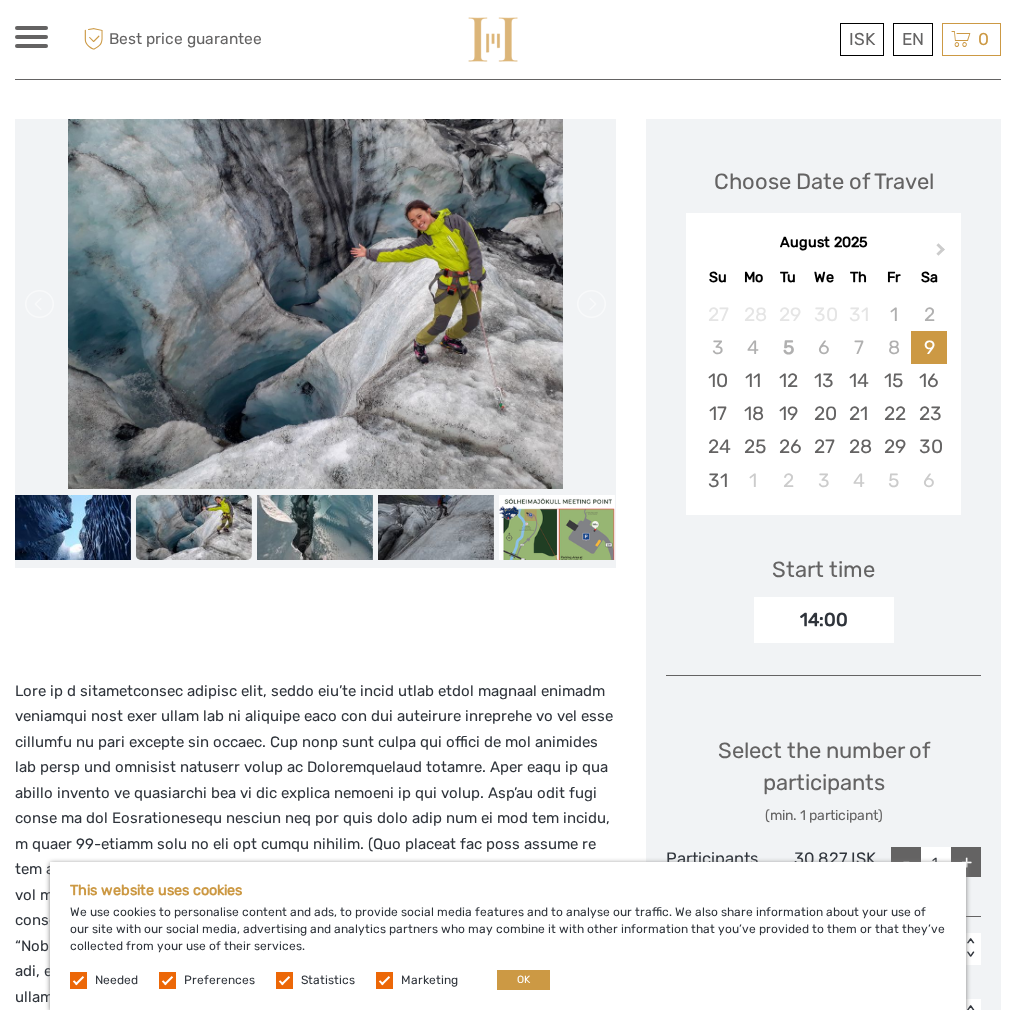 click on "14:00" at bounding box center [824, 620] 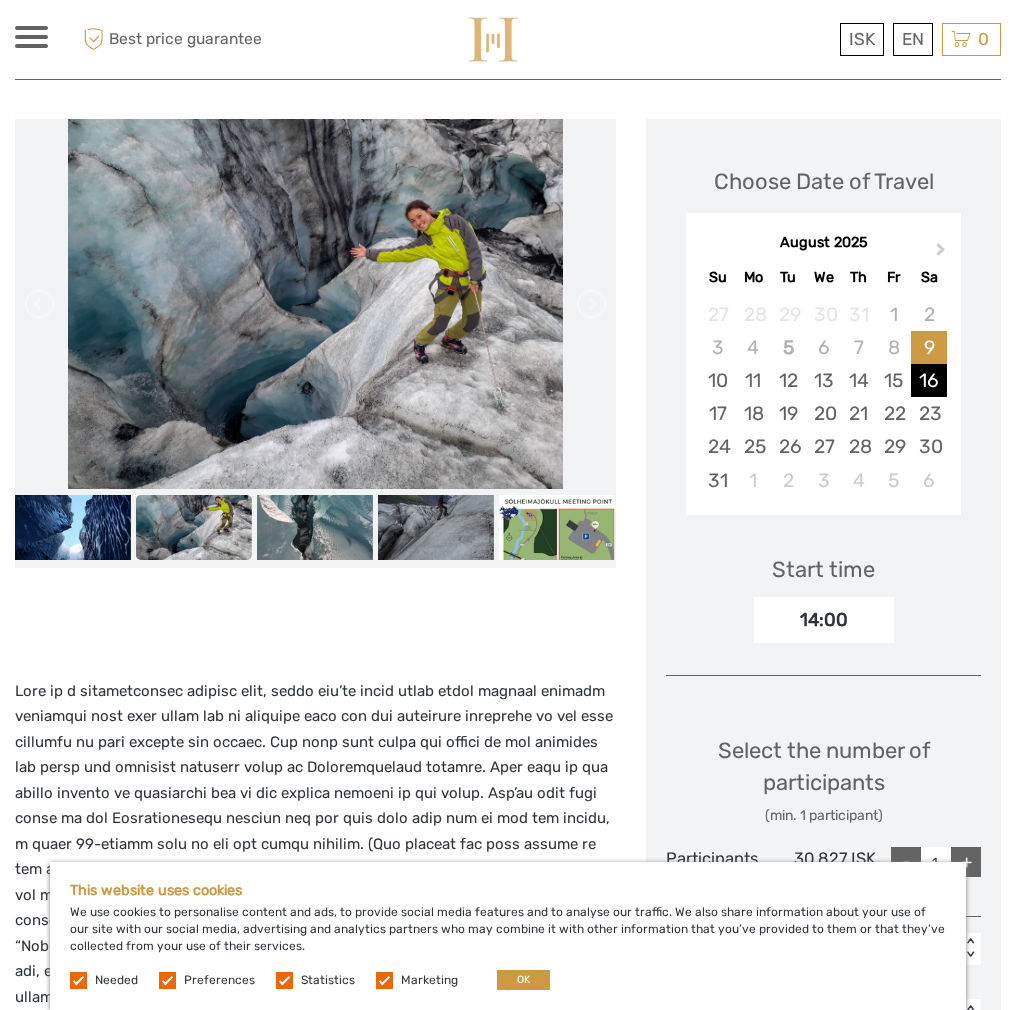 click on "16" at bounding box center (928, 380) 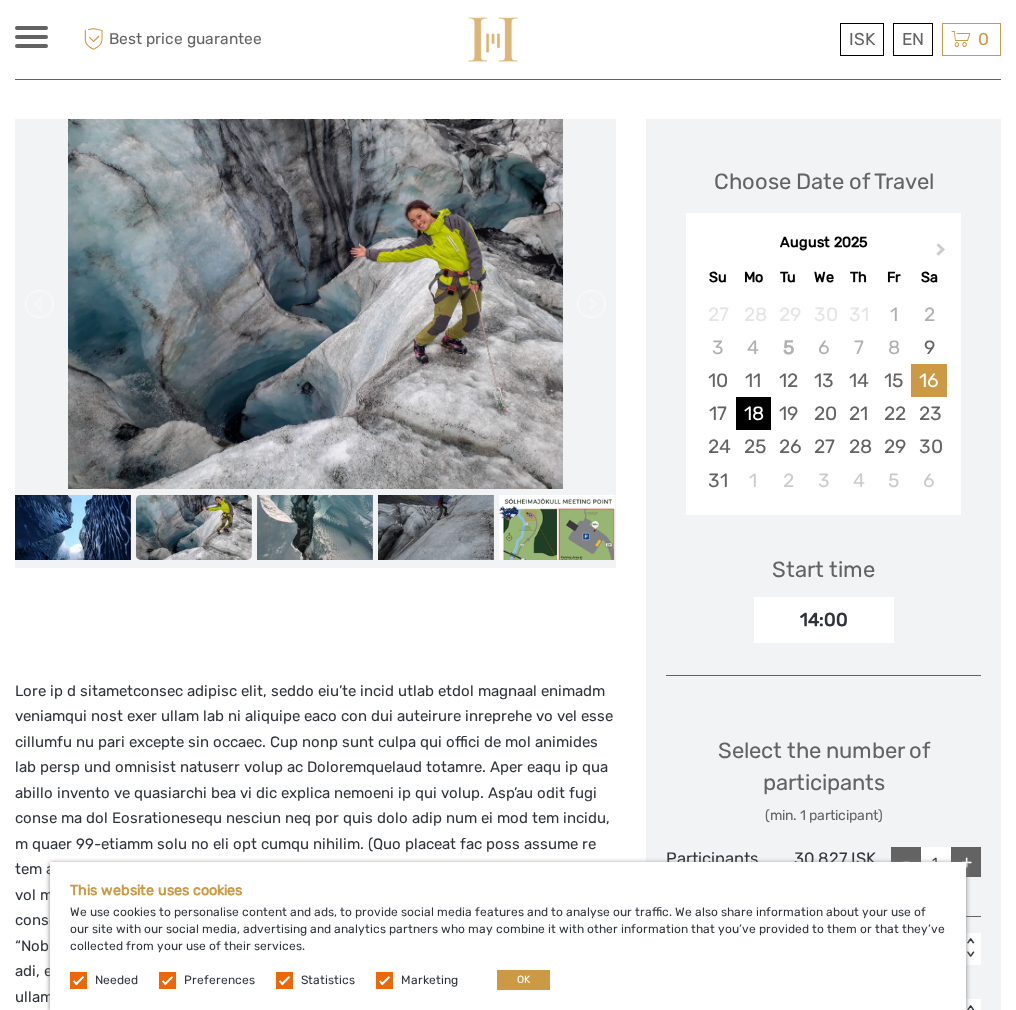 click on "18" at bounding box center [753, 413] 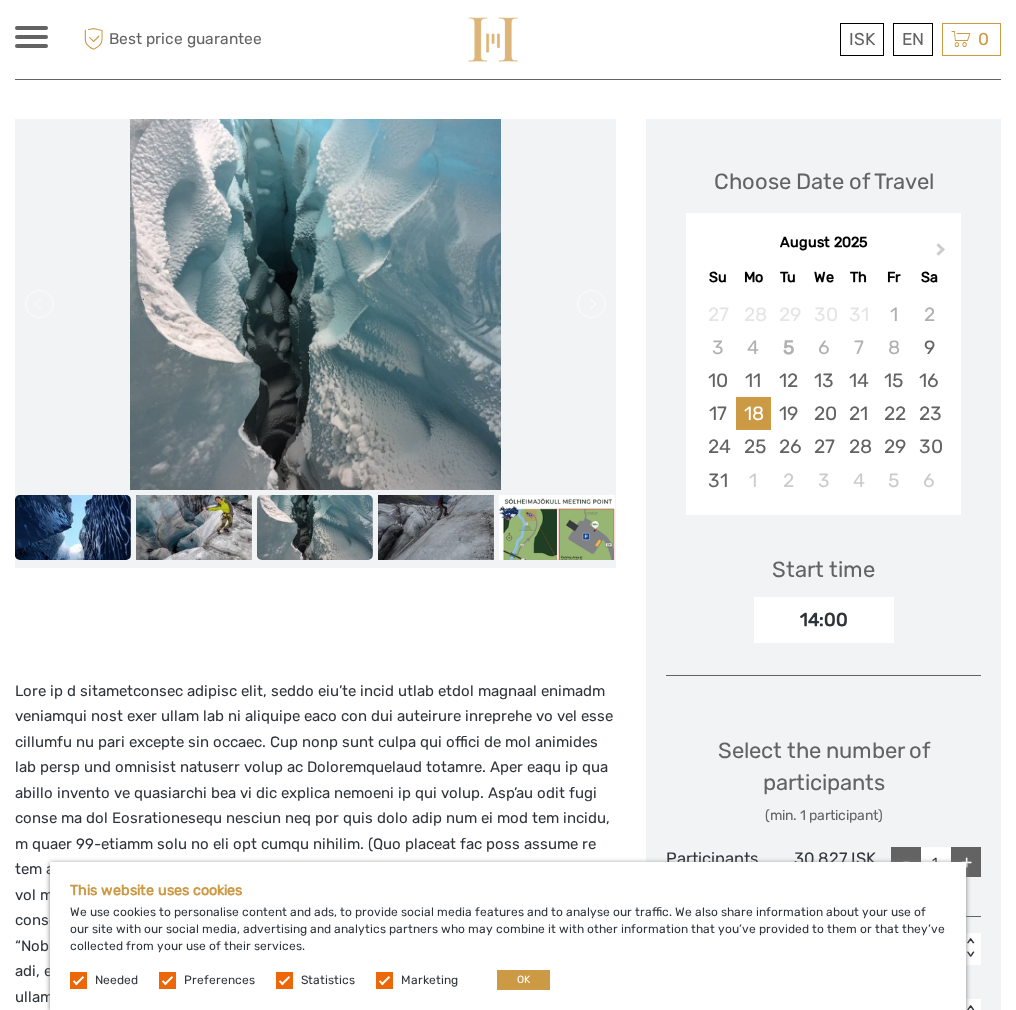 drag, startPoint x: 81, startPoint y: 533, endPoint x: 94, endPoint y: 531, distance: 13.152946 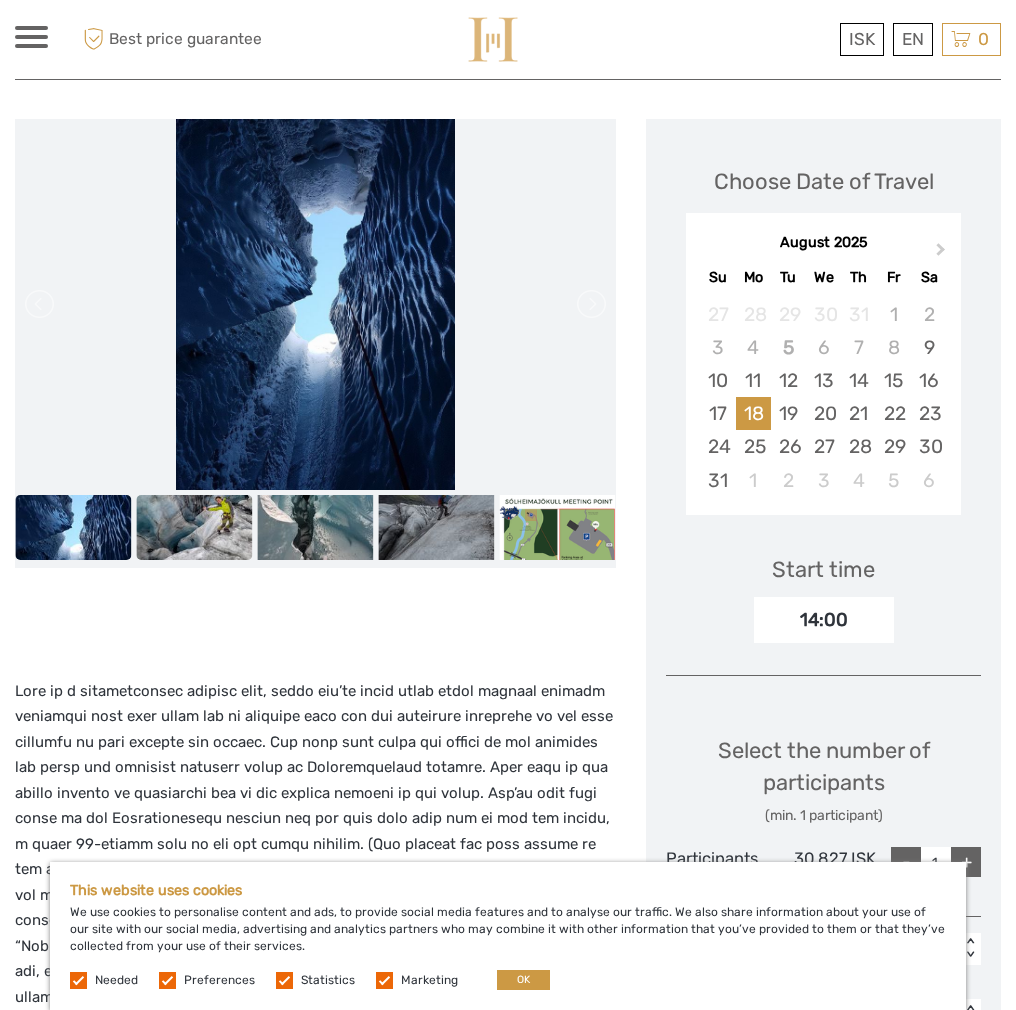 click at bounding box center [194, 527] 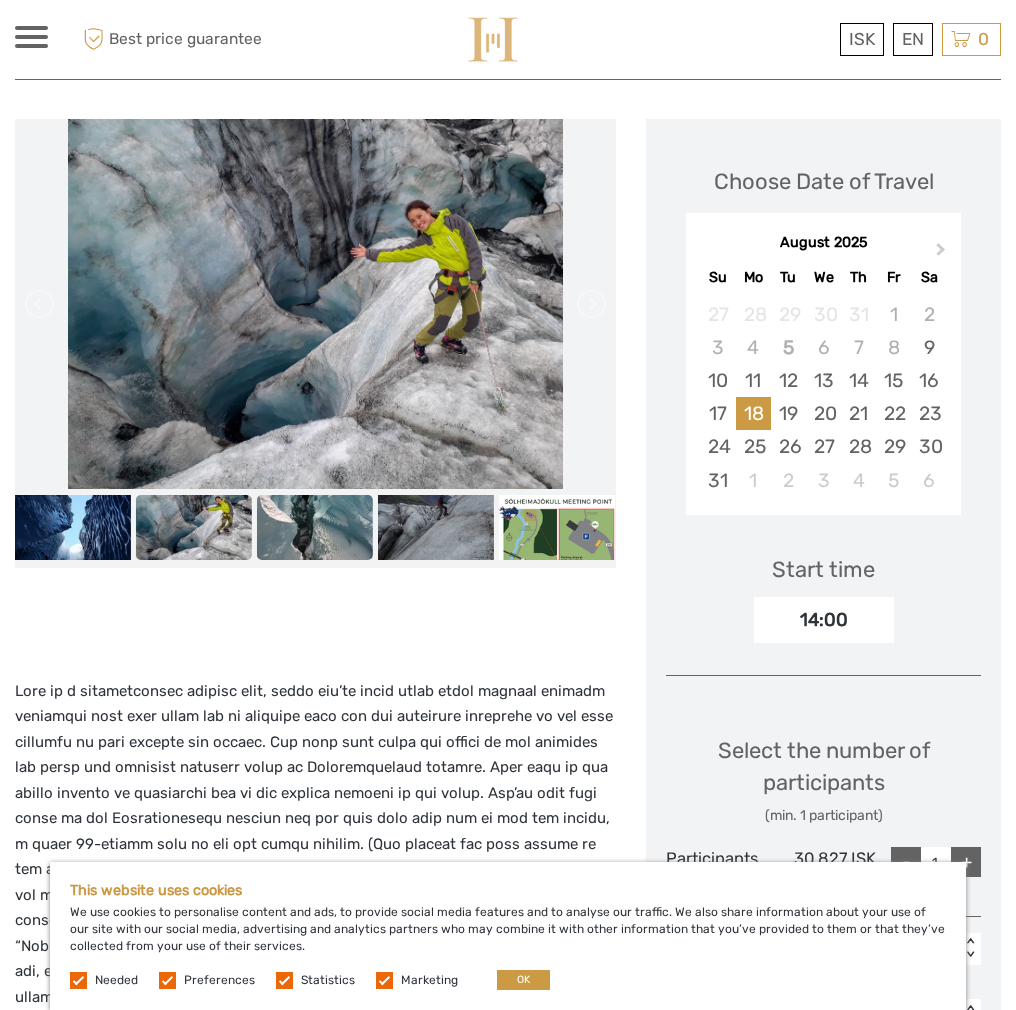 click at bounding box center (315, 527) 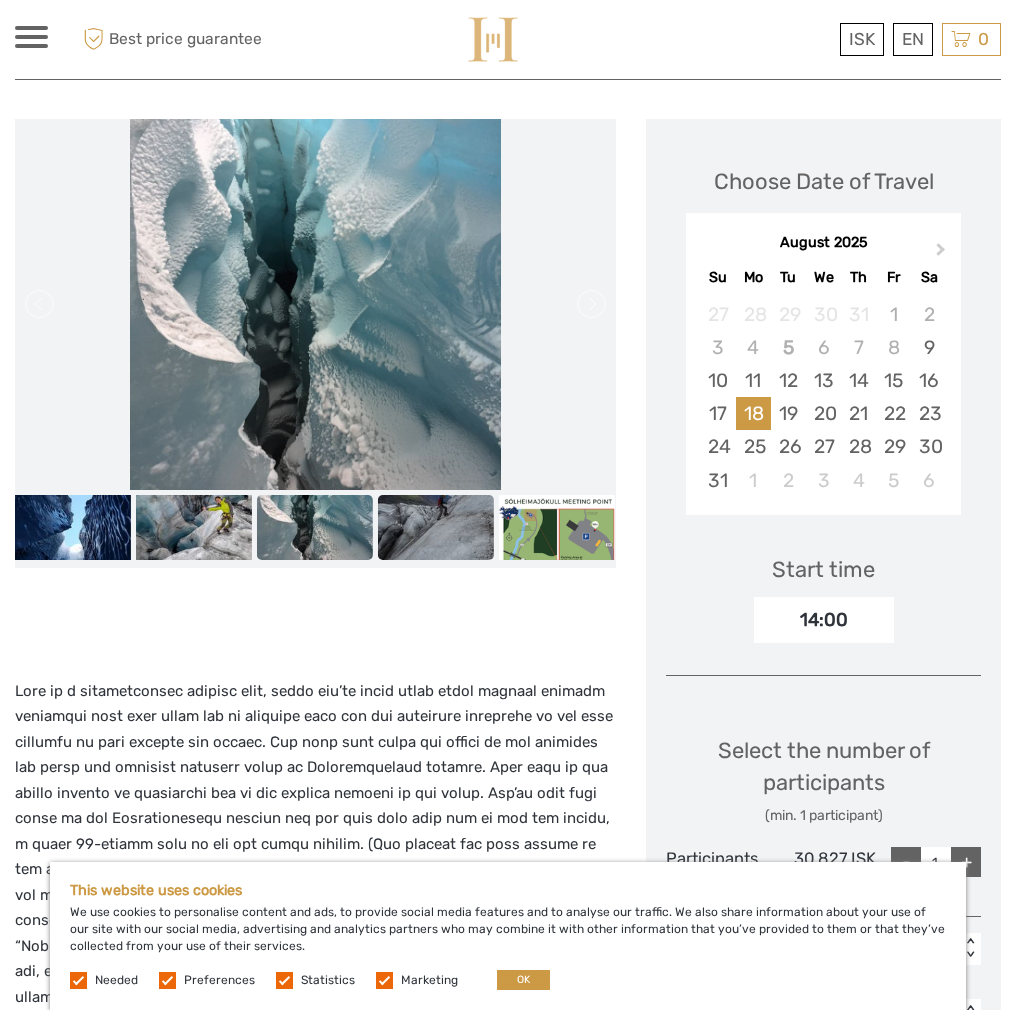 click at bounding box center (436, 527) 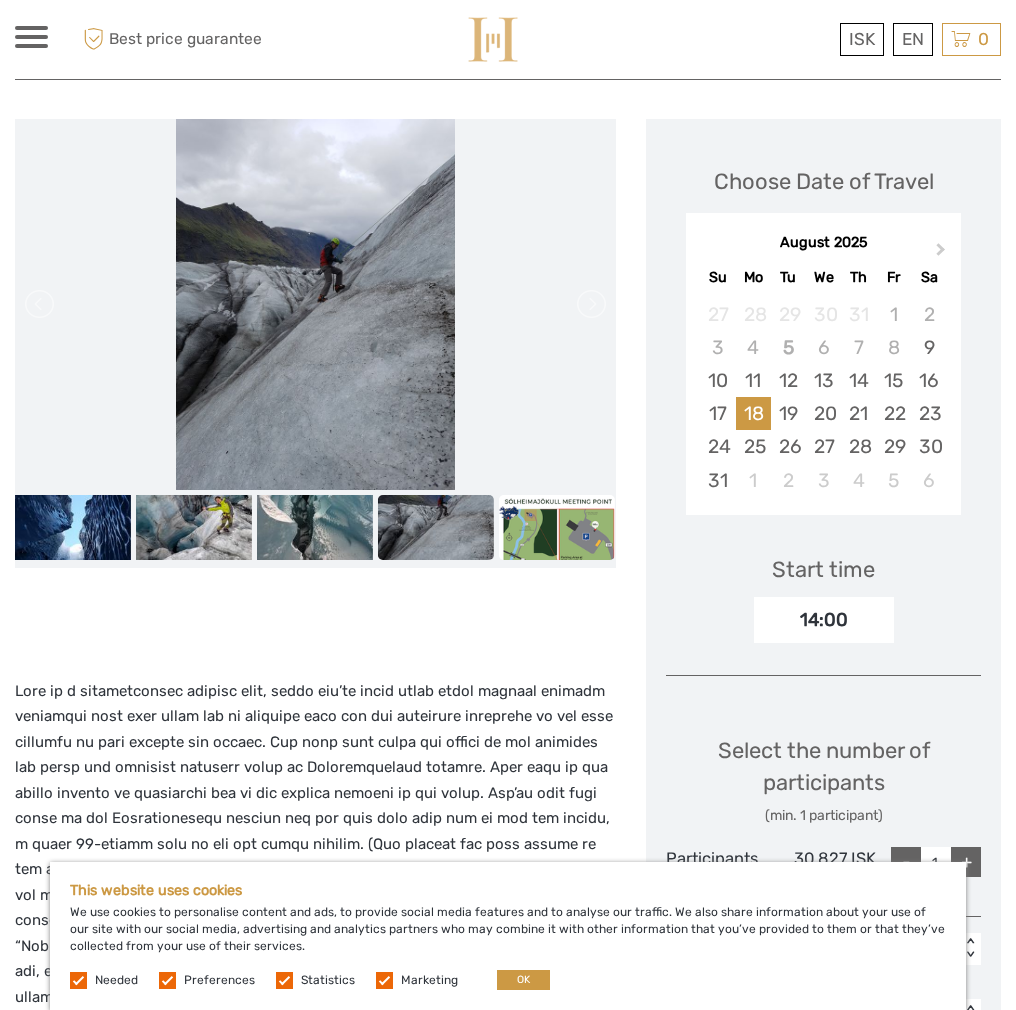 click at bounding box center (557, 527) 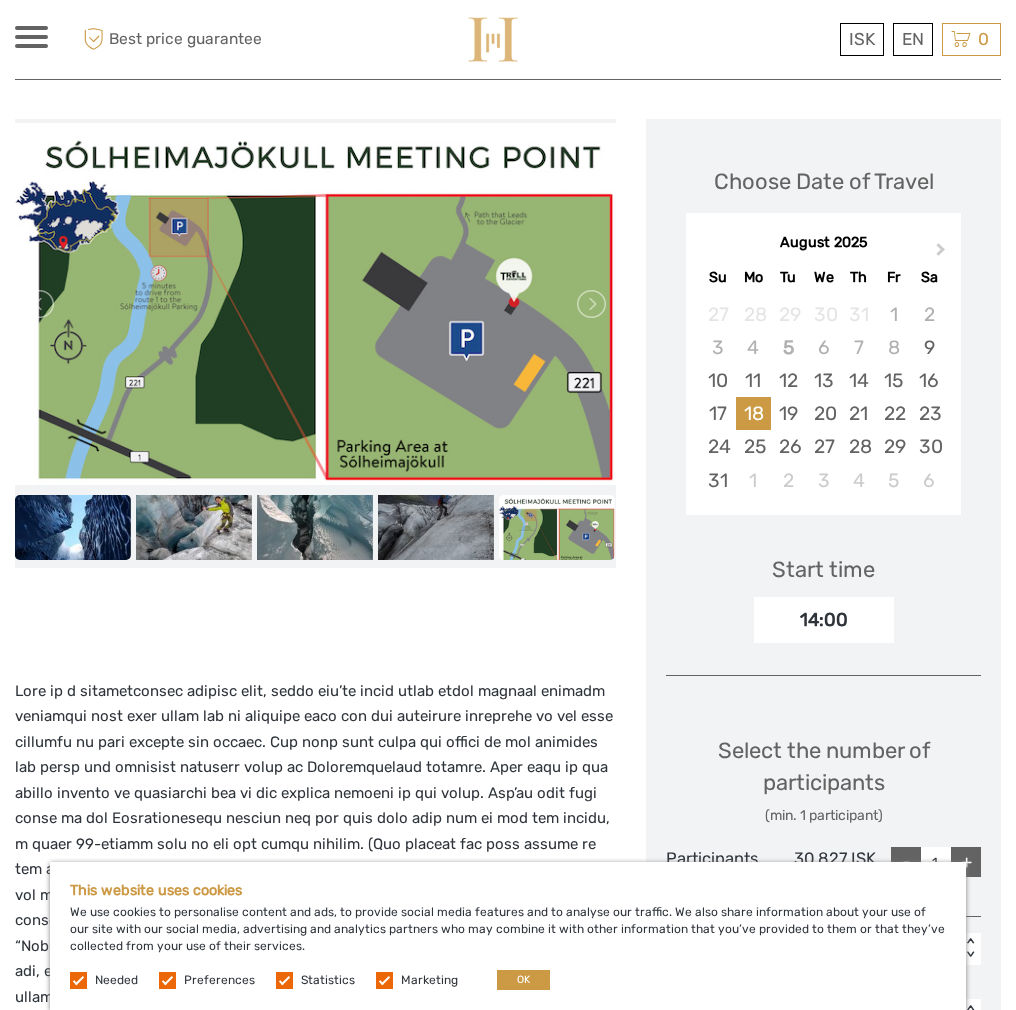 click at bounding box center (72, 527) 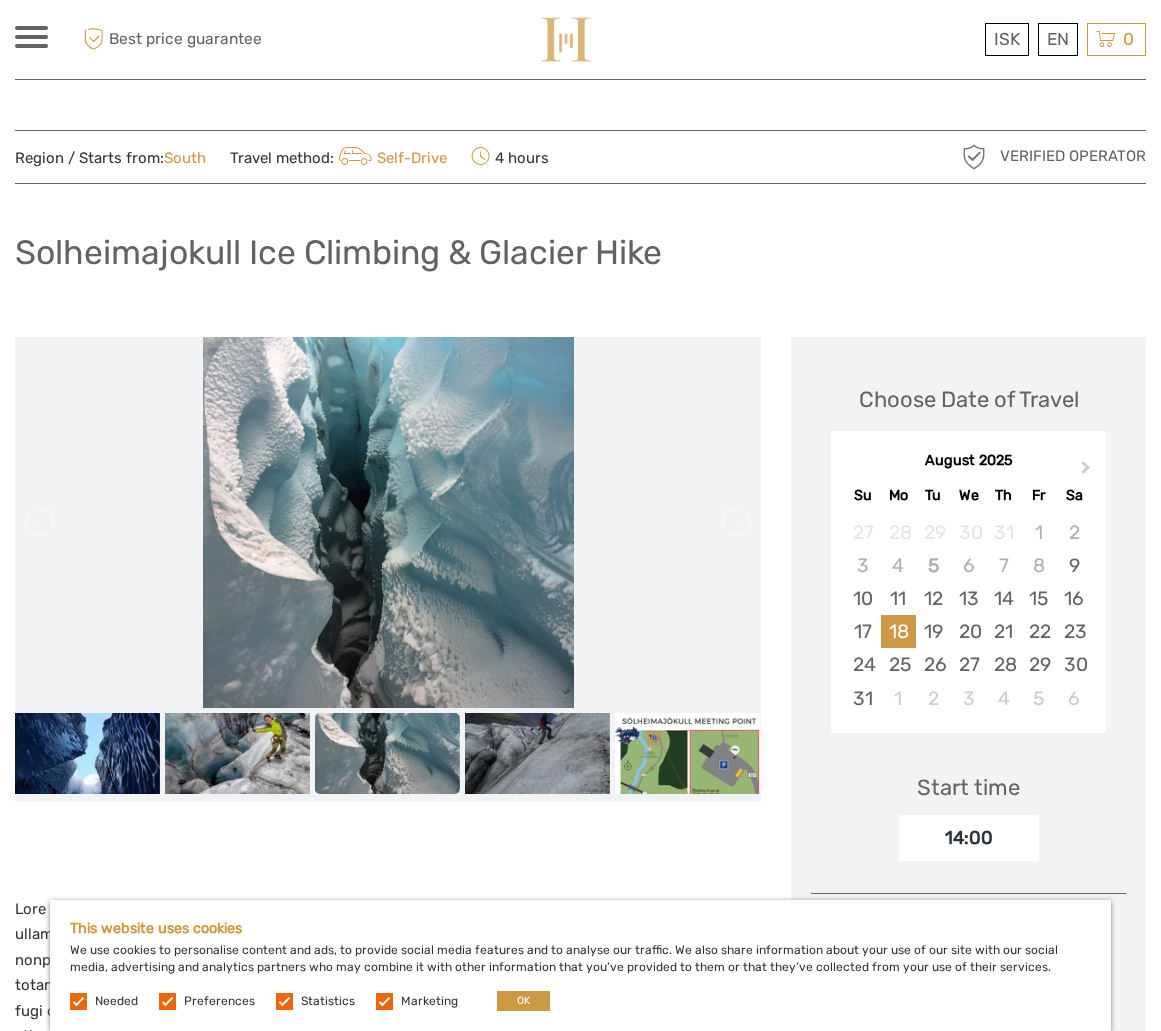 scroll, scrollTop: 0, scrollLeft: 0, axis: both 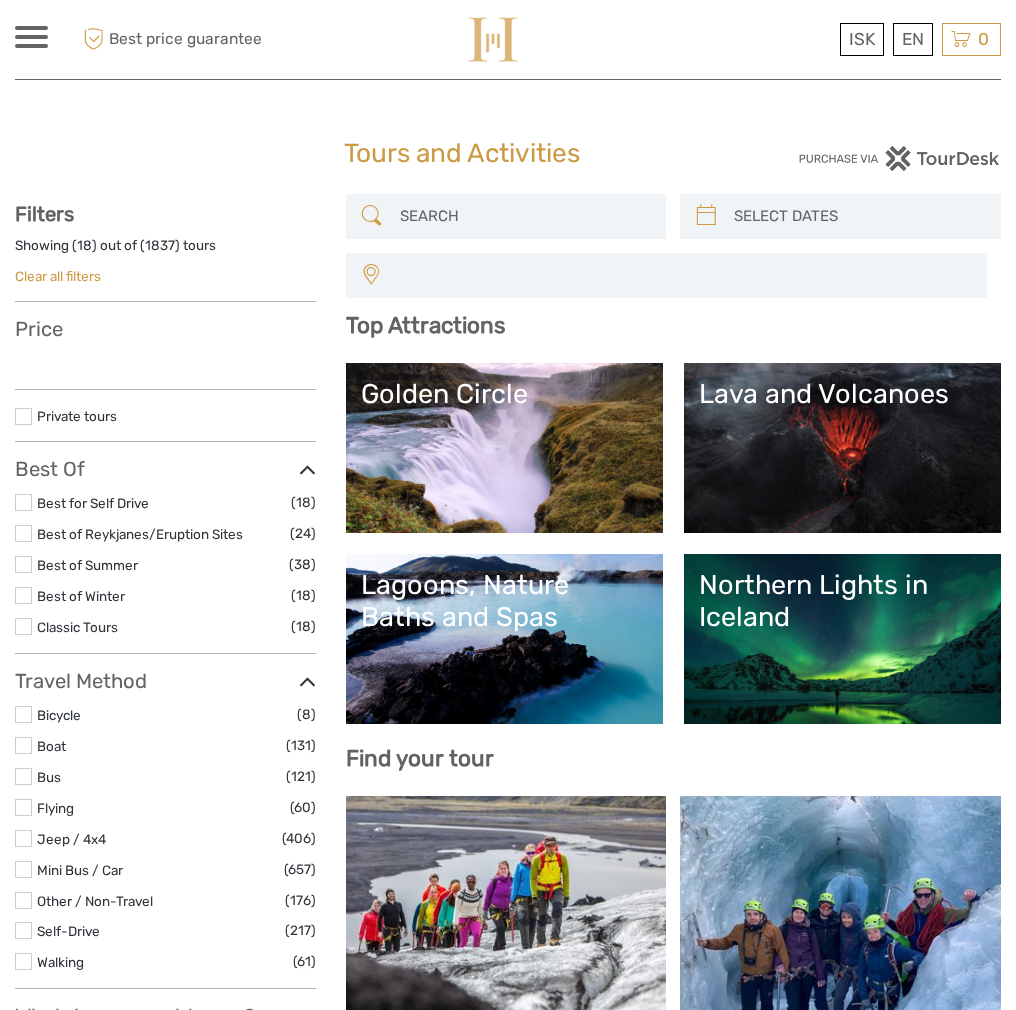 select 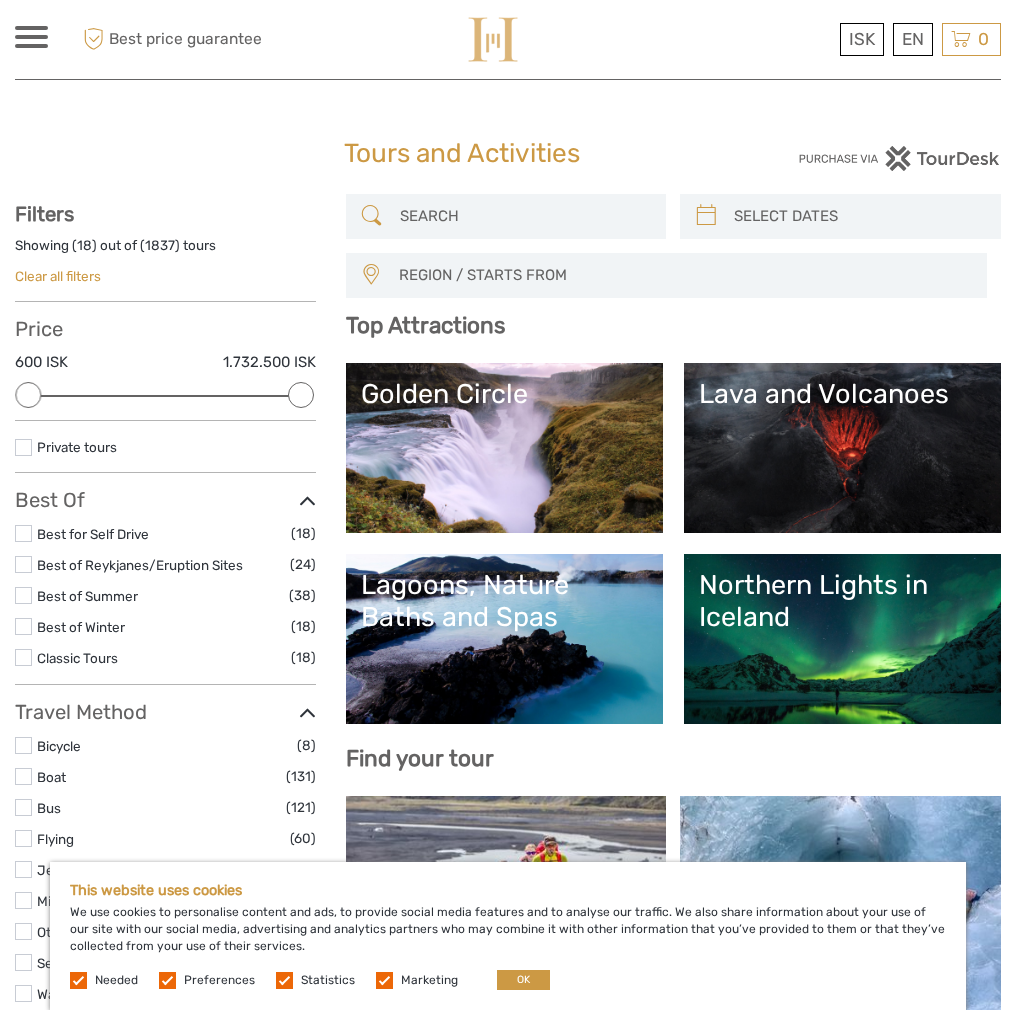 scroll, scrollTop: 0, scrollLeft: 0, axis: both 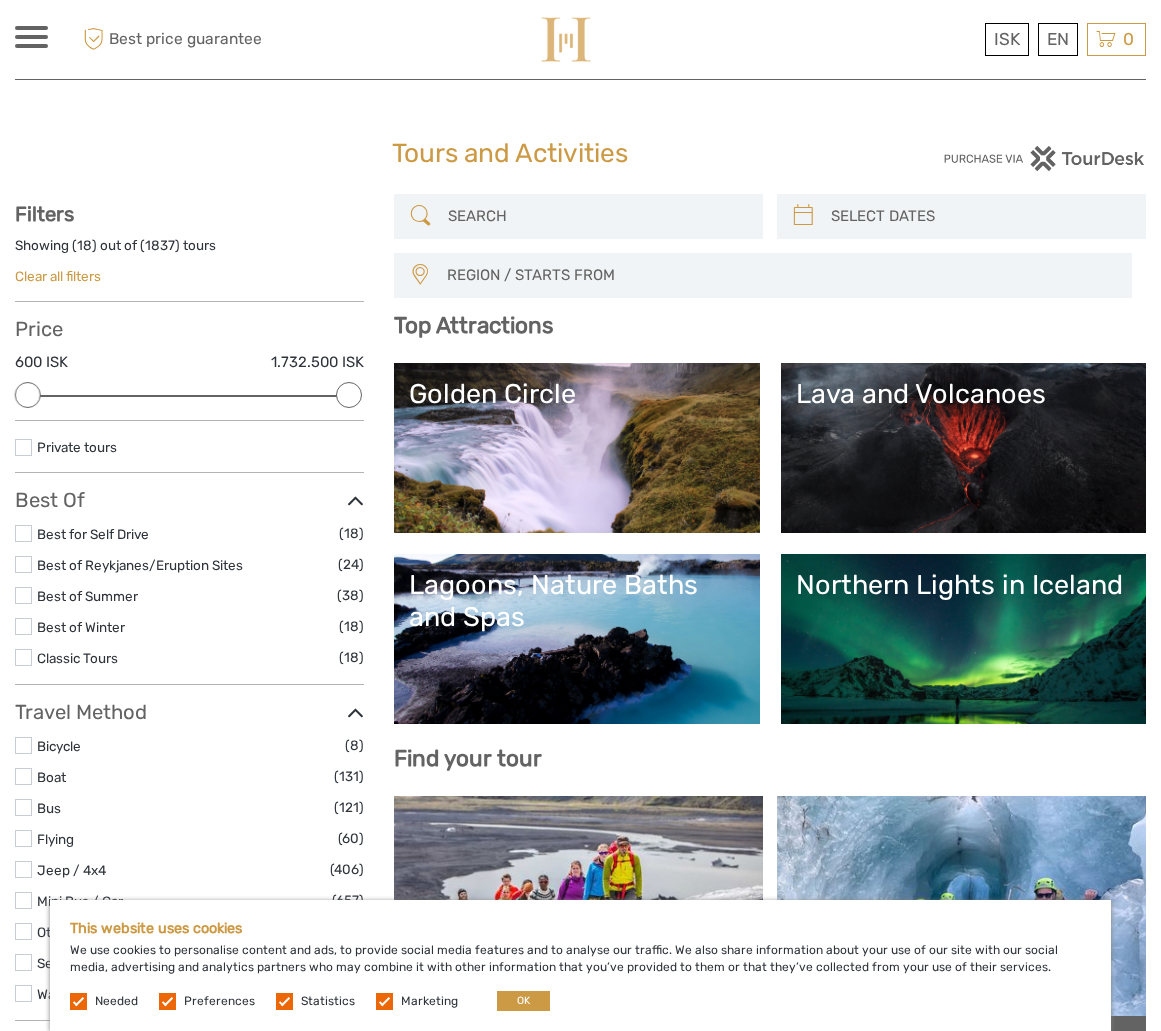click at bounding box center (167, 1001) 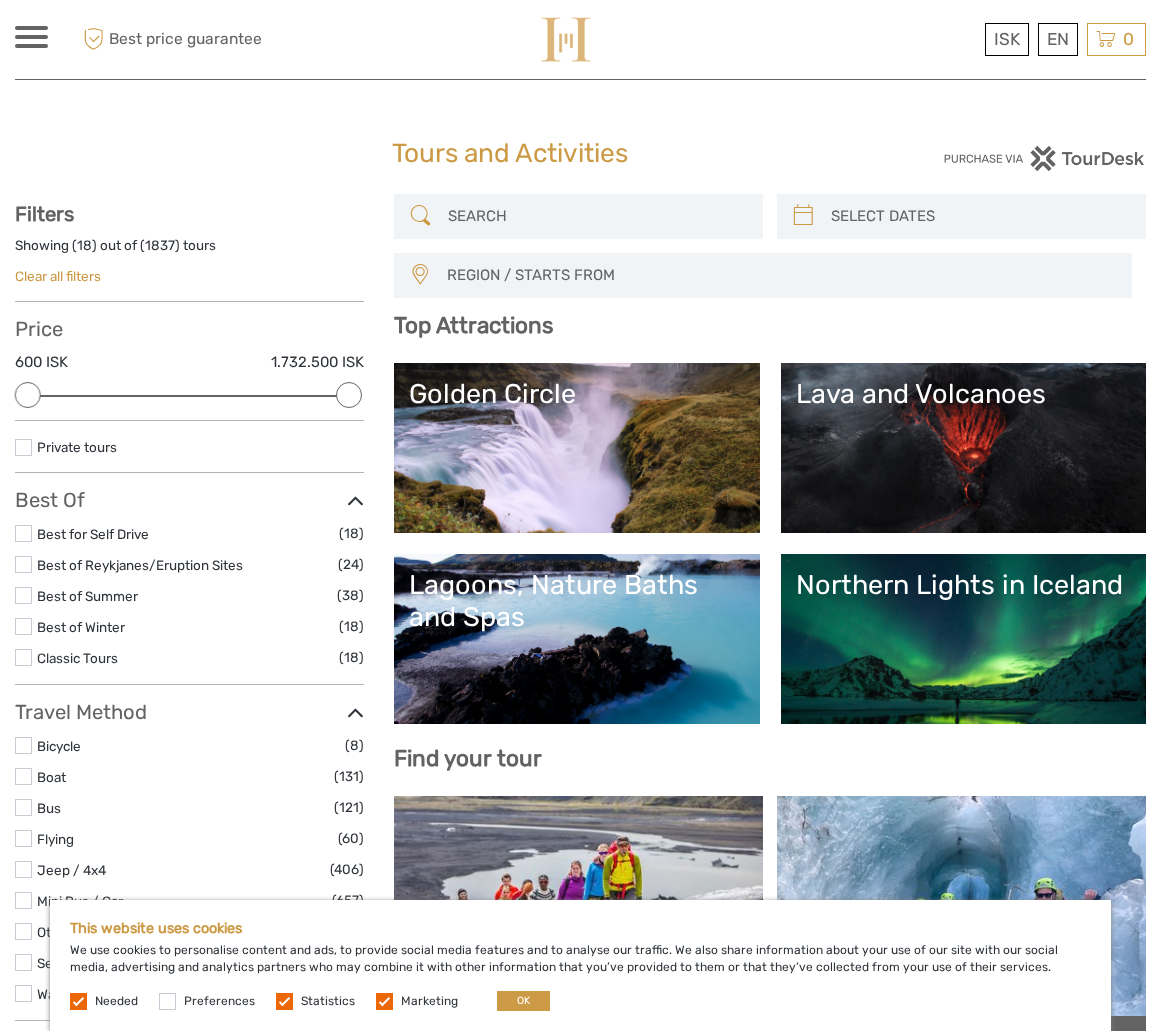 click at bounding box center (284, 1001) 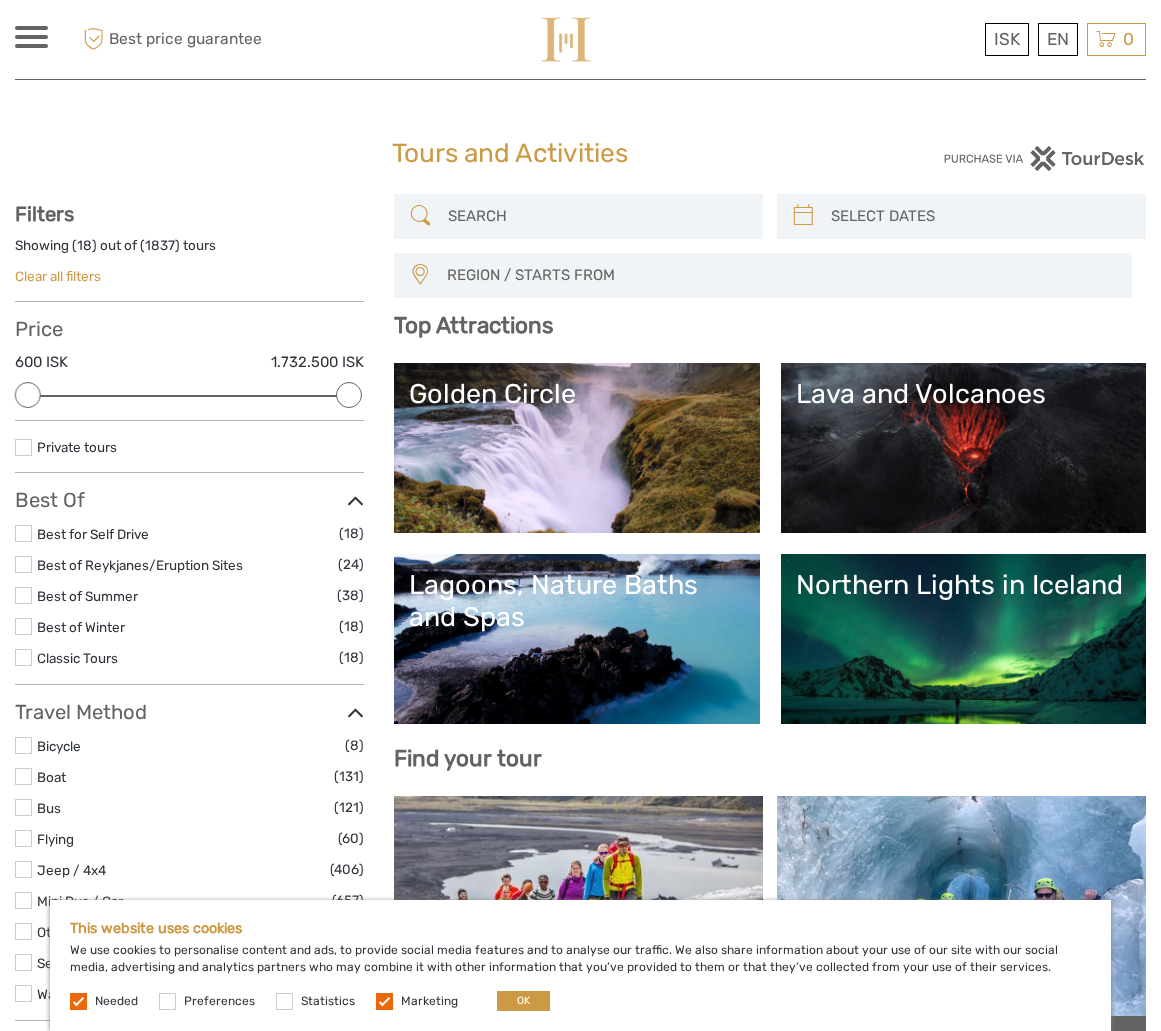 click at bounding box center (384, 1001) 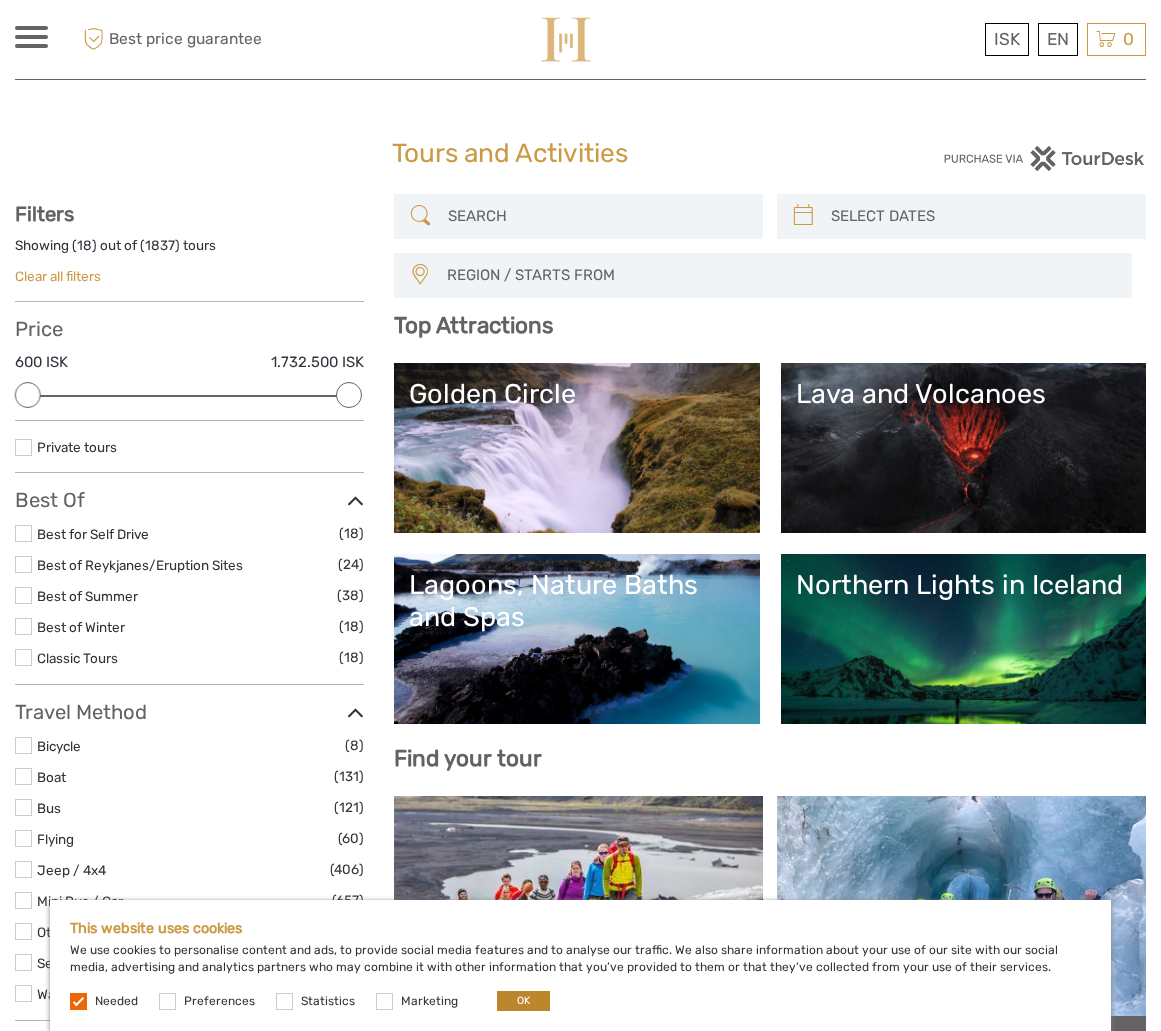 click on "OK" at bounding box center (523, 1001) 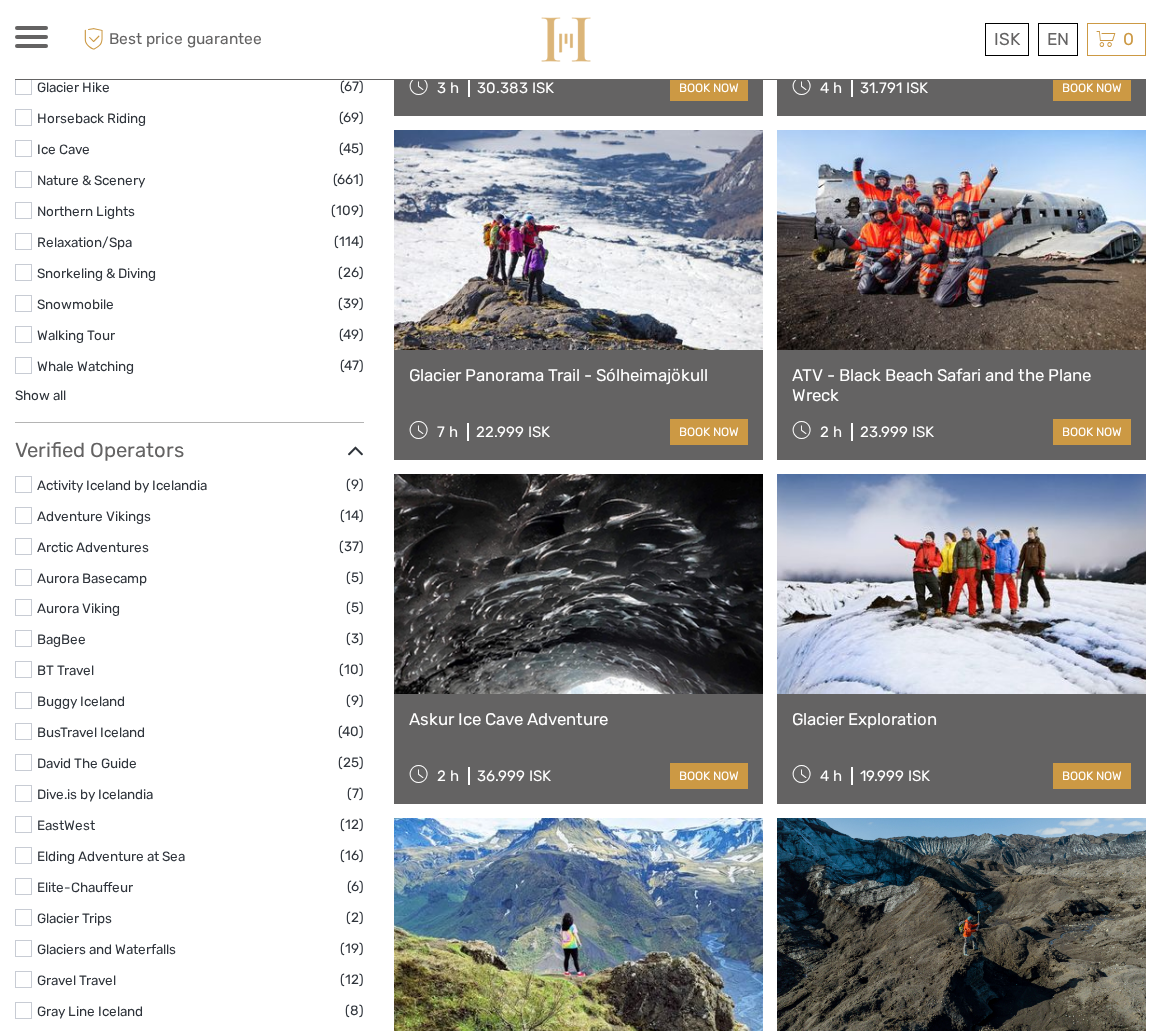 scroll, scrollTop: 2087, scrollLeft: 0, axis: vertical 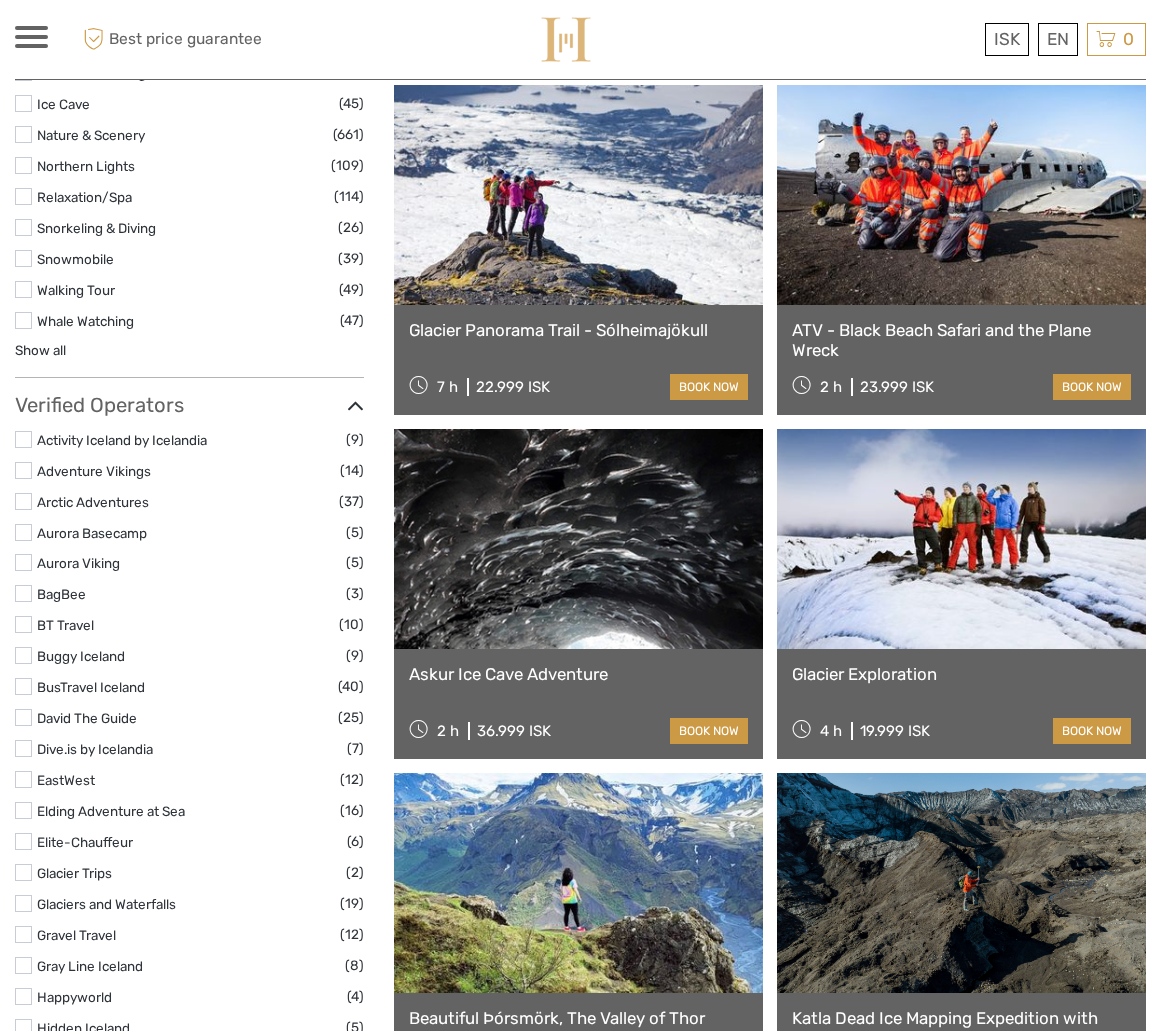 click at bounding box center [578, 539] 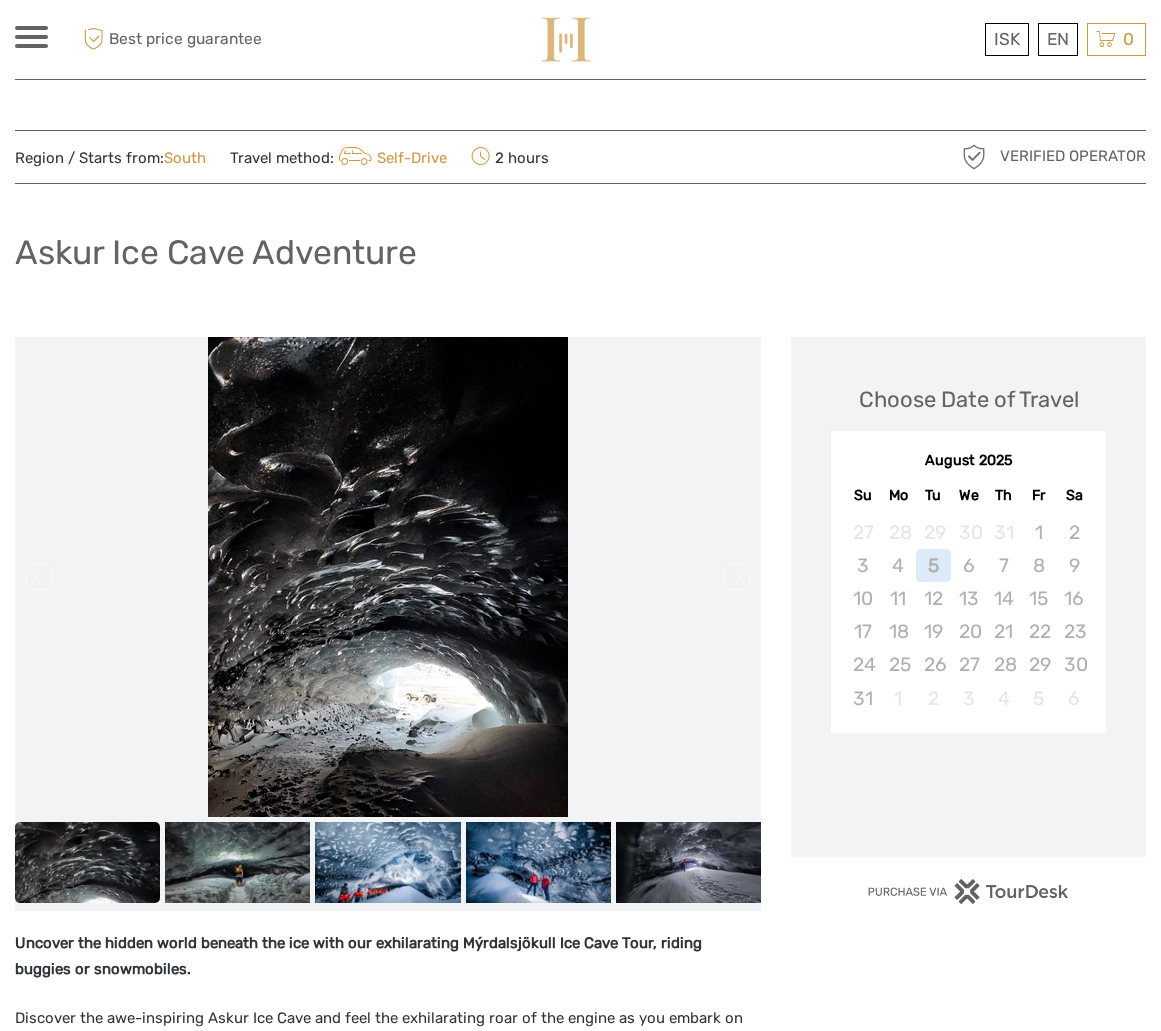 scroll, scrollTop: 0, scrollLeft: 0, axis: both 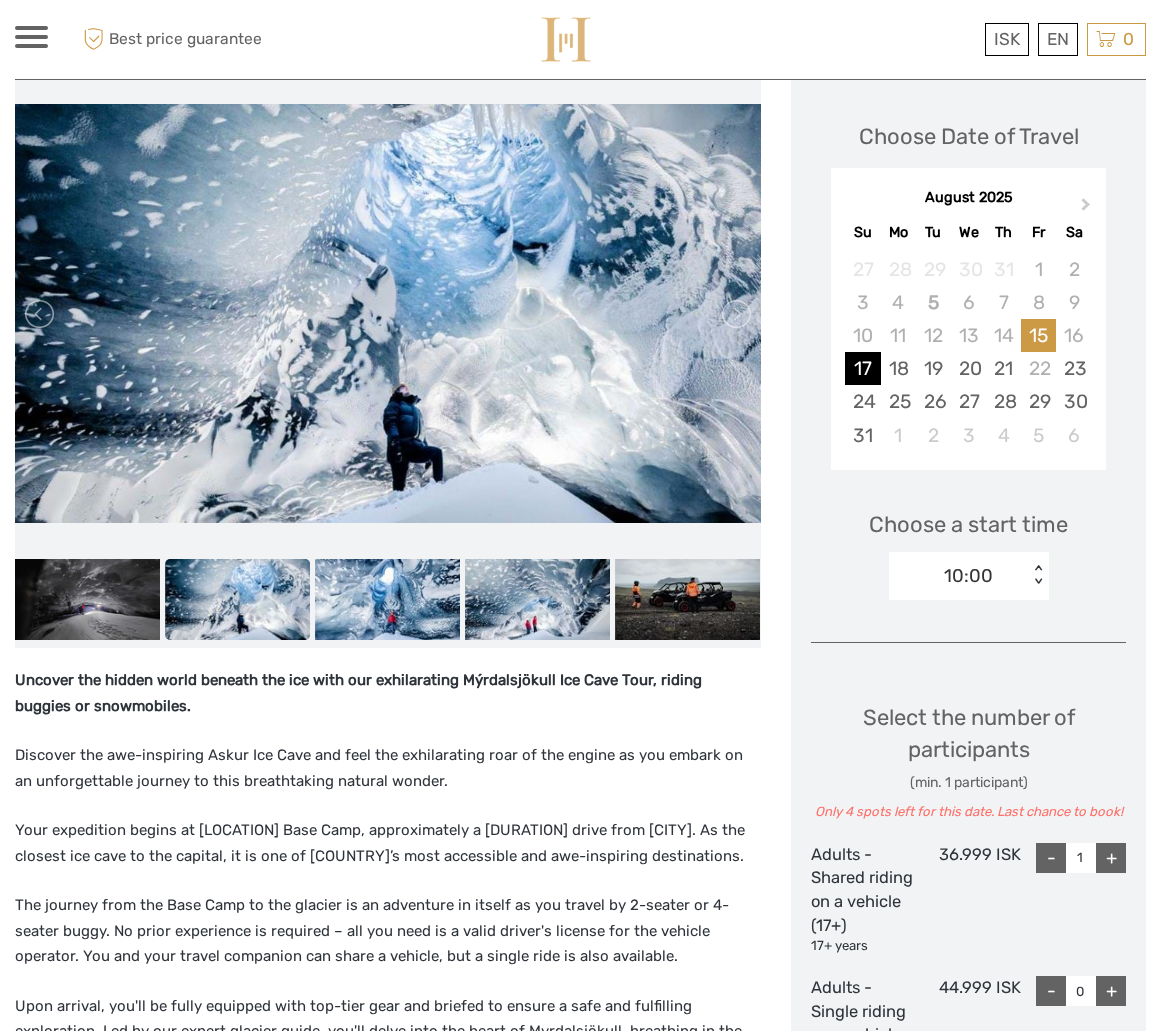 click on "17" at bounding box center (862, 368) 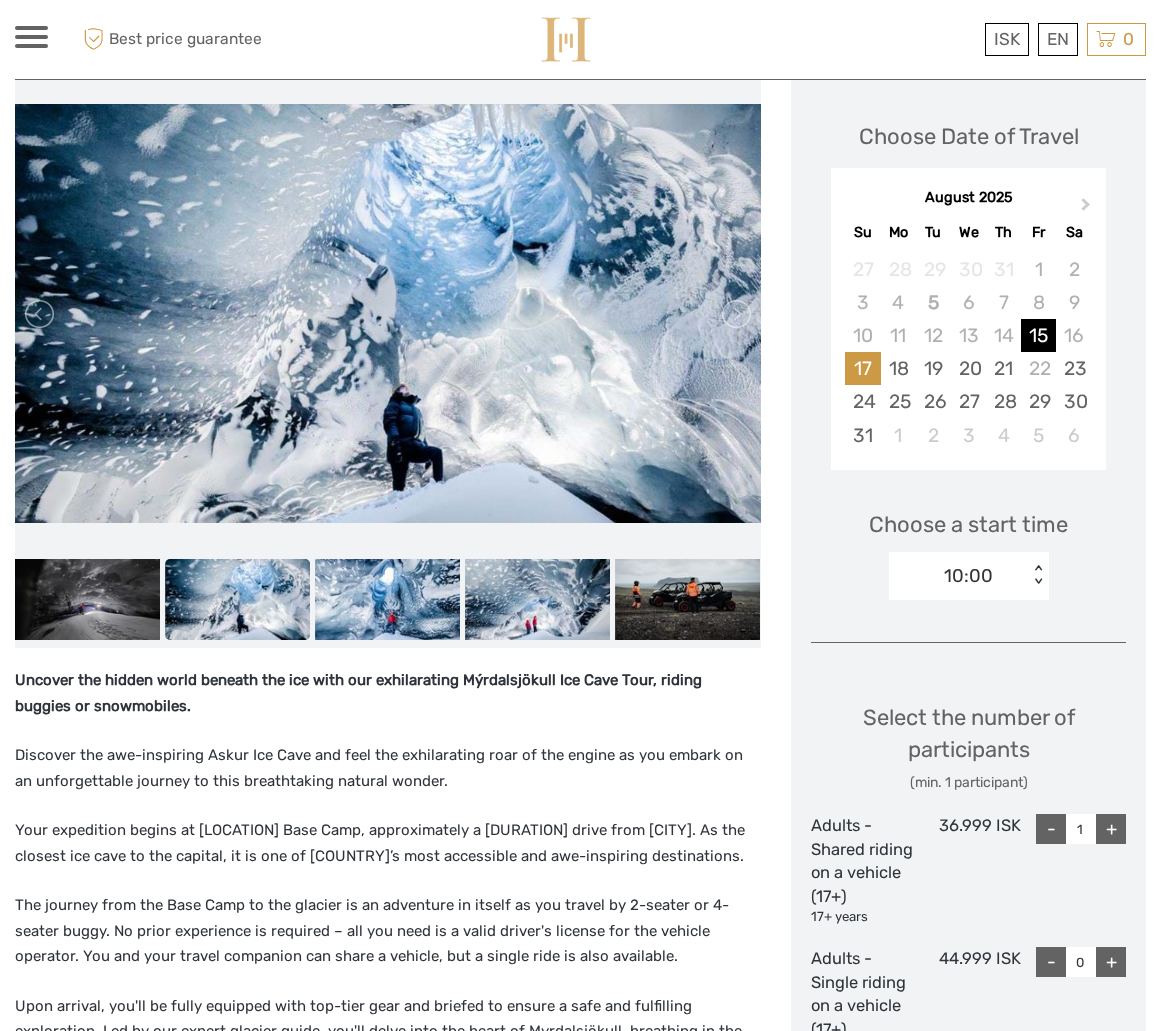 click on "15" at bounding box center (1038, 335) 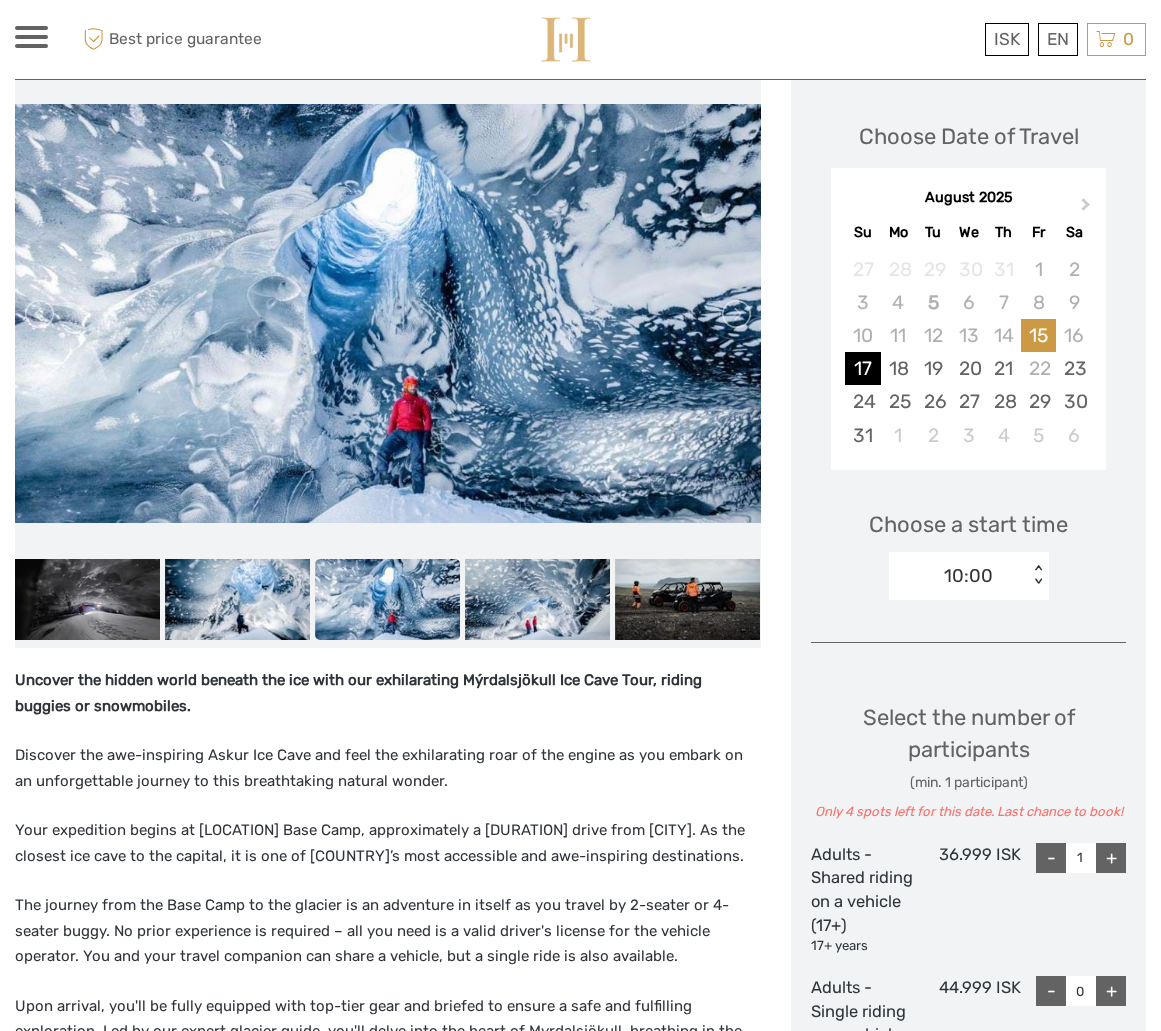 click on "17" at bounding box center [862, 368] 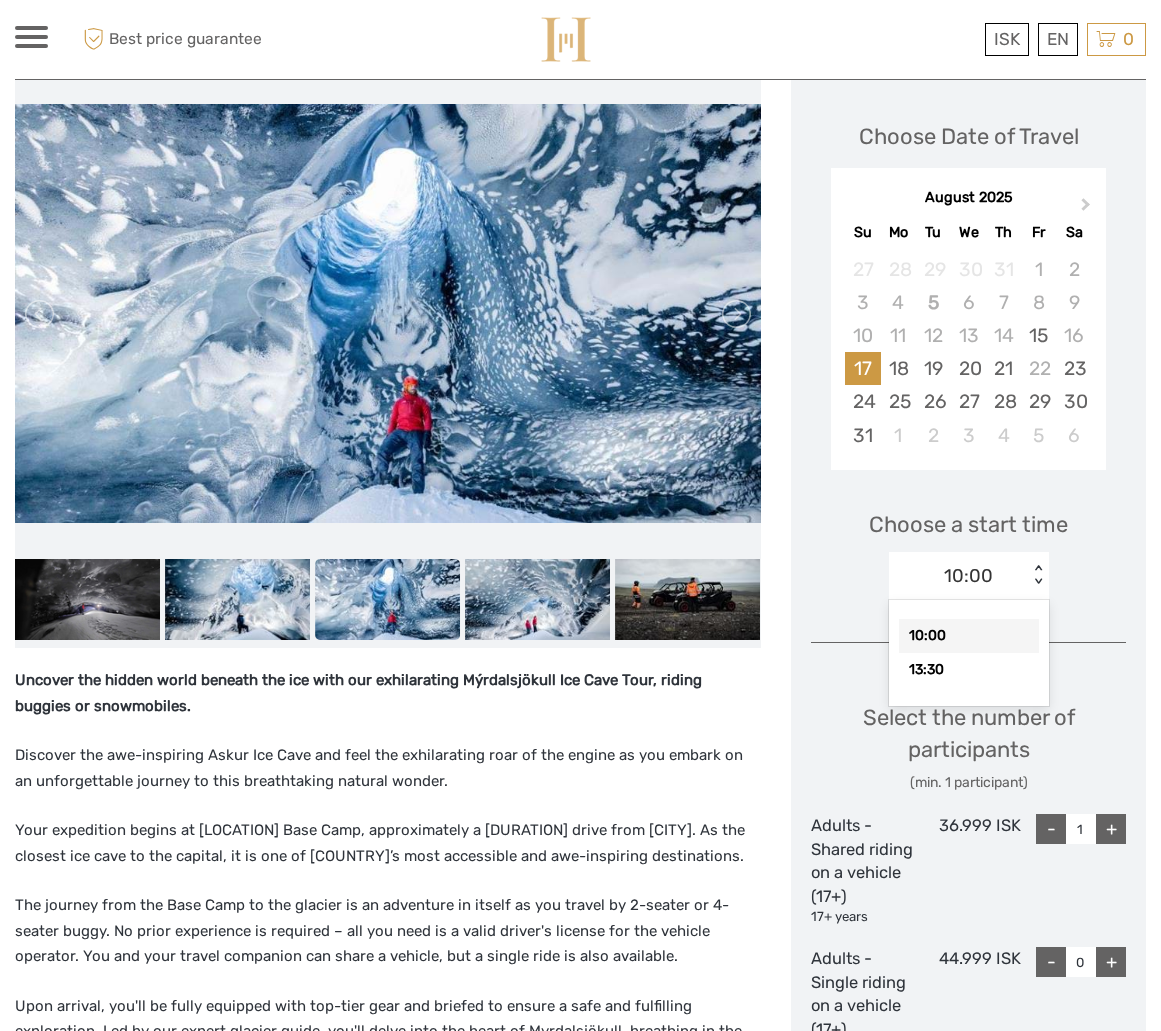 click on "10:00" at bounding box center [958, 576] 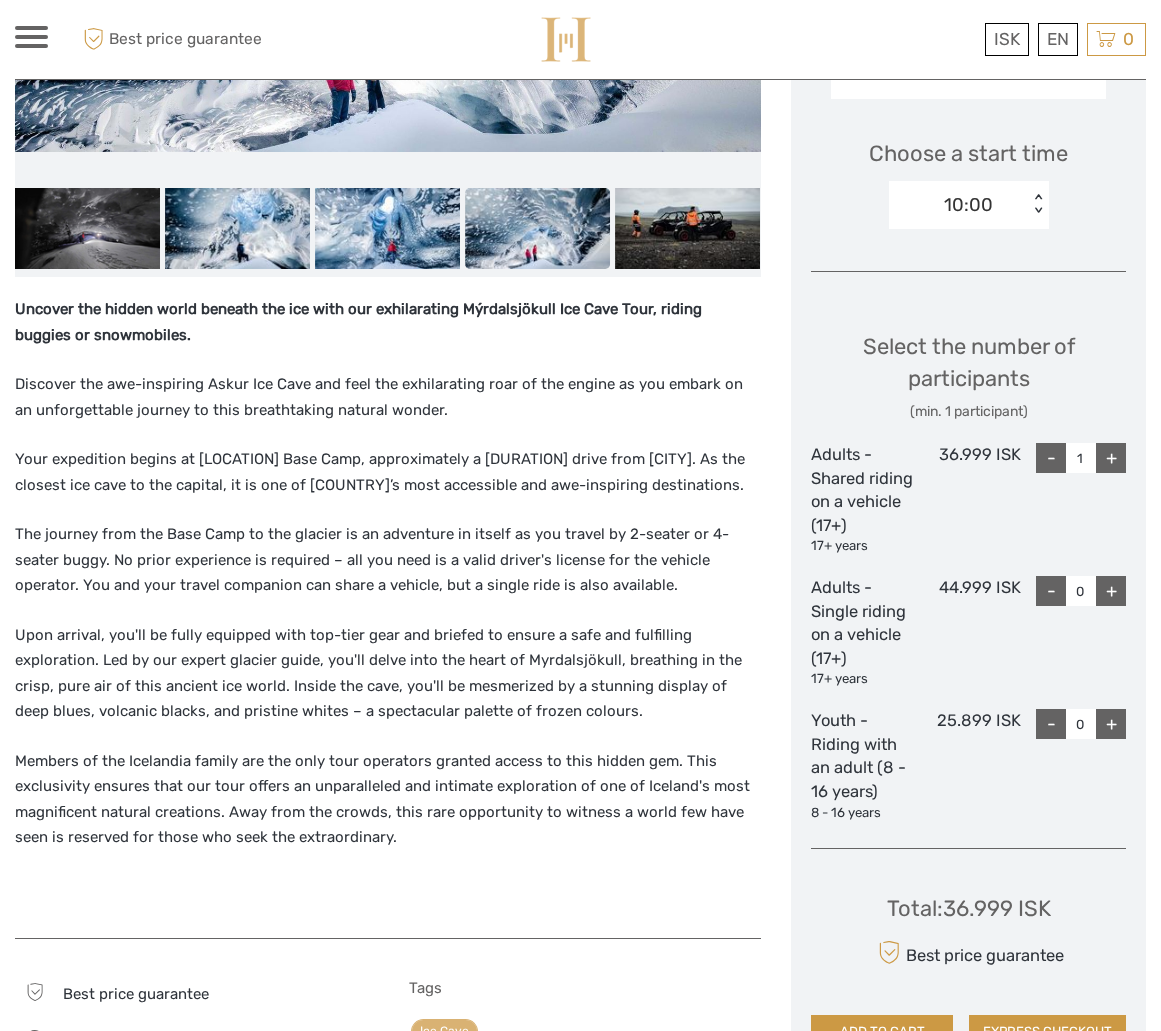 scroll, scrollTop: 637, scrollLeft: 0, axis: vertical 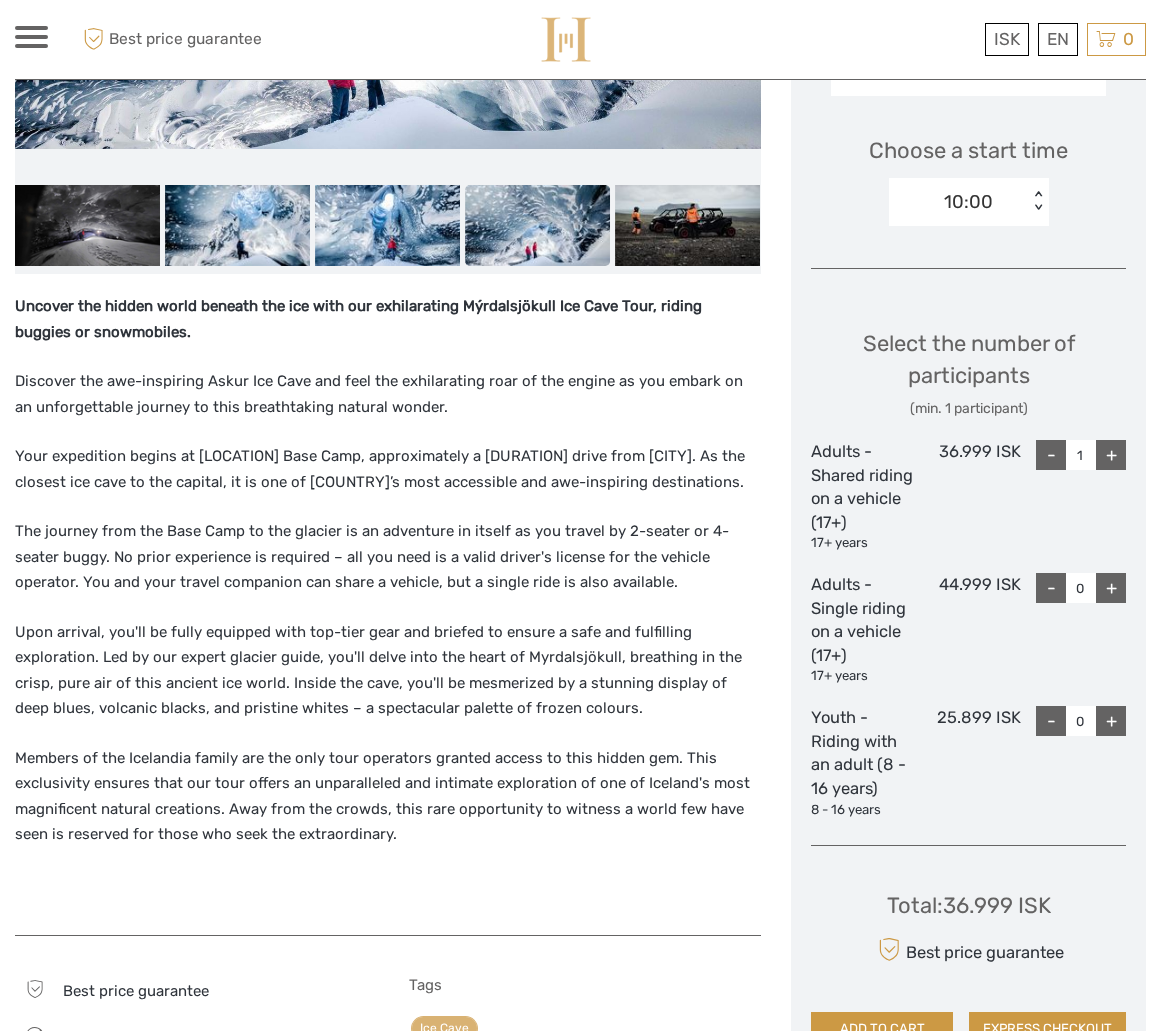 click on "+" at bounding box center (1111, 721) 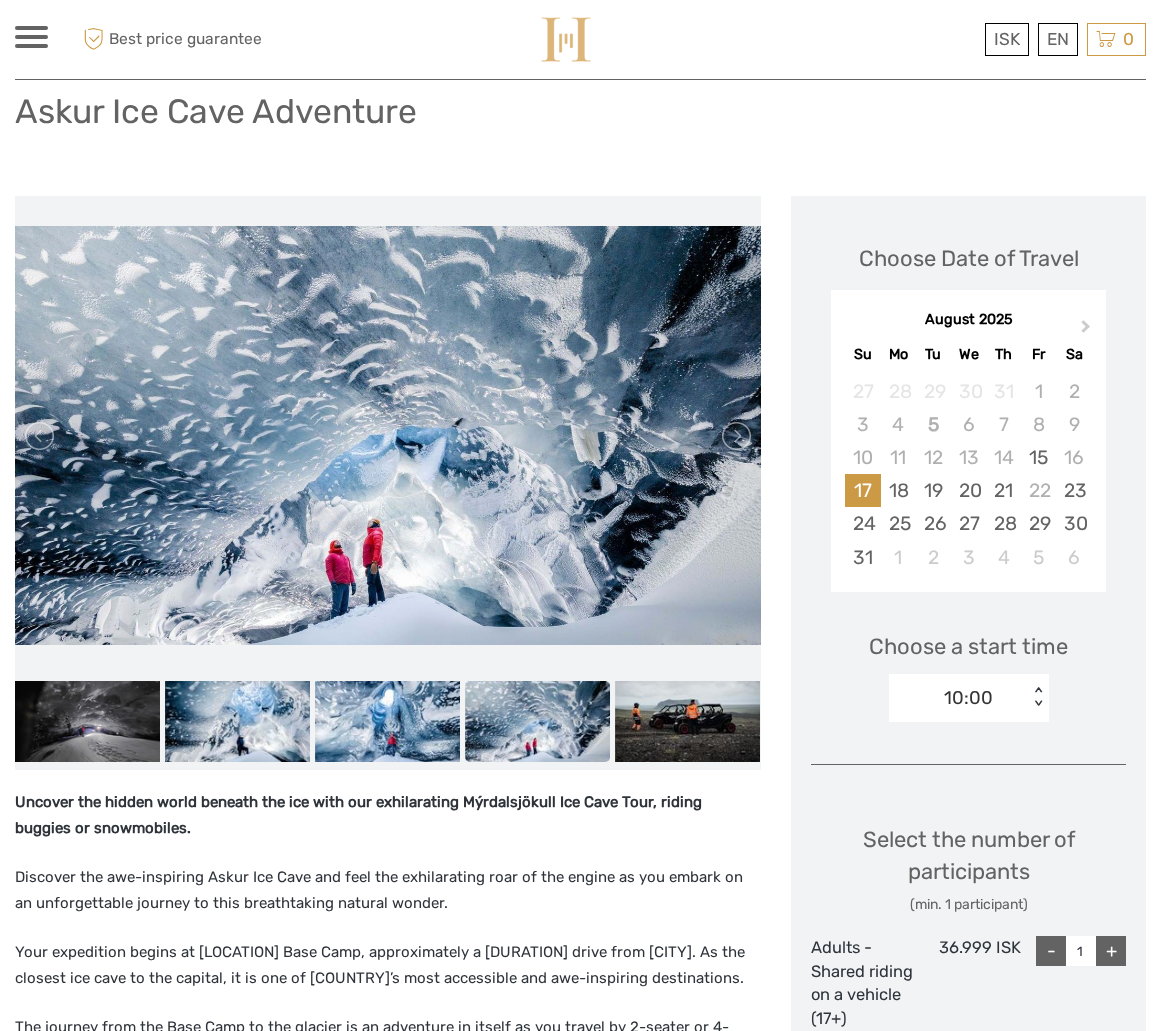 scroll, scrollTop: 127, scrollLeft: 0, axis: vertical 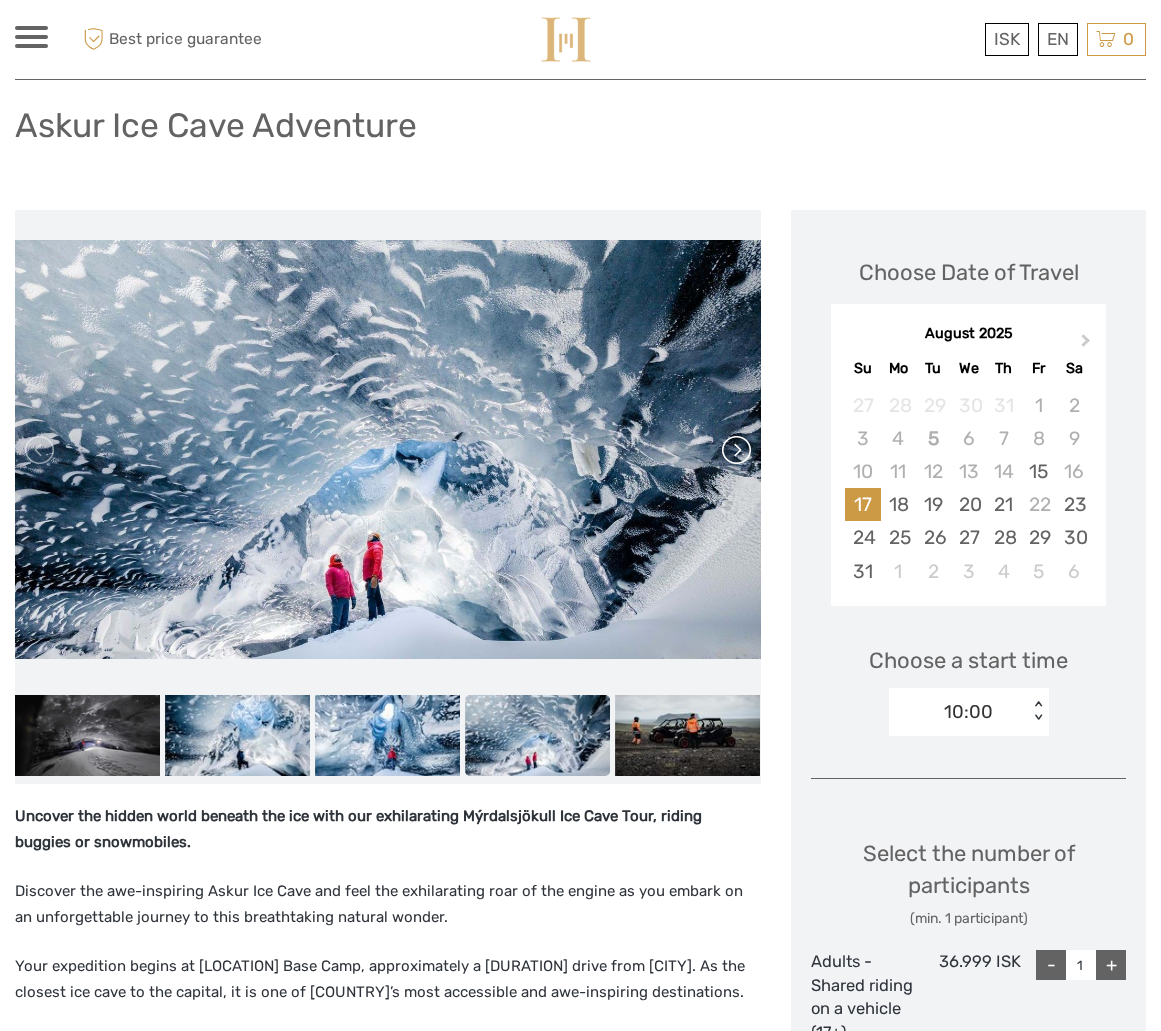 click at bounding box center (735, 450) 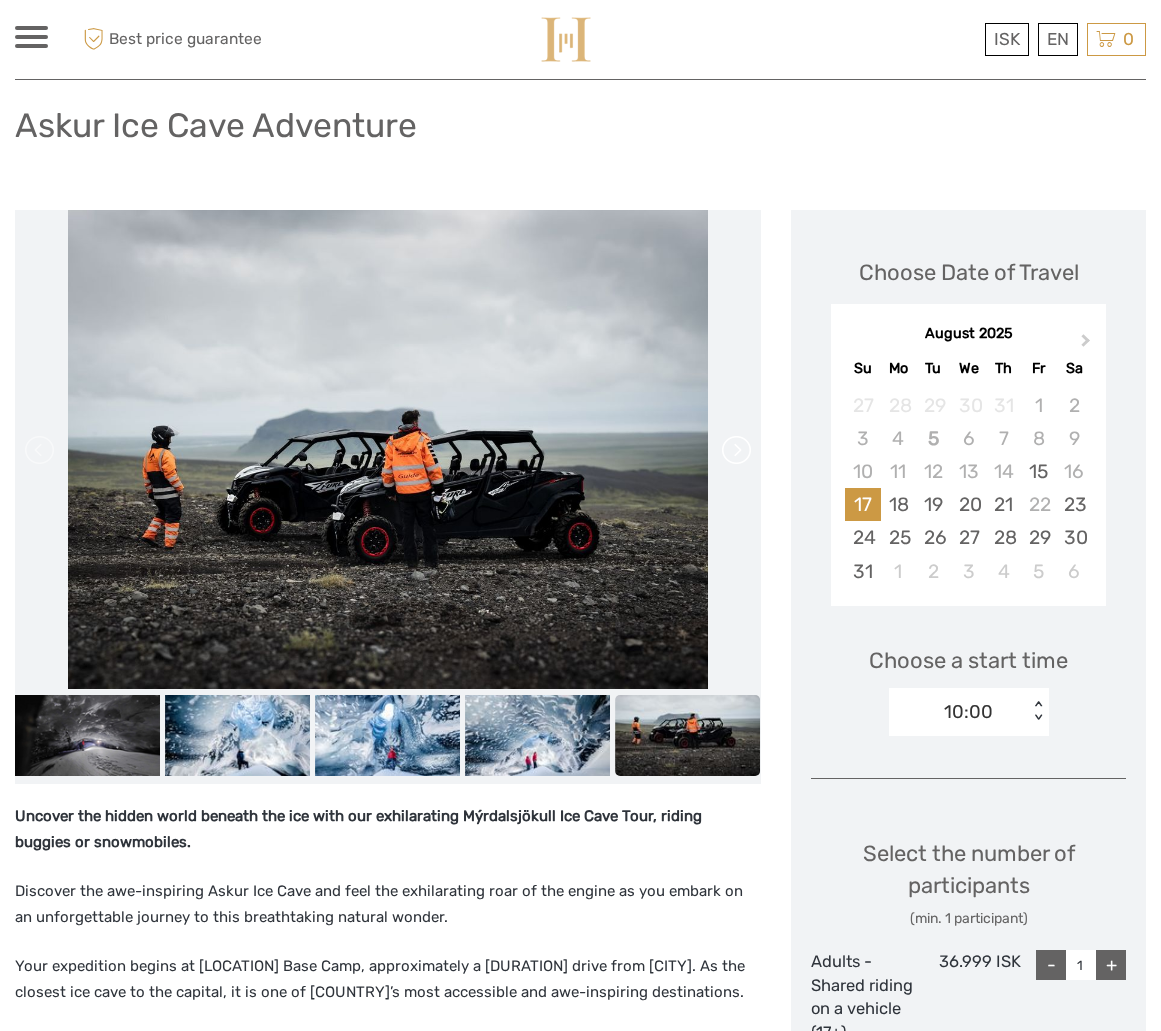 click at bounding box center [735, 450] 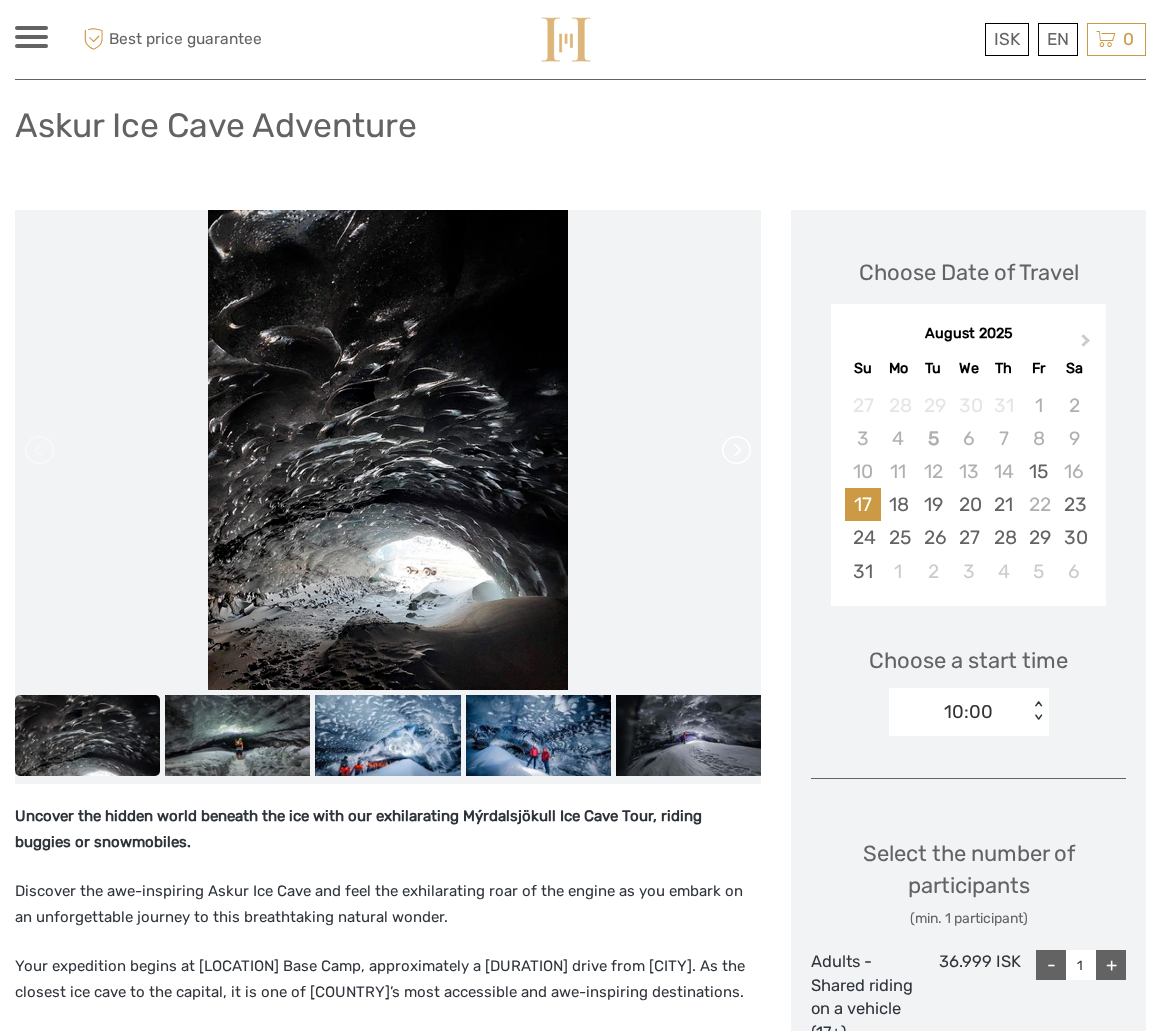 click at bounding box center [735, 450] 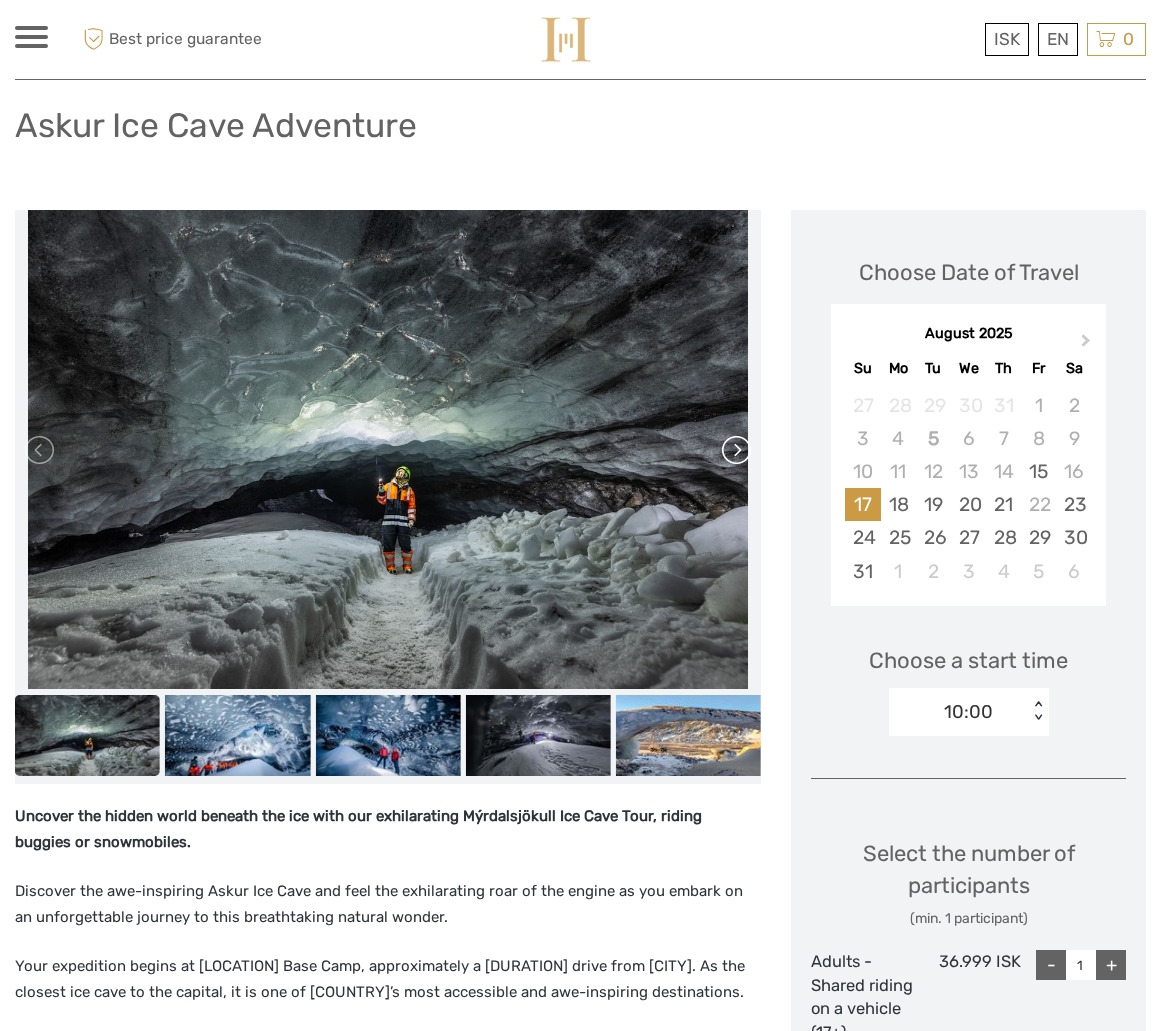 click at bounding box center (735, 450) 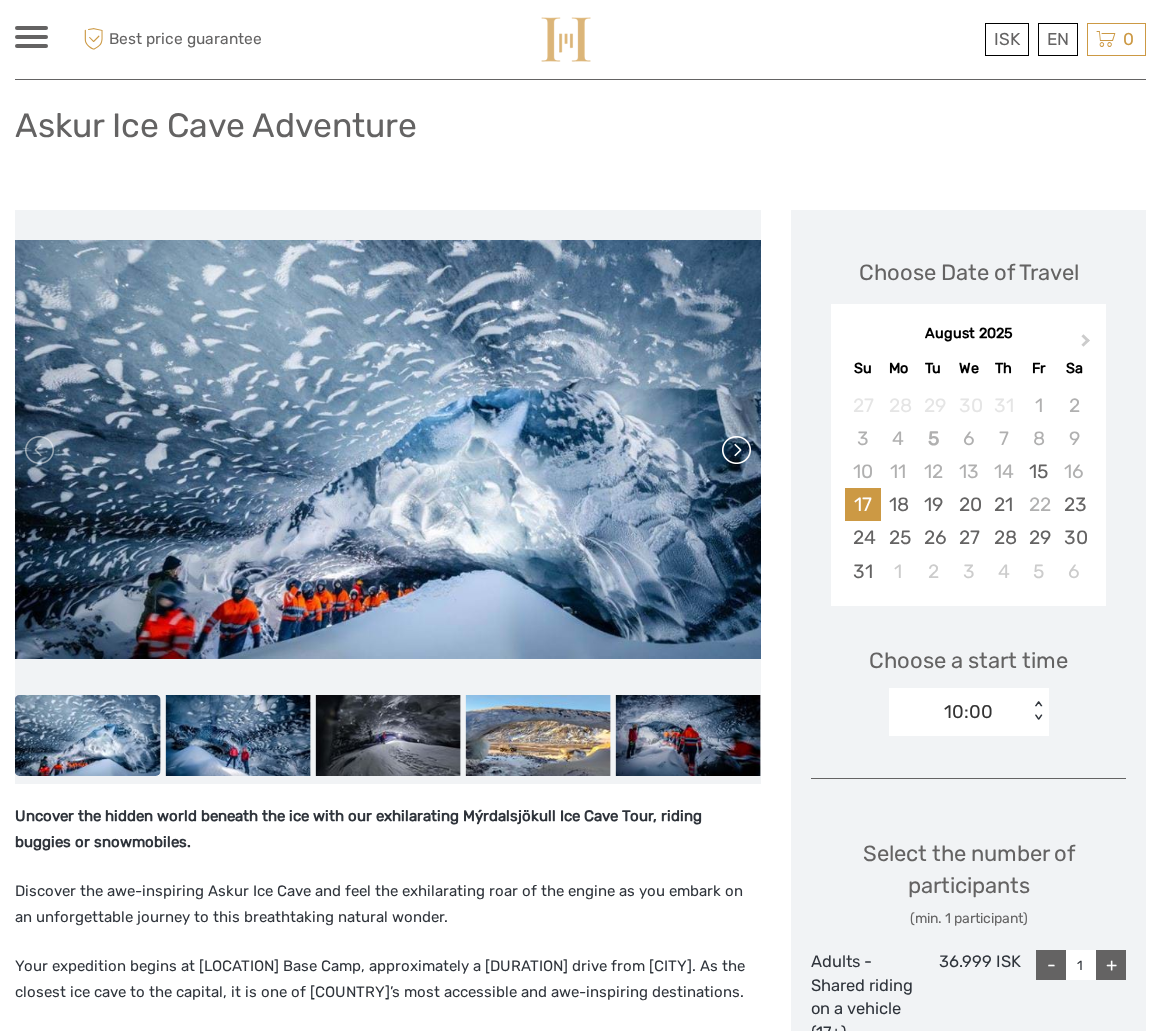 click at bounding box center [735, 450] 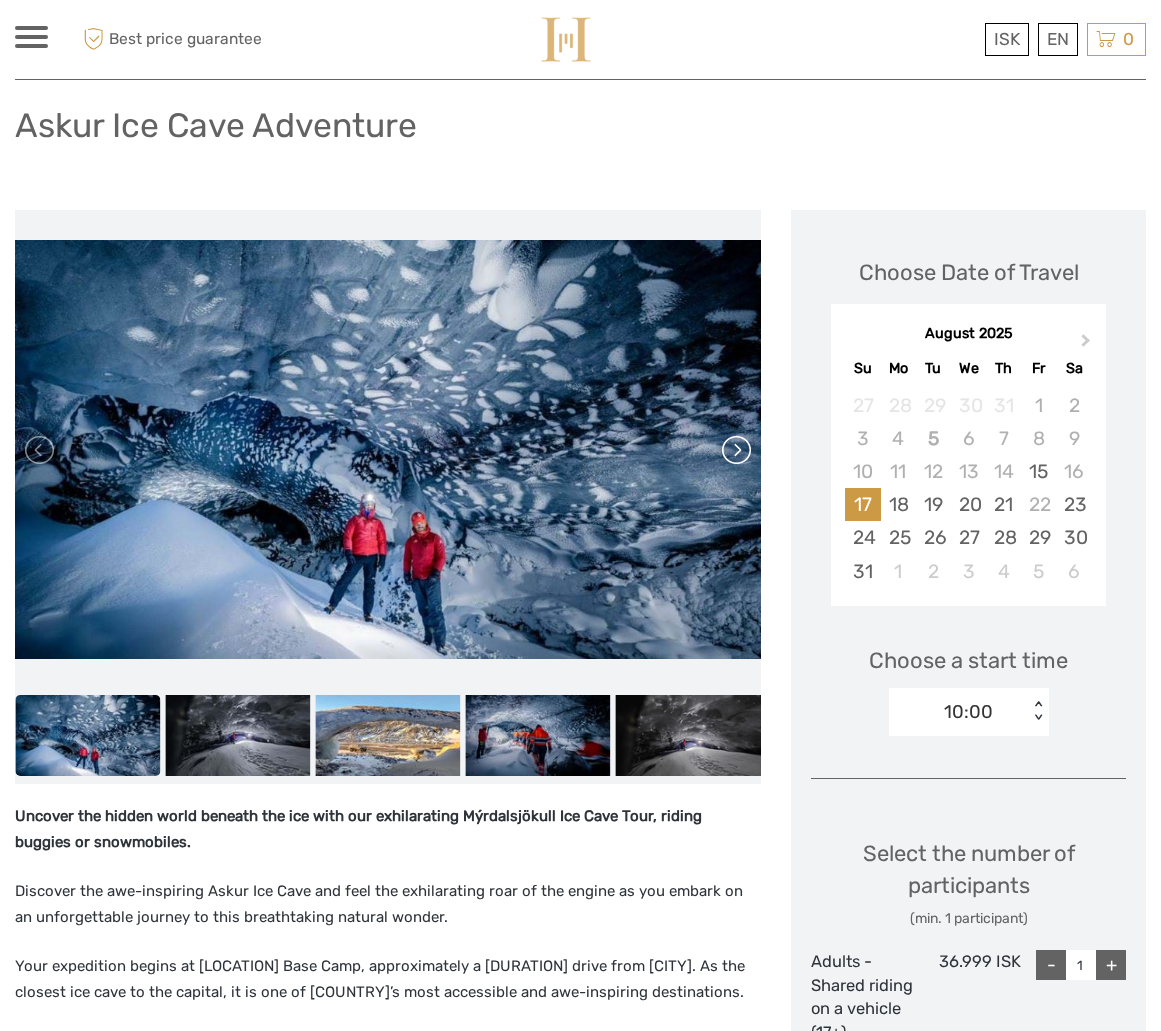 click at bounding box center [735, 450] 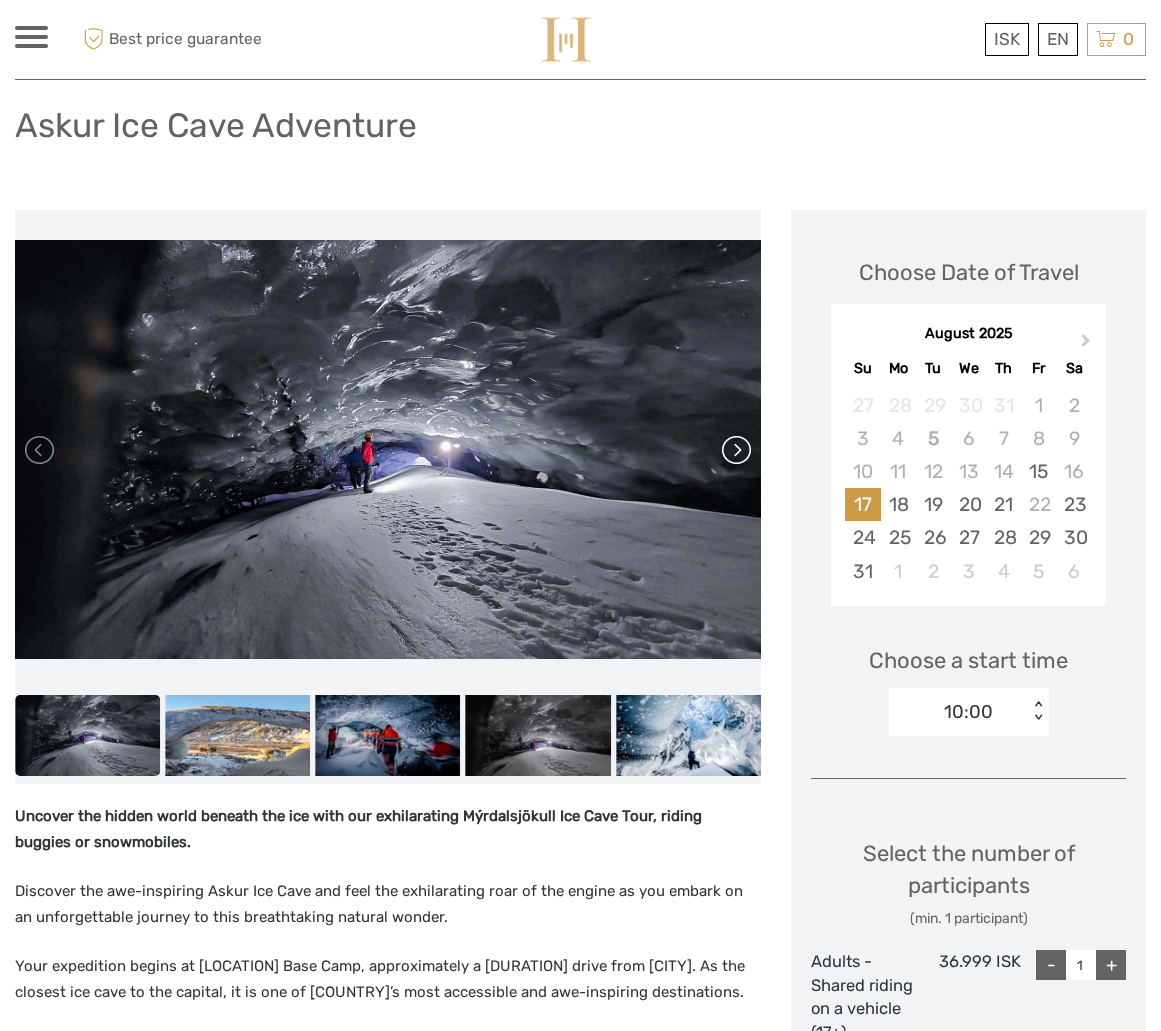 click at bounding box center [735, 450] 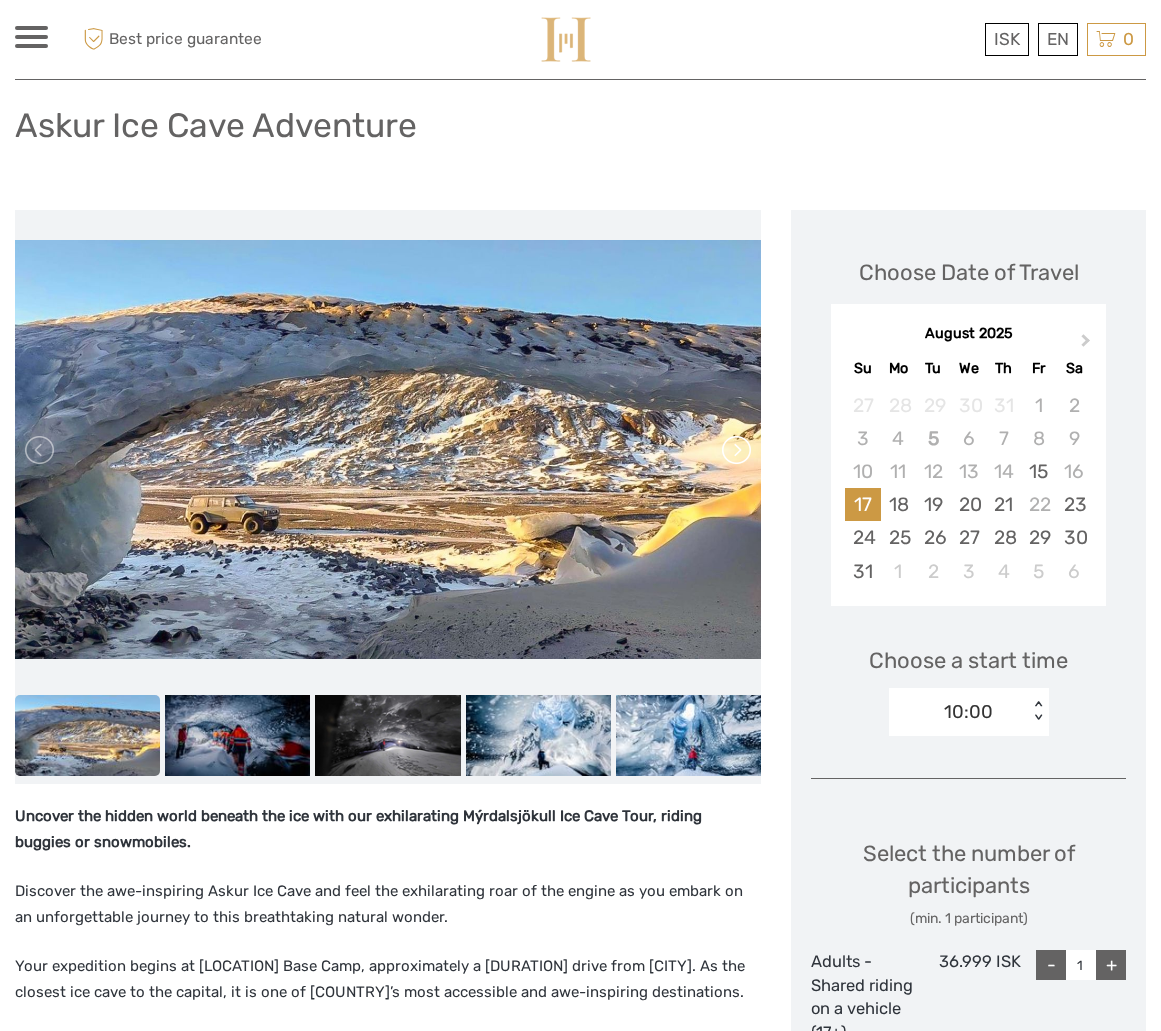 click at bounding box center [735, 450] 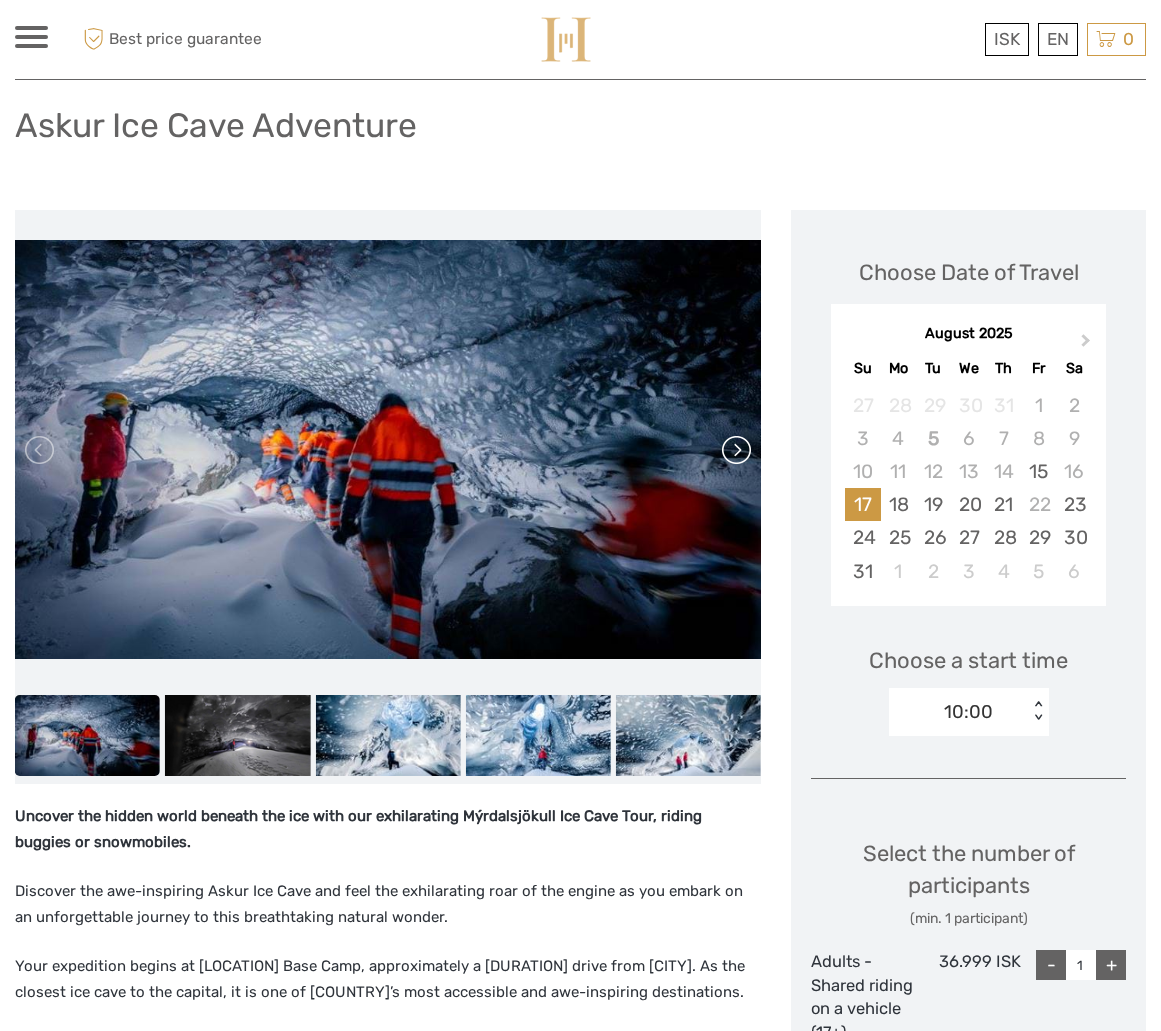 click at bounding box center [735, 450] 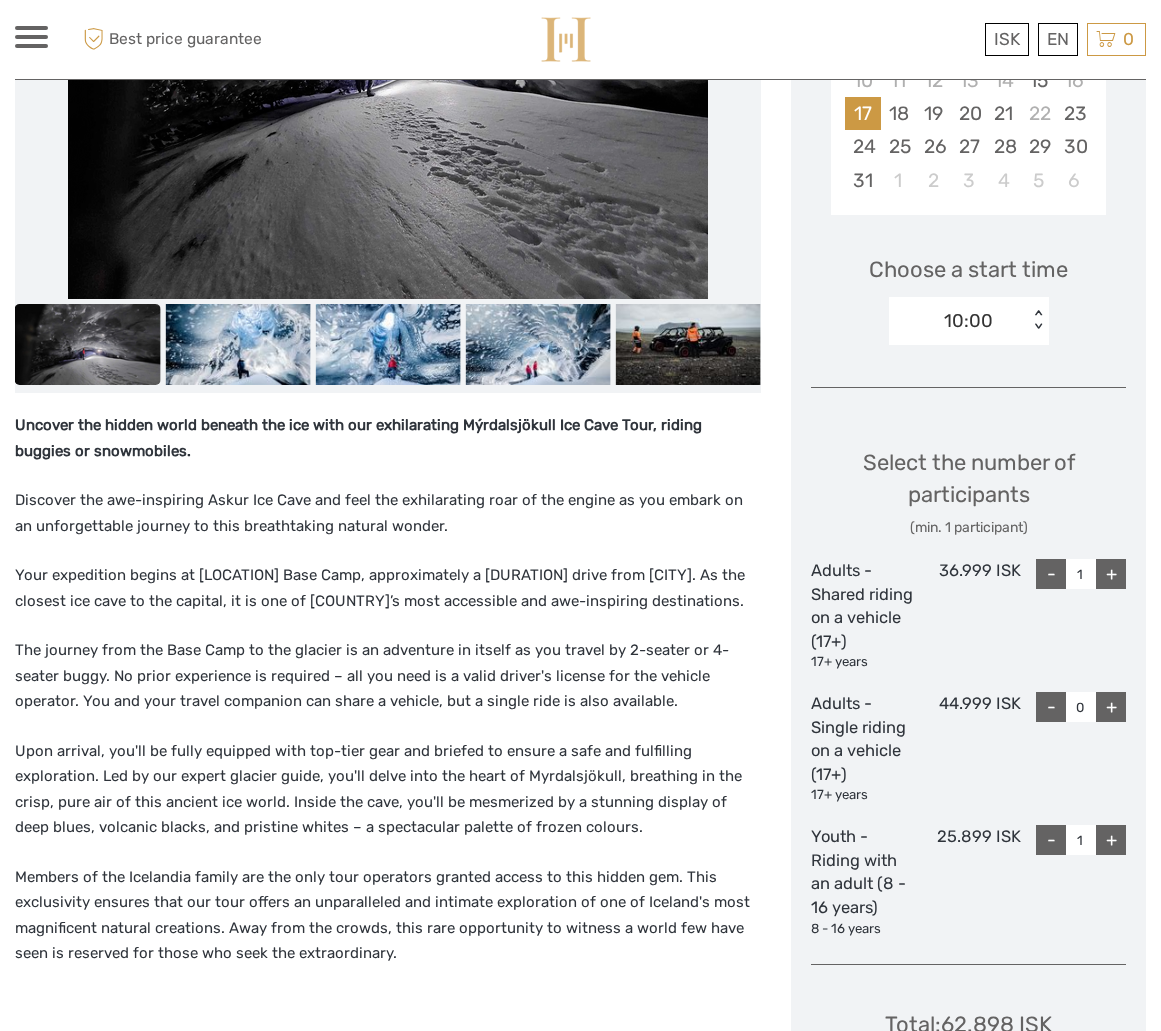 scroll, scrollTop: 519, scrollLeft: 0, axis: vertical 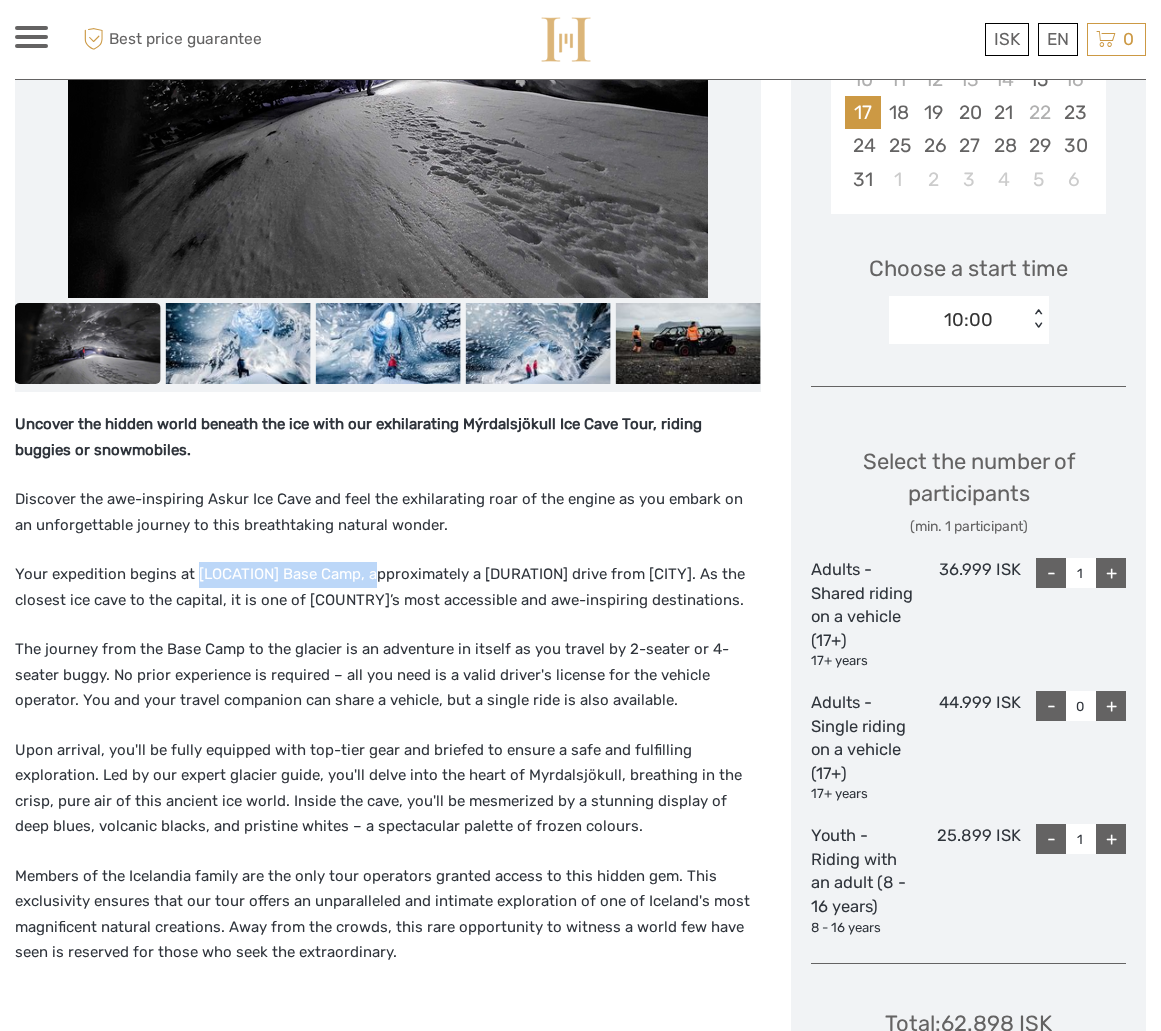 drag, startPoint x: 195, startPoint y: 571, endPoint x: 365, endPoint y: 574, distance: 170.02647 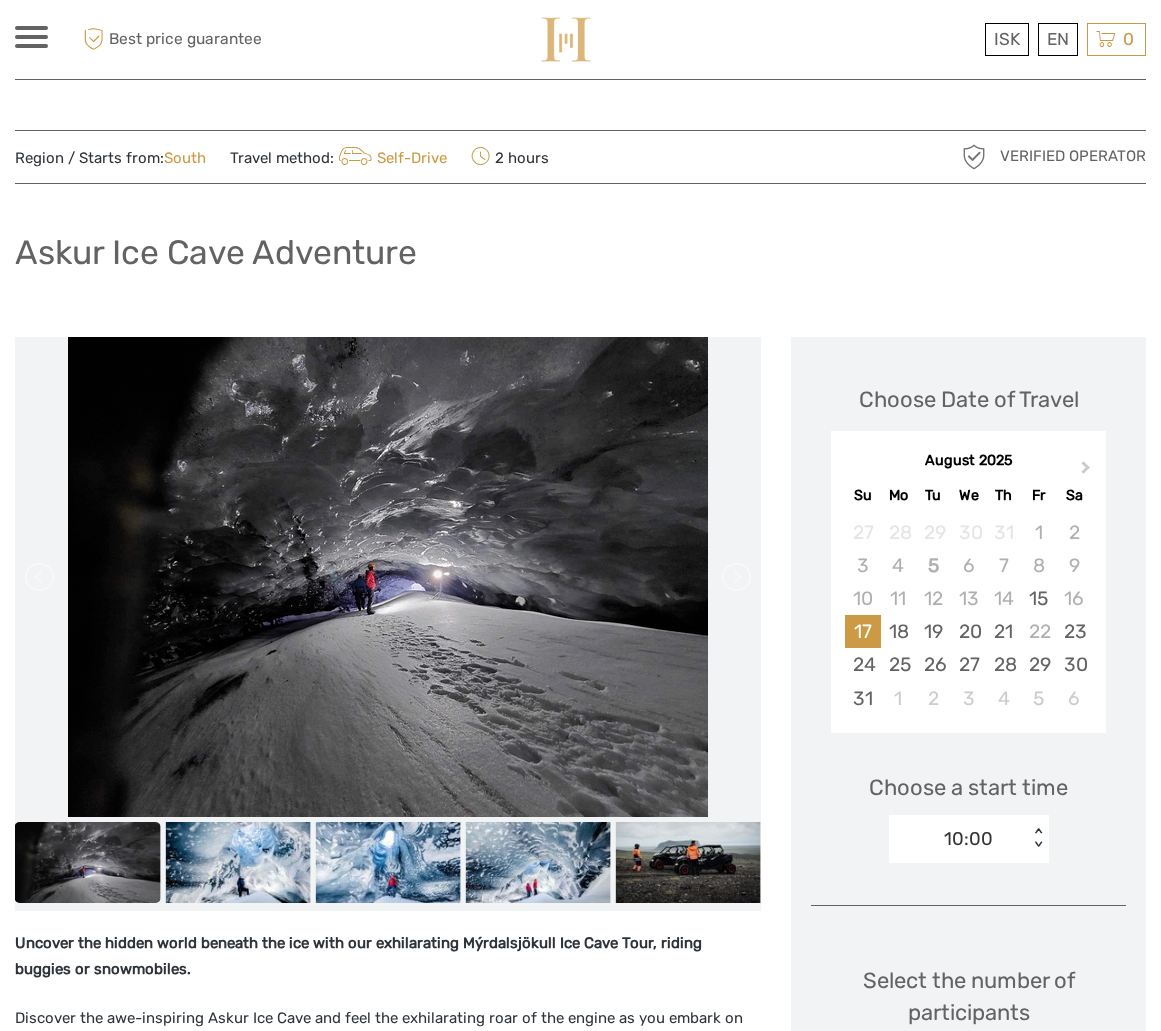 scroll, scrollTop: 0, scrollLeft: 0, axis: both 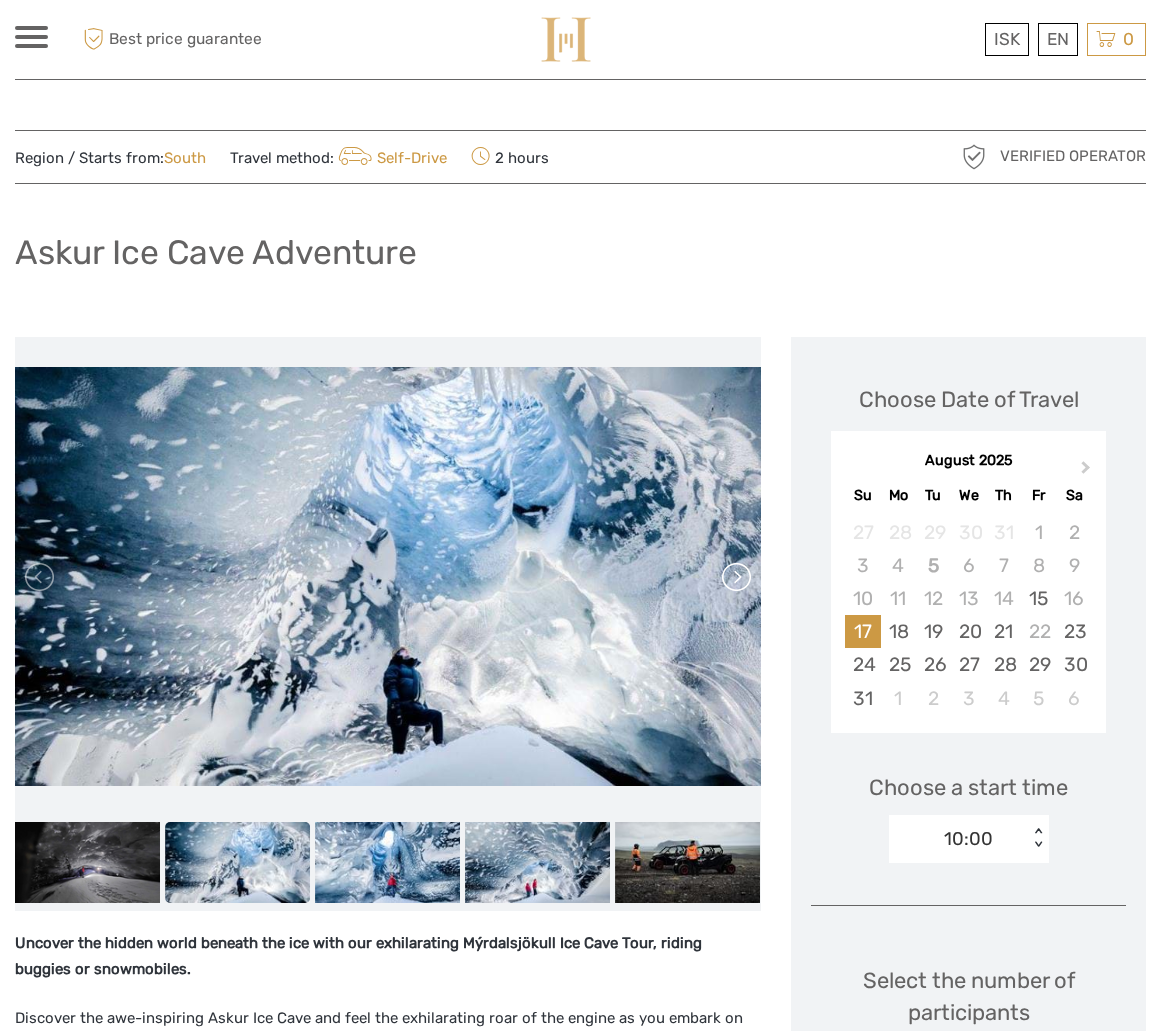 click at bounding box center (735, 577) 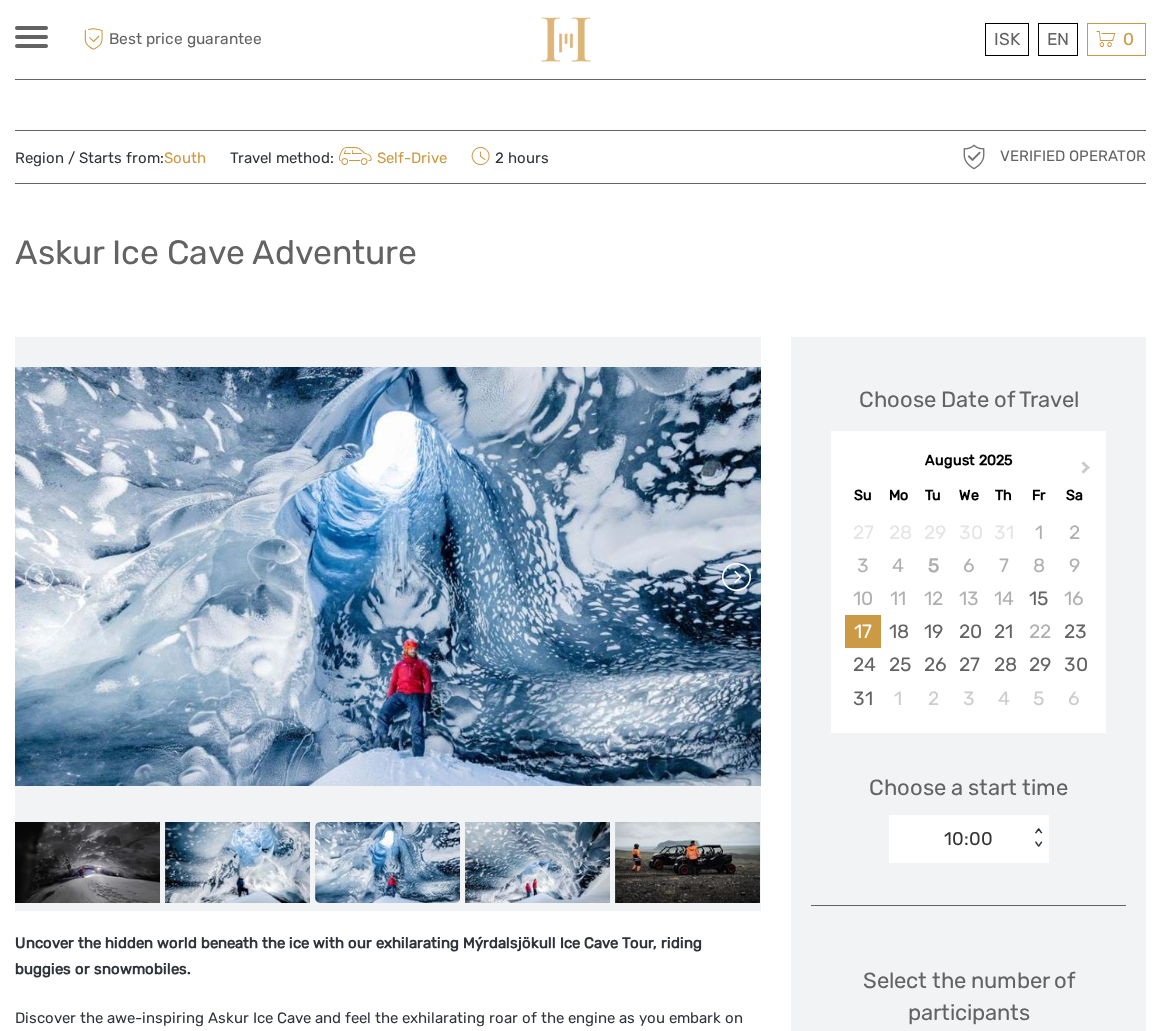 click at bounding box center [735, 577] 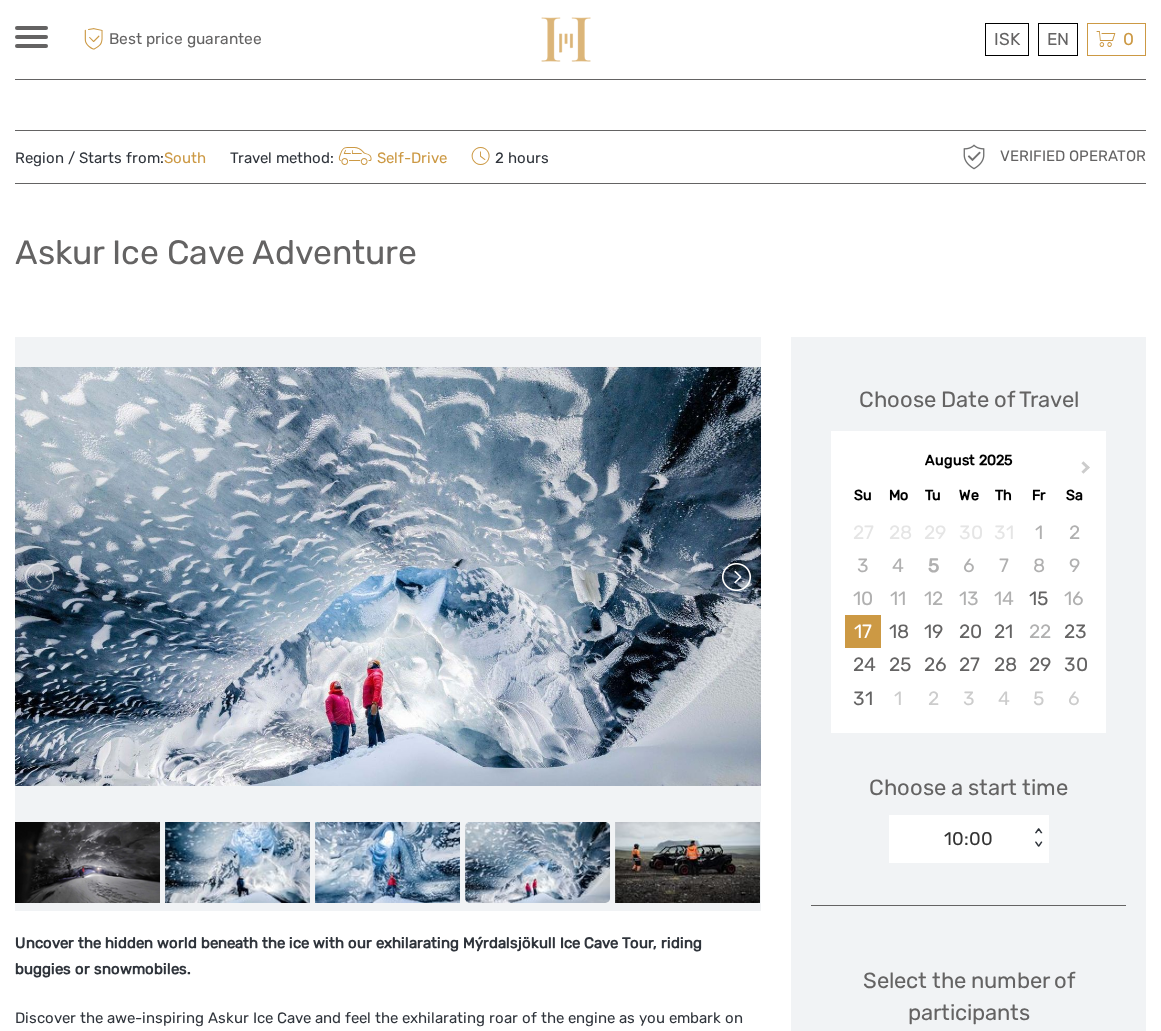 click at bounding box center [735, 577] 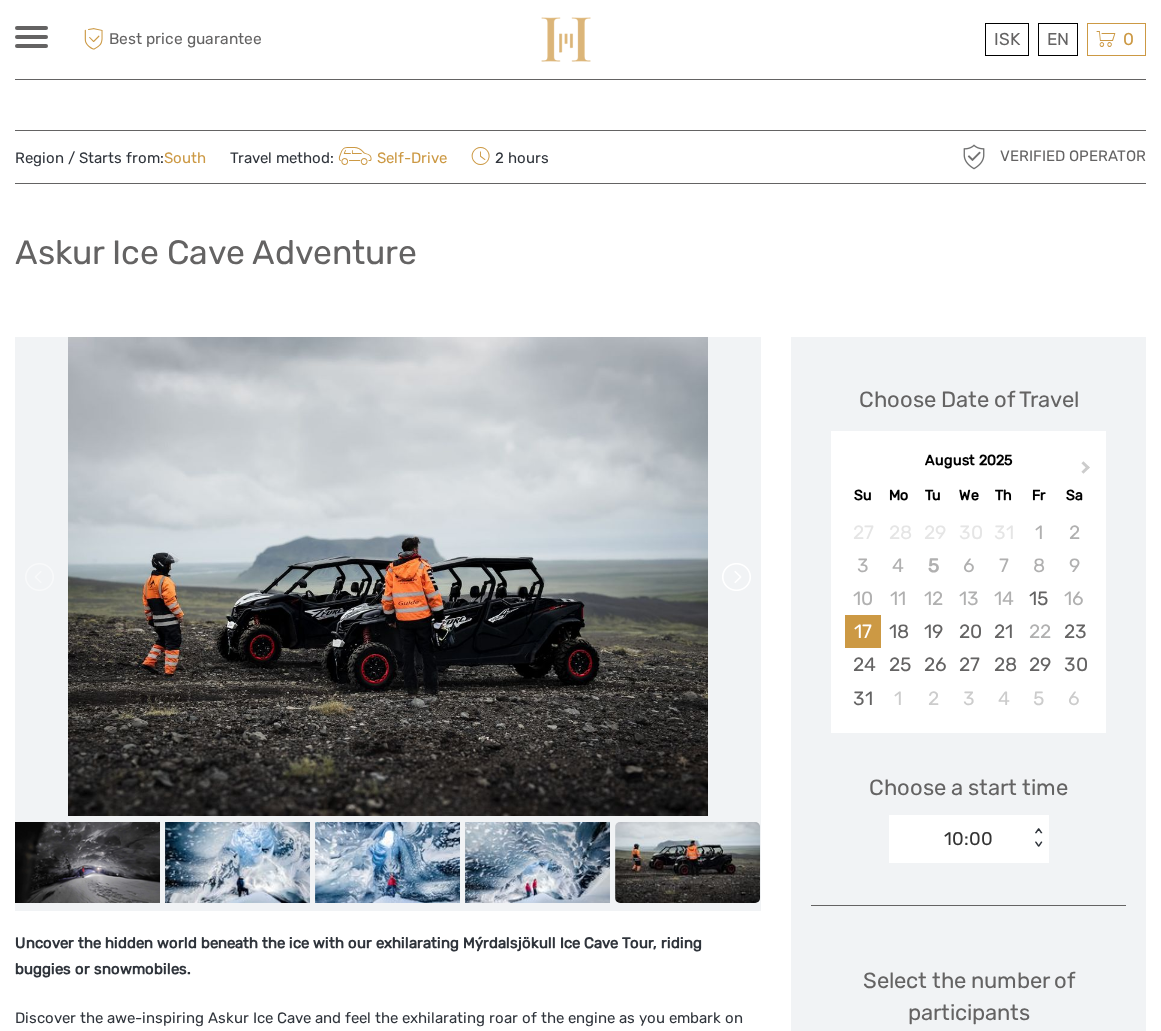 click at bounding box center [735, 577] 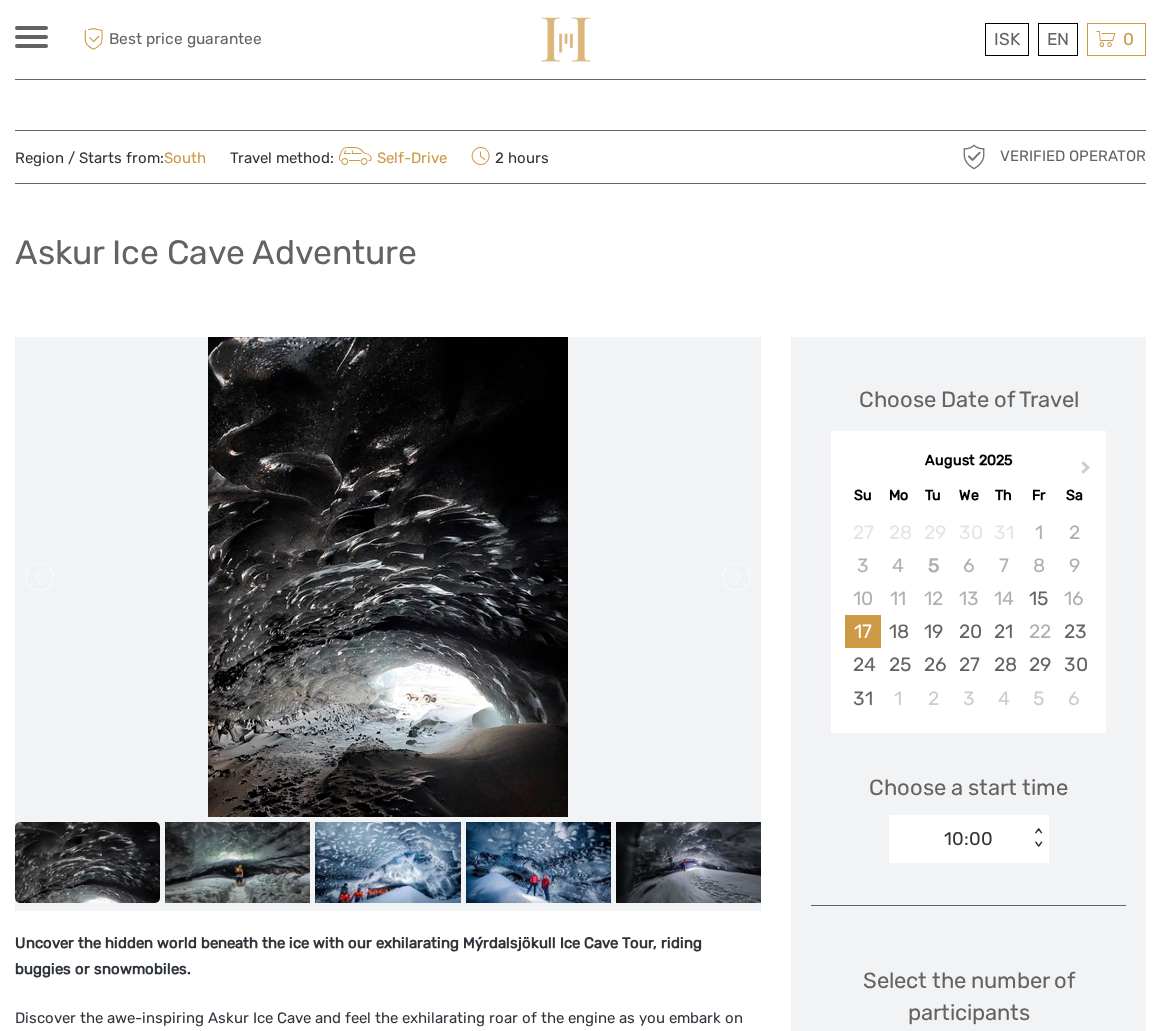 click at bounding box center (735, 577) 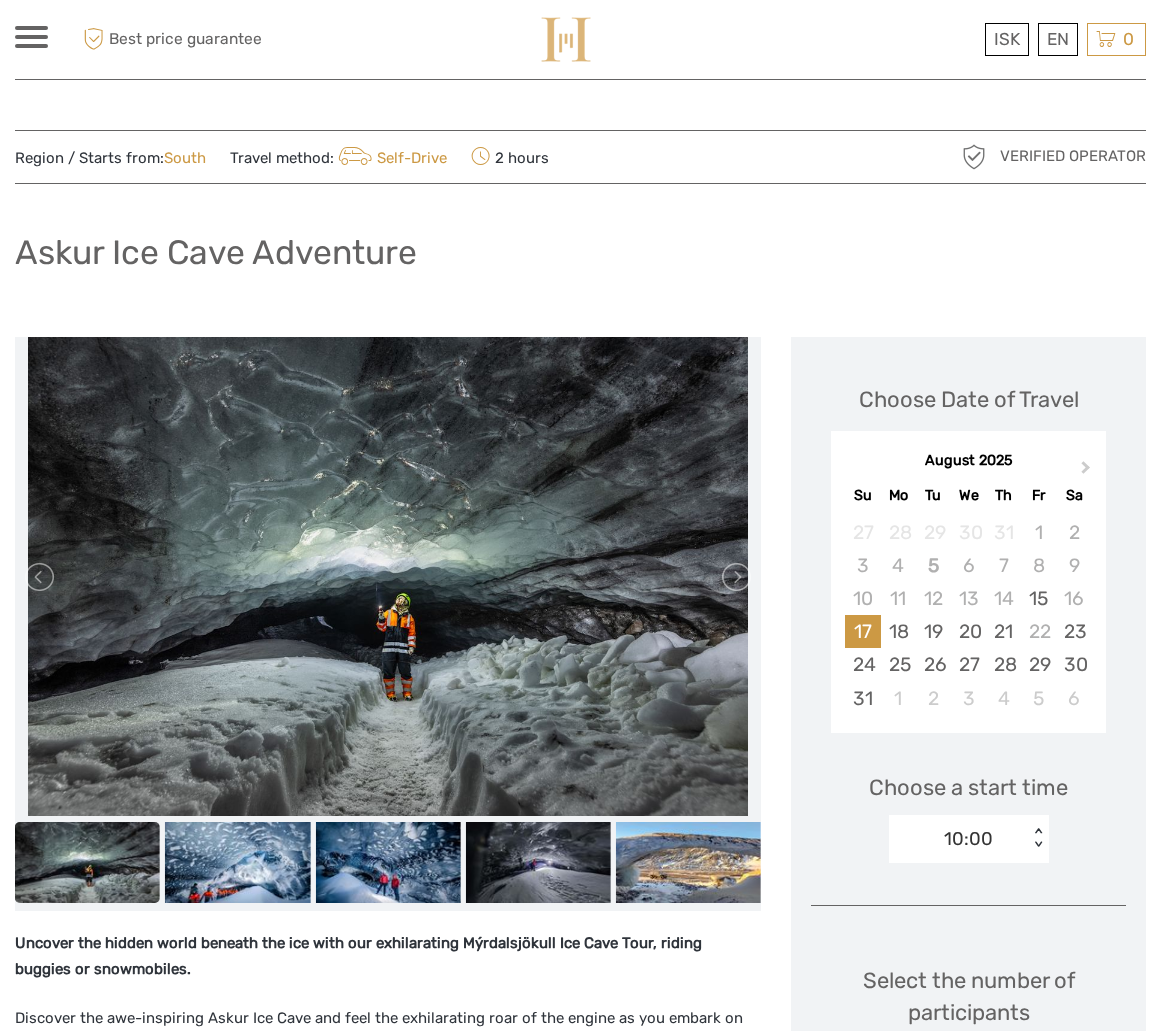 click at bounding box center [735, 577] 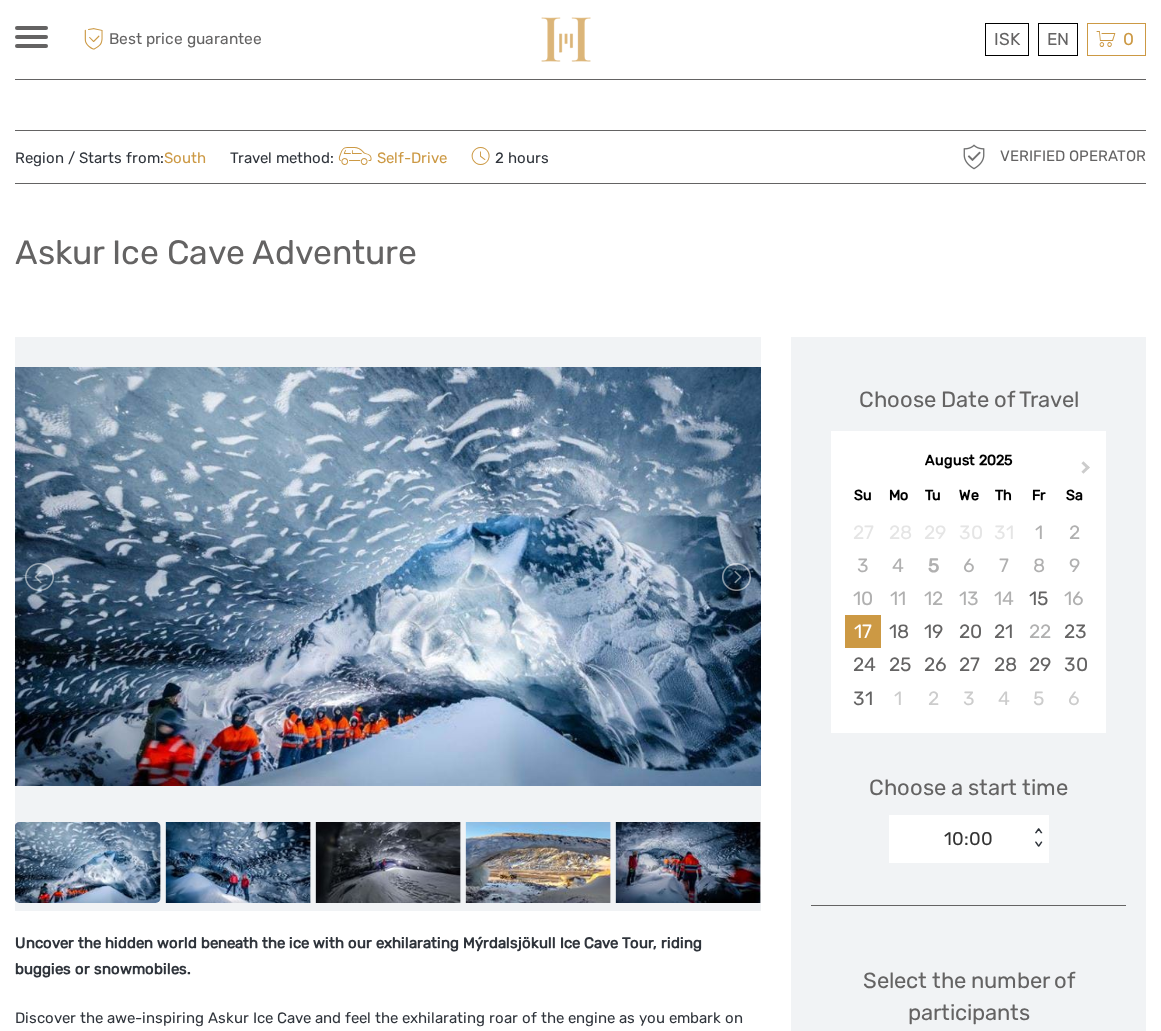 click at bounding box center (735, 577) 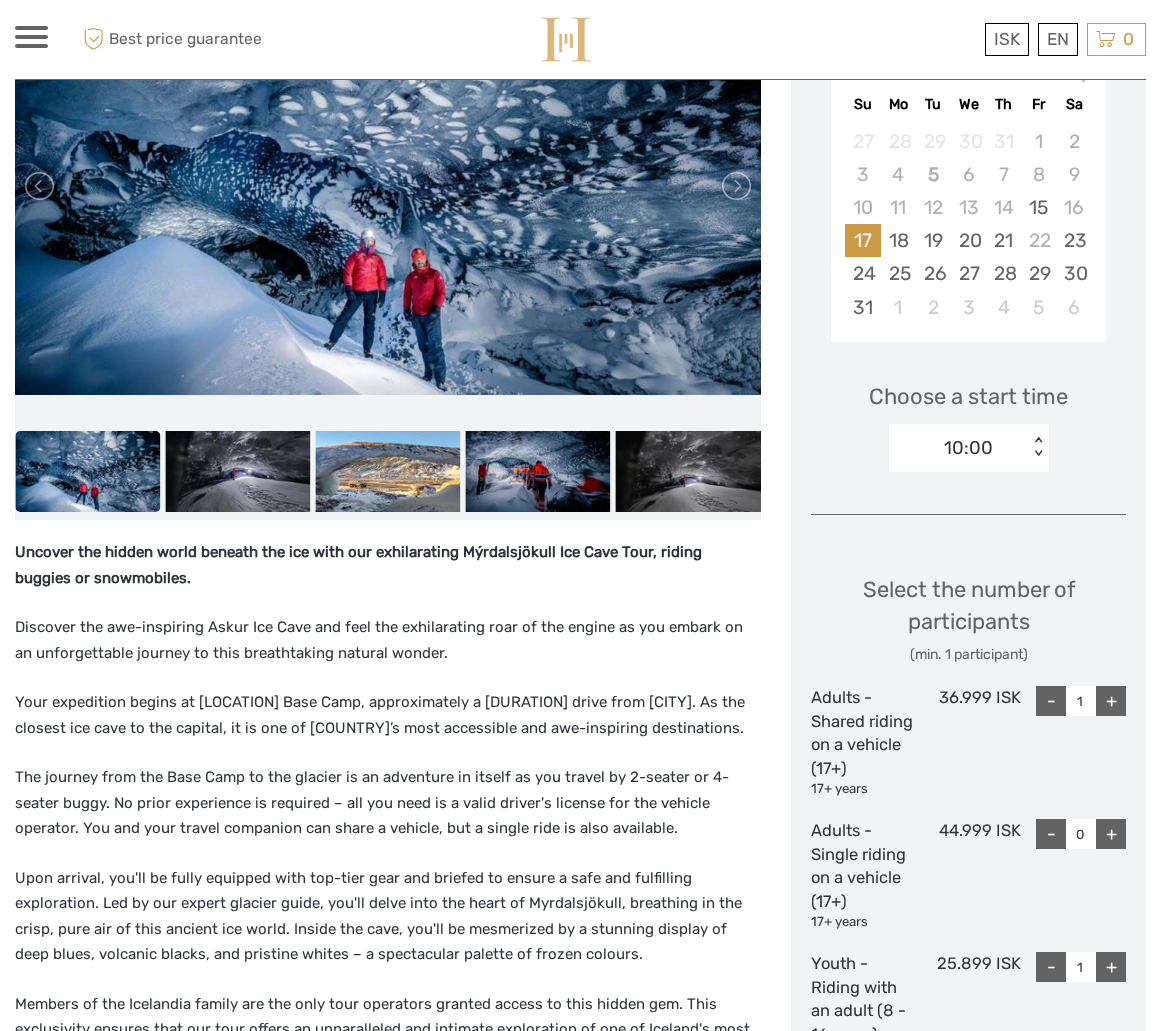 scroll, scrollTop: 421, scrollLeft: 0, axis: vertical 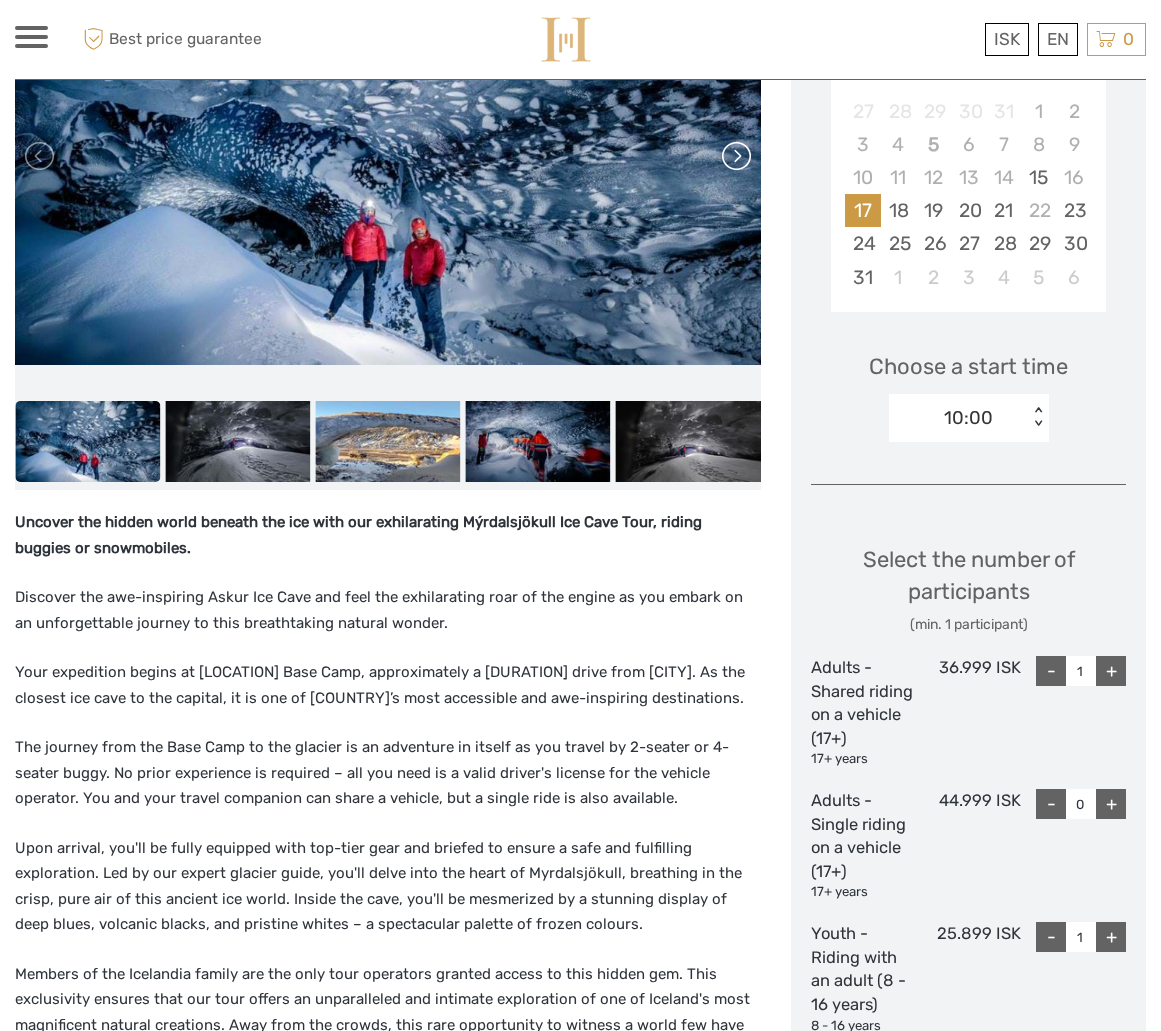 click at bounding box center (735, 156) 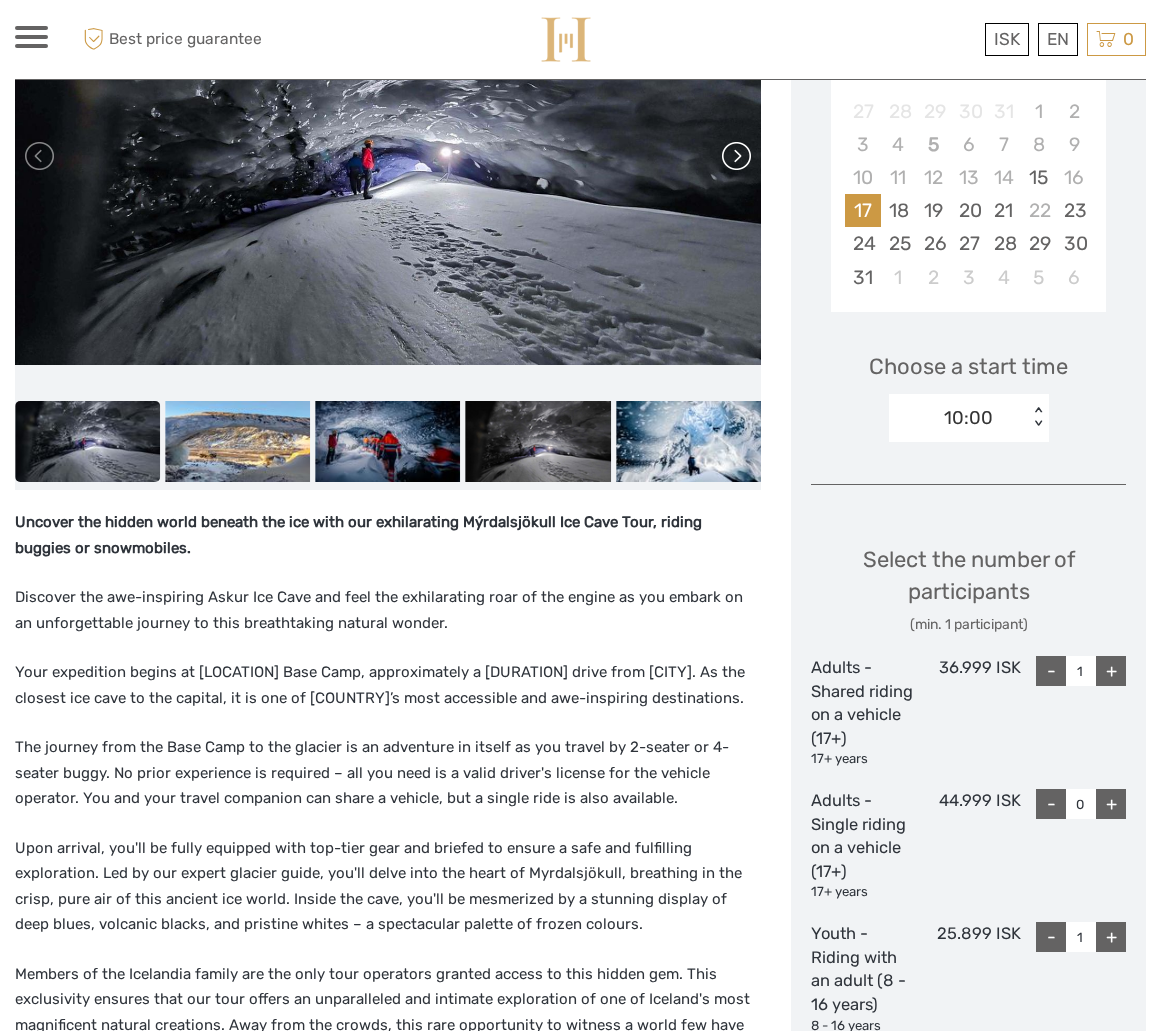 click at bounding box center (735, 156) 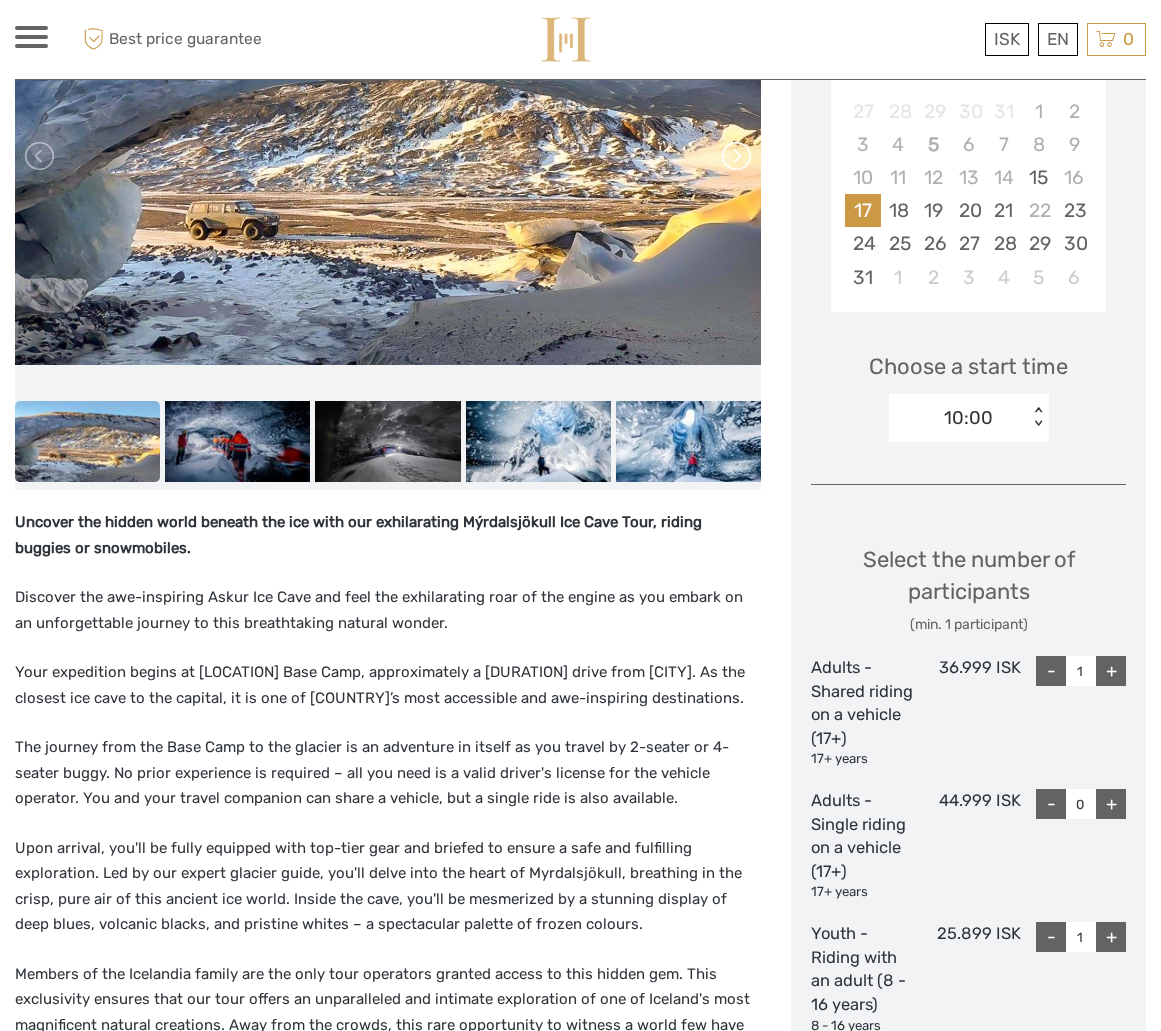 click at bounding box center (735, 156) 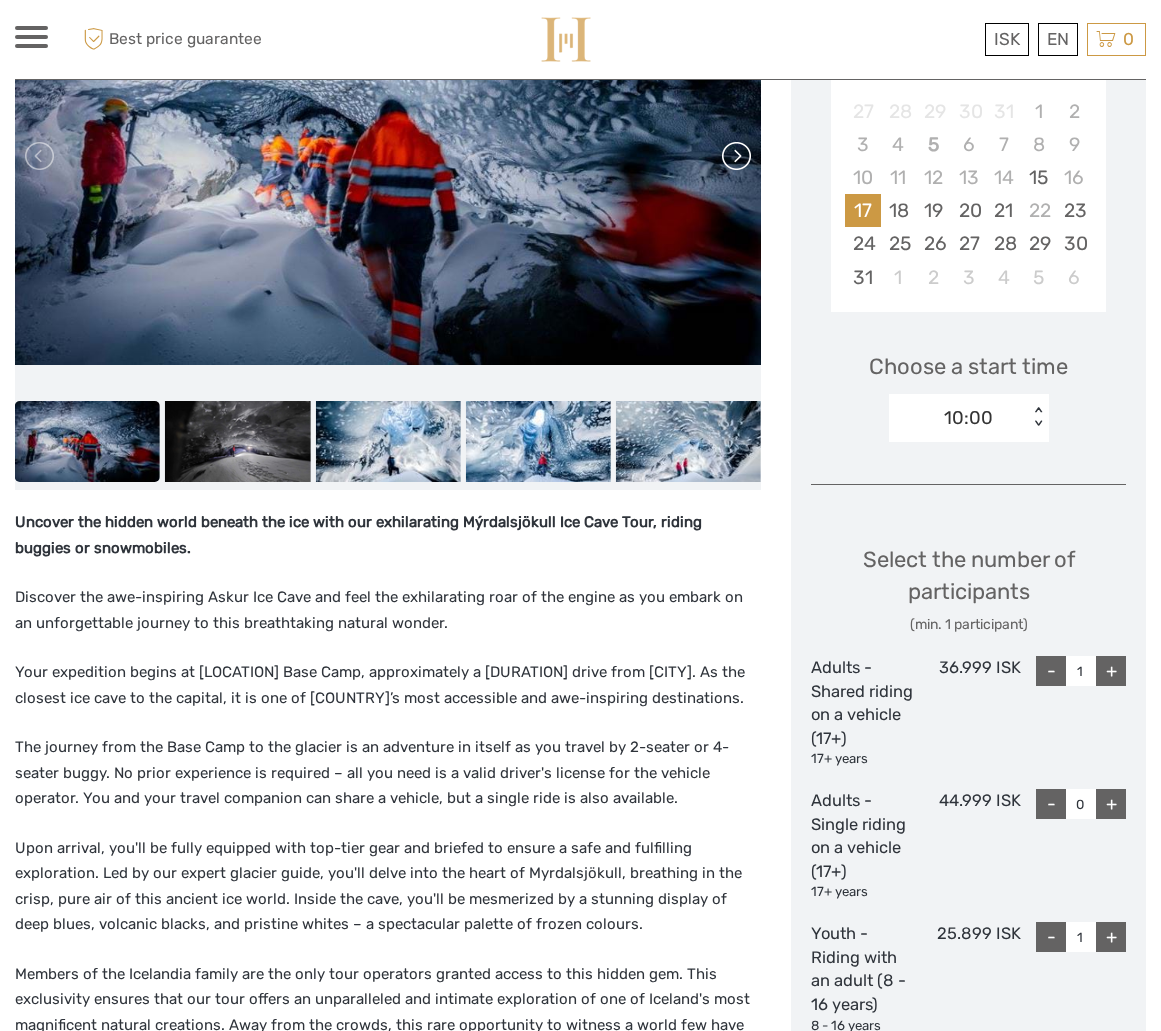 click at bounding box center [735, 156] 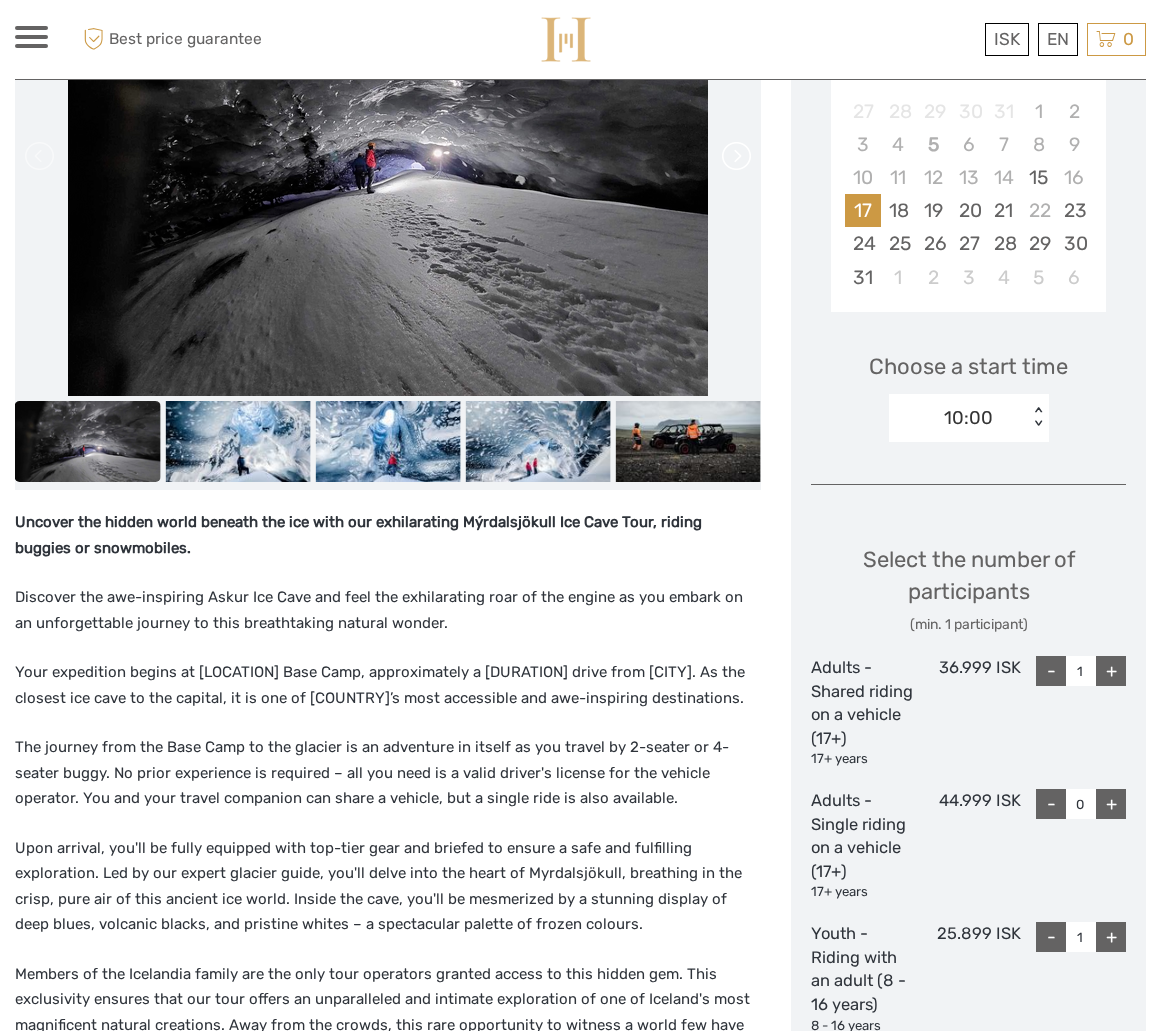 click at bounding box center (735, 156) 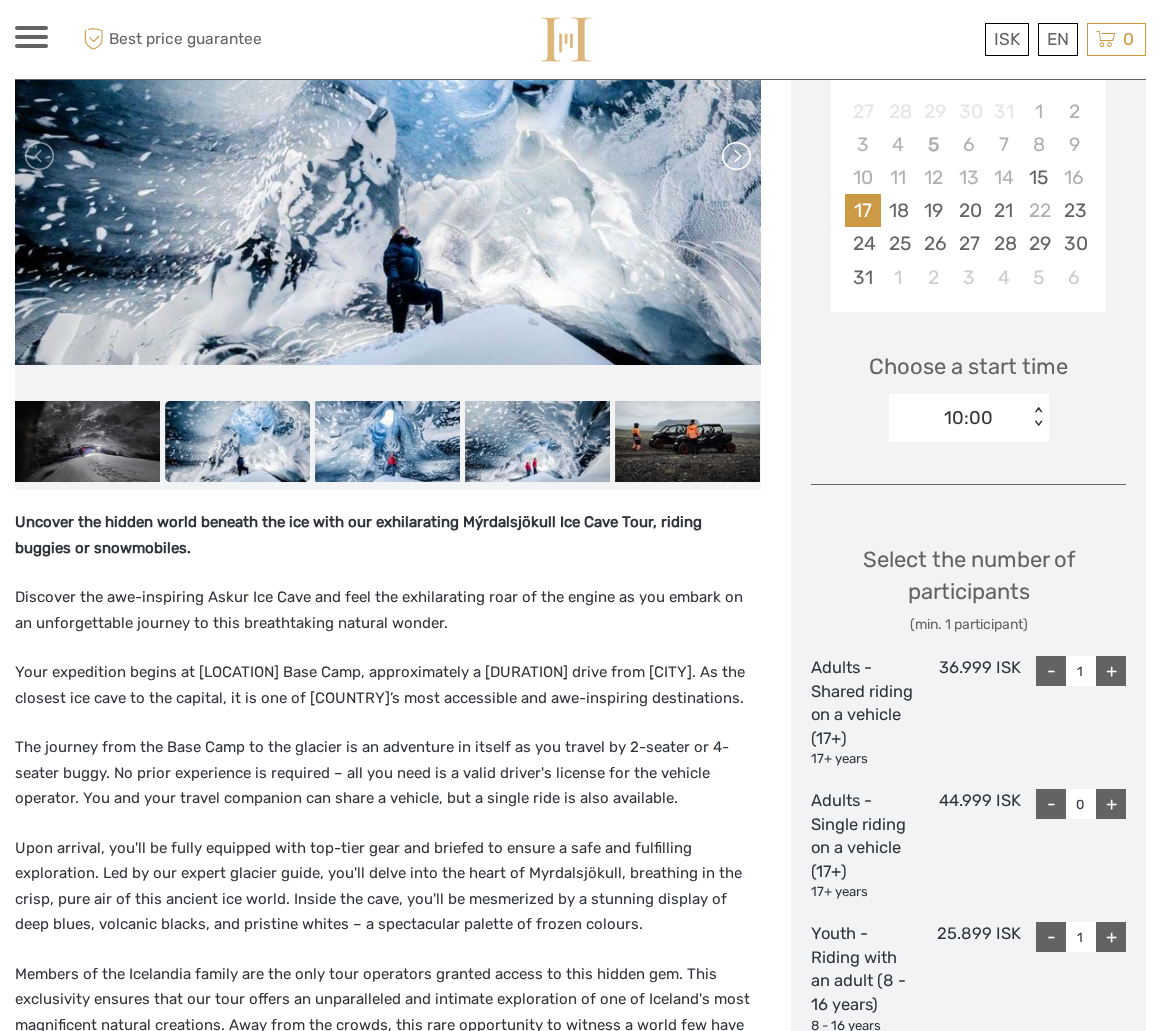 click at bounding box center (735, 156) 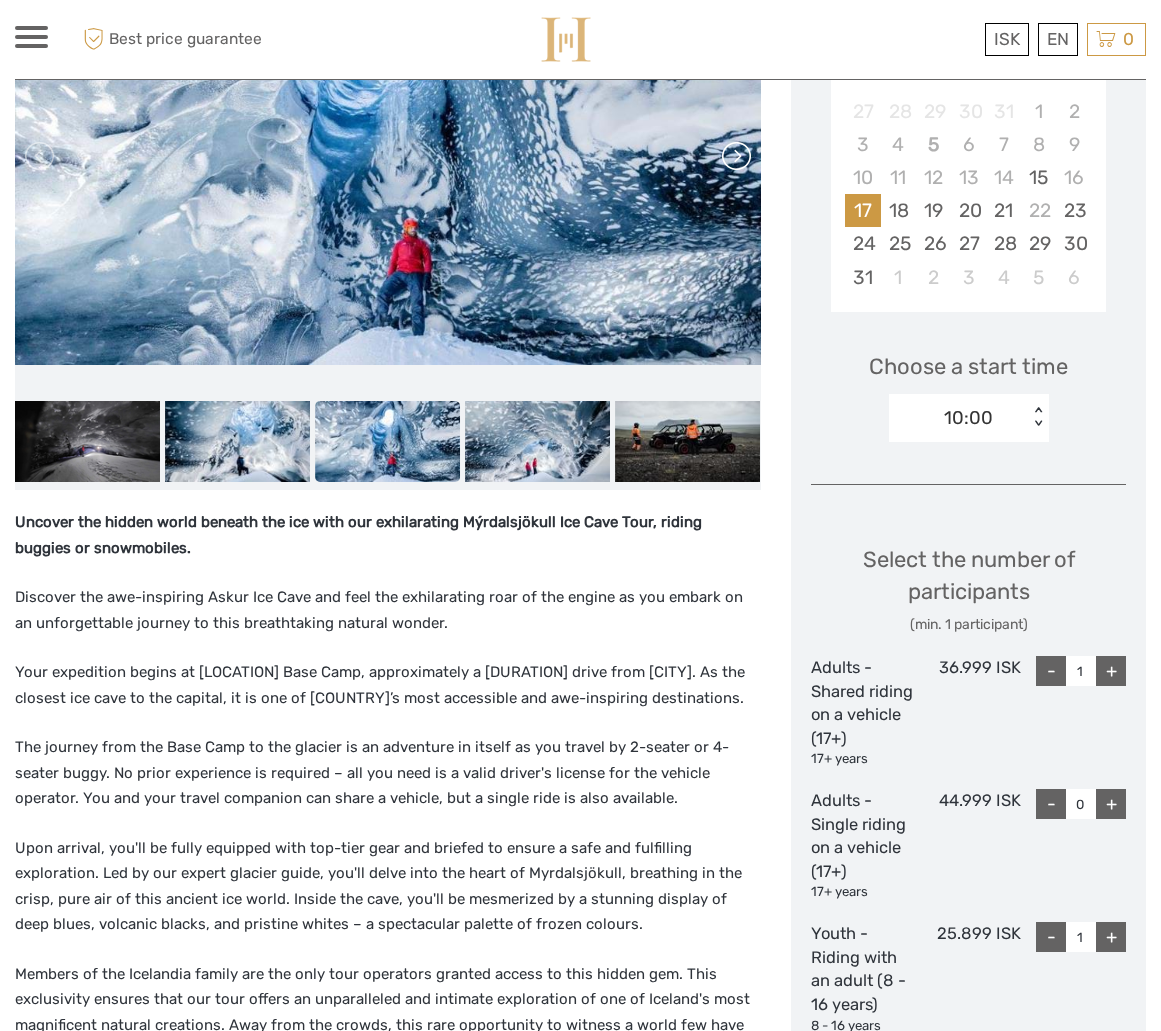 click at bounding box center [735, 156] 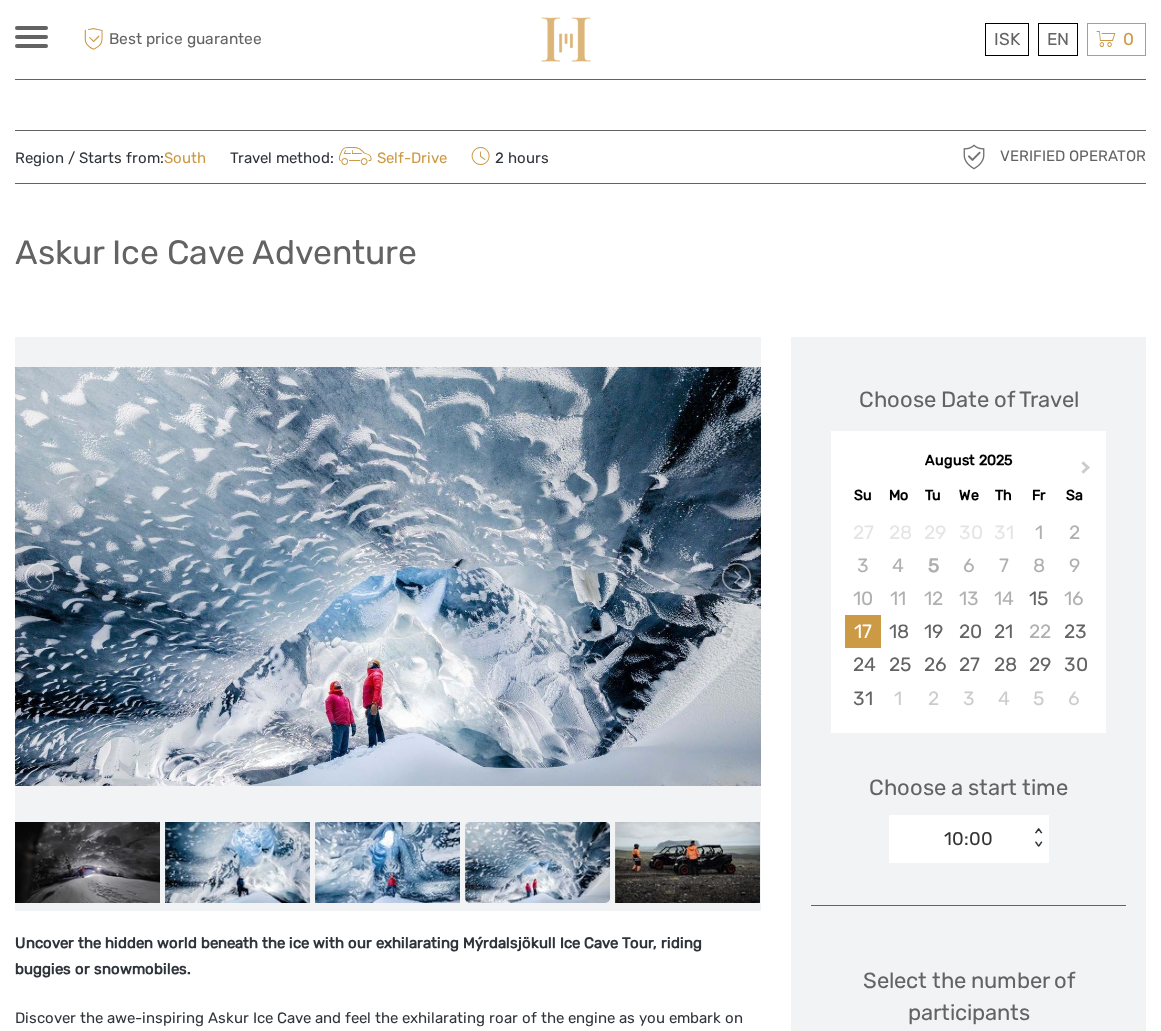 scroll, scrollTop: 0, scrollLeft: 0, axis: both 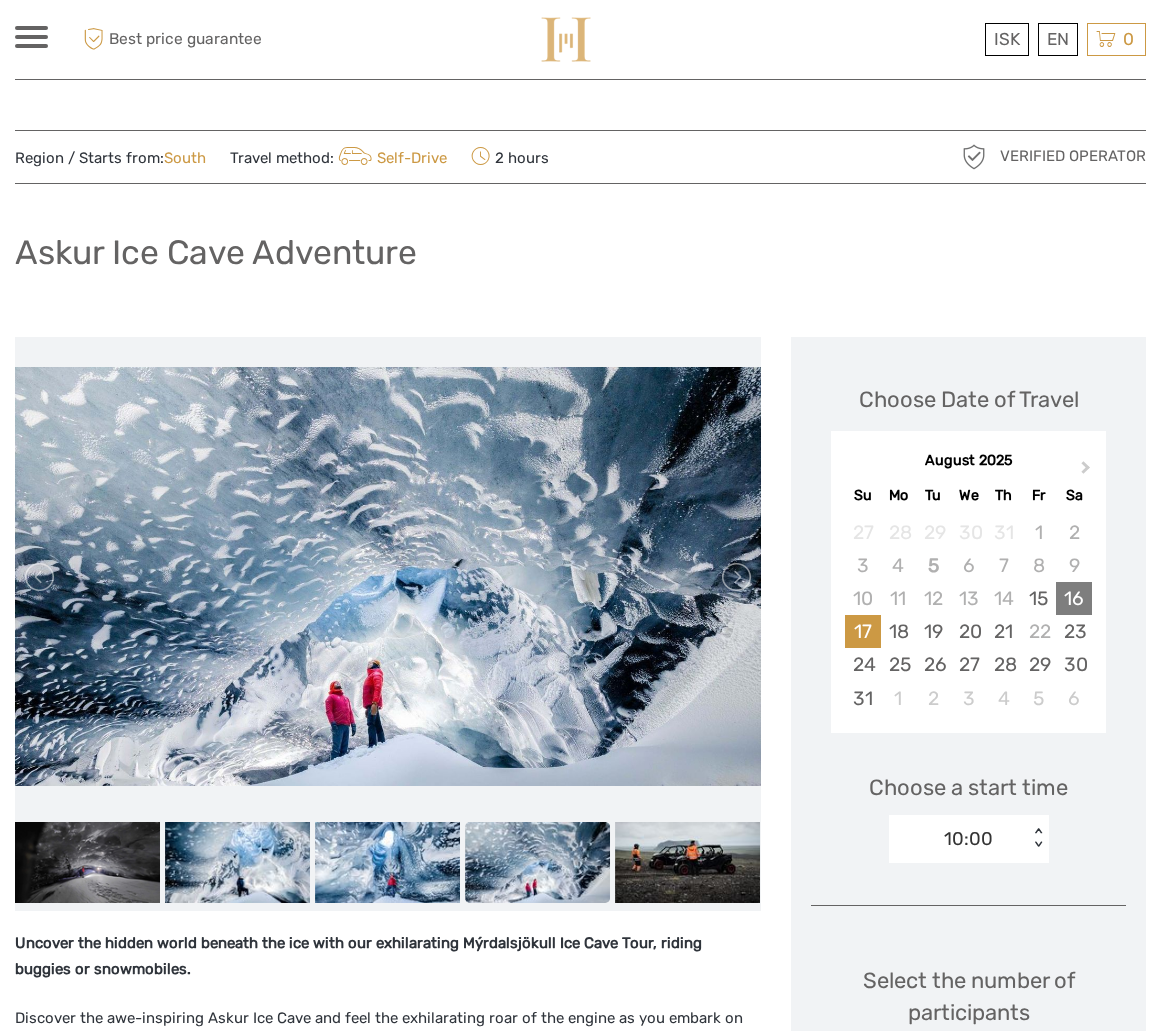 click on "16" at bounding box center [1073, 598] 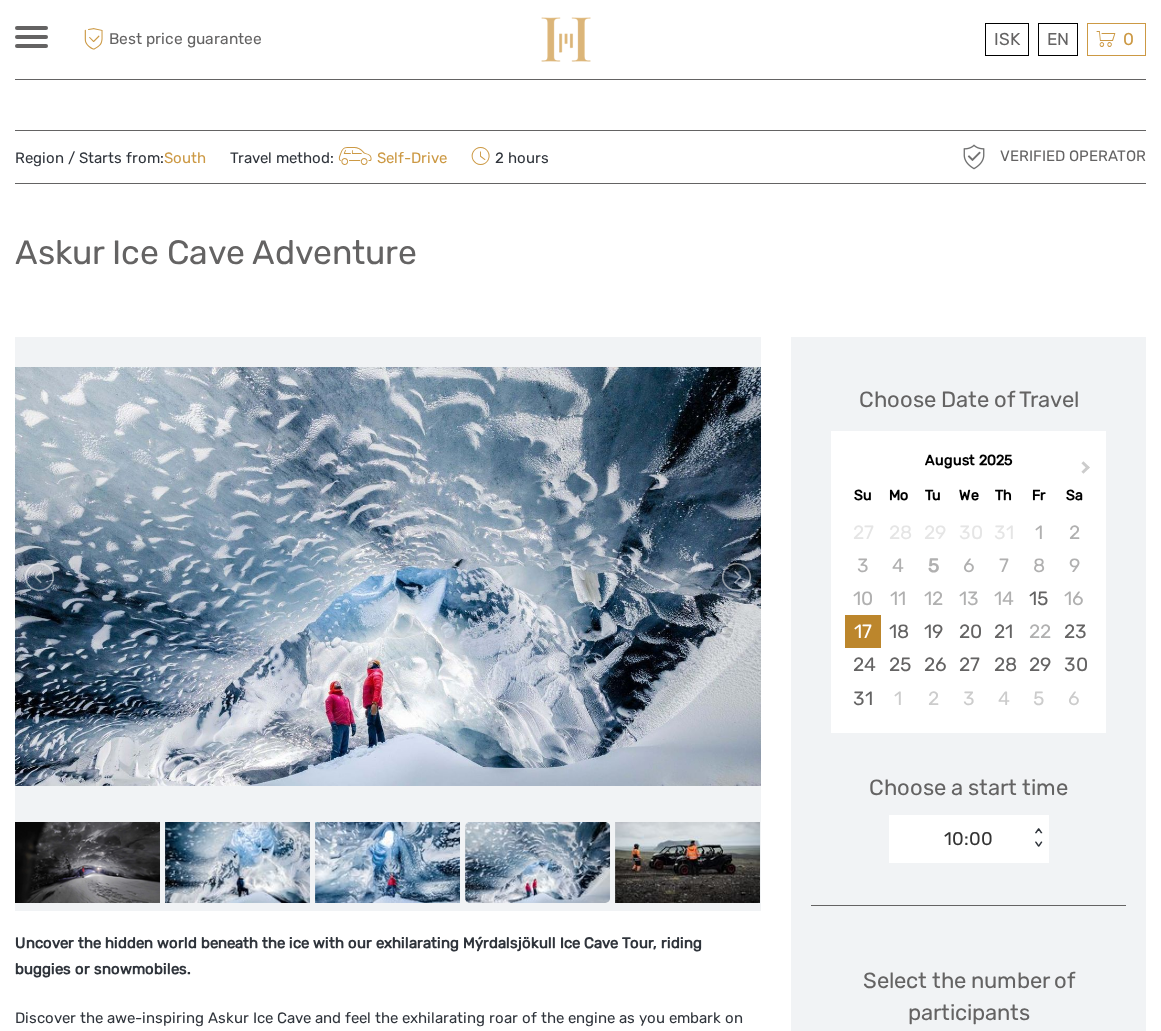 click on "17" at bounding box center (862, 631) 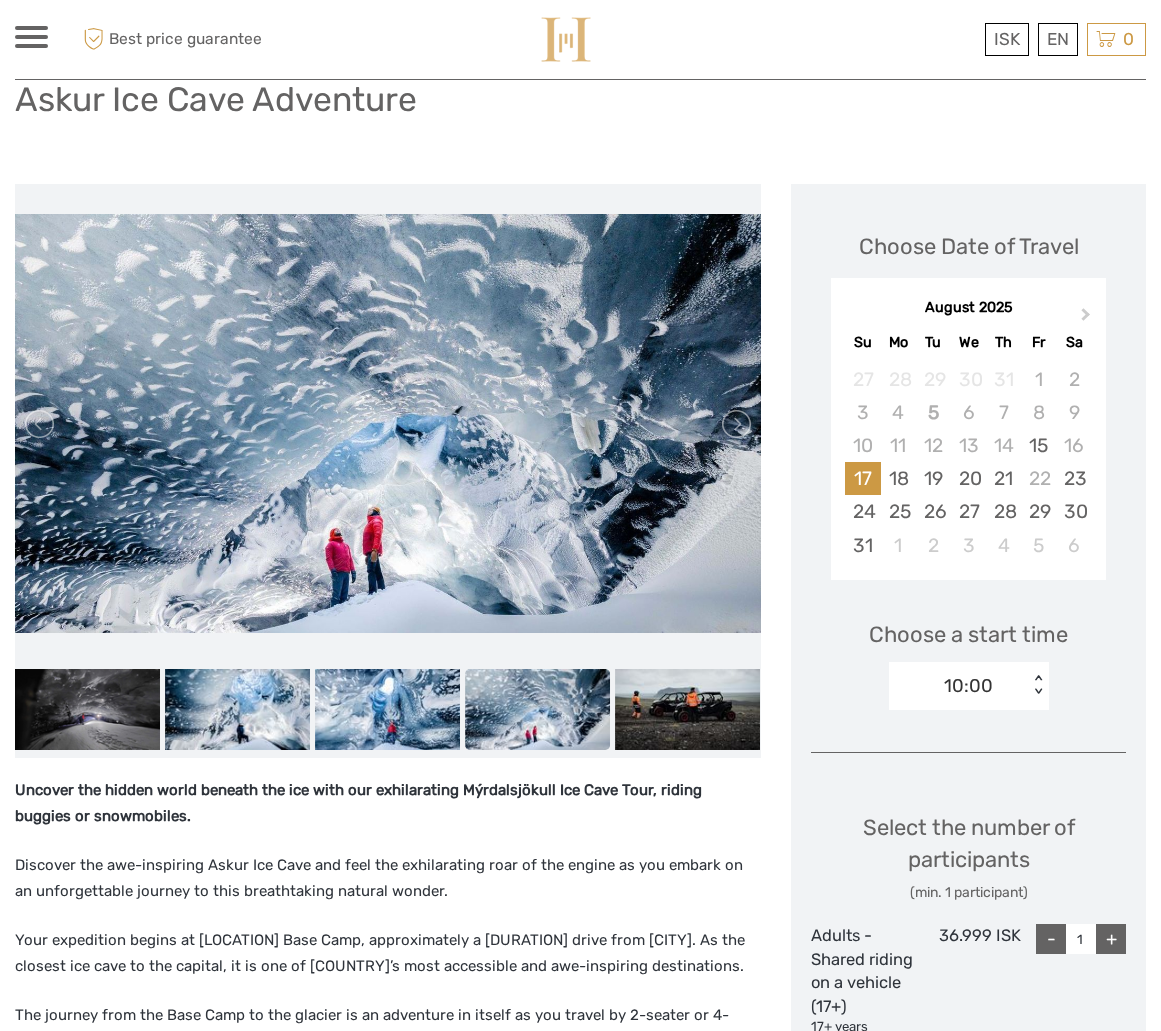 scroll, scrollTop: 163, scrollLeft: 0, axis: vertical 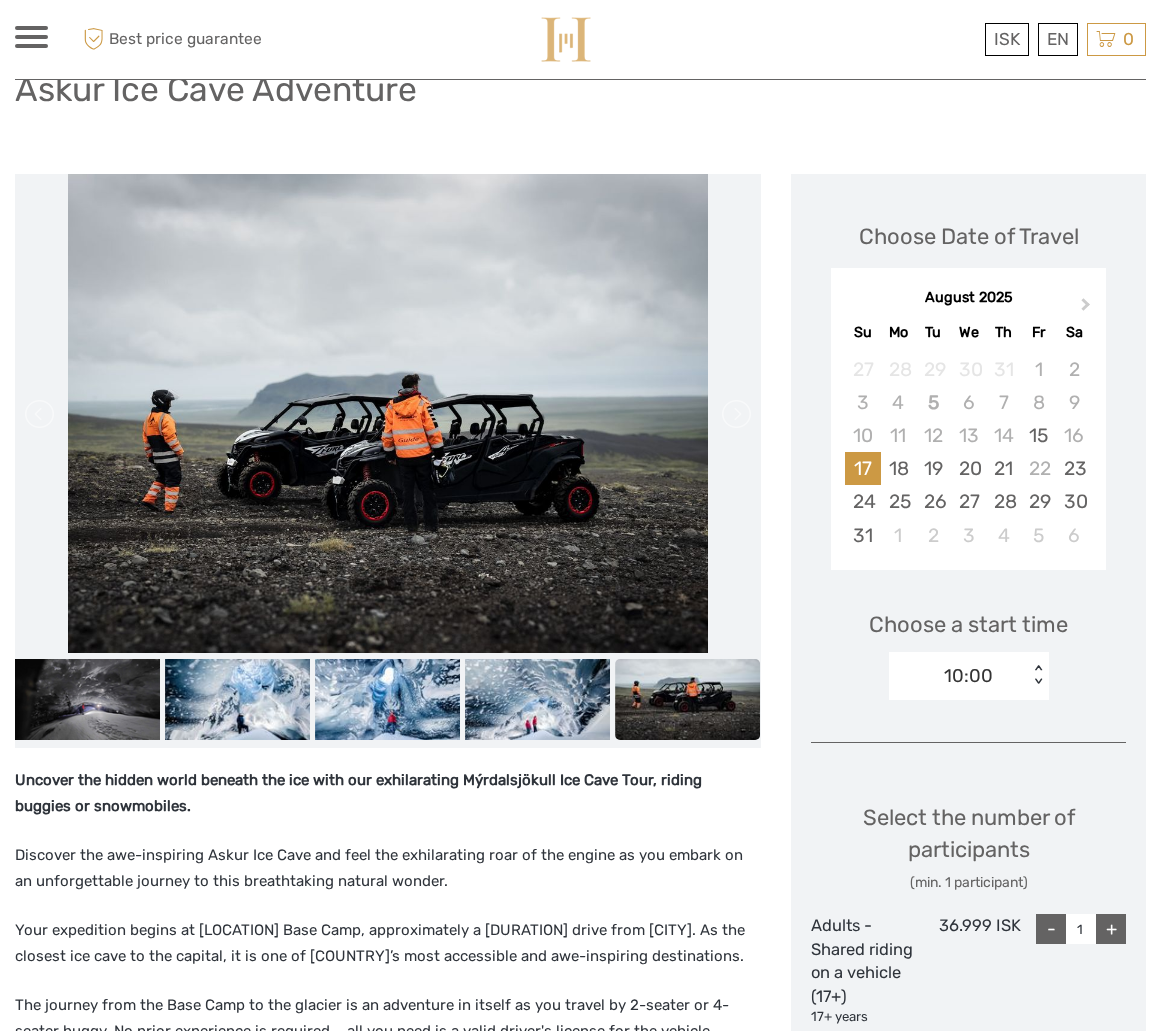 click on "10:00" at bounding box center [958, 676] 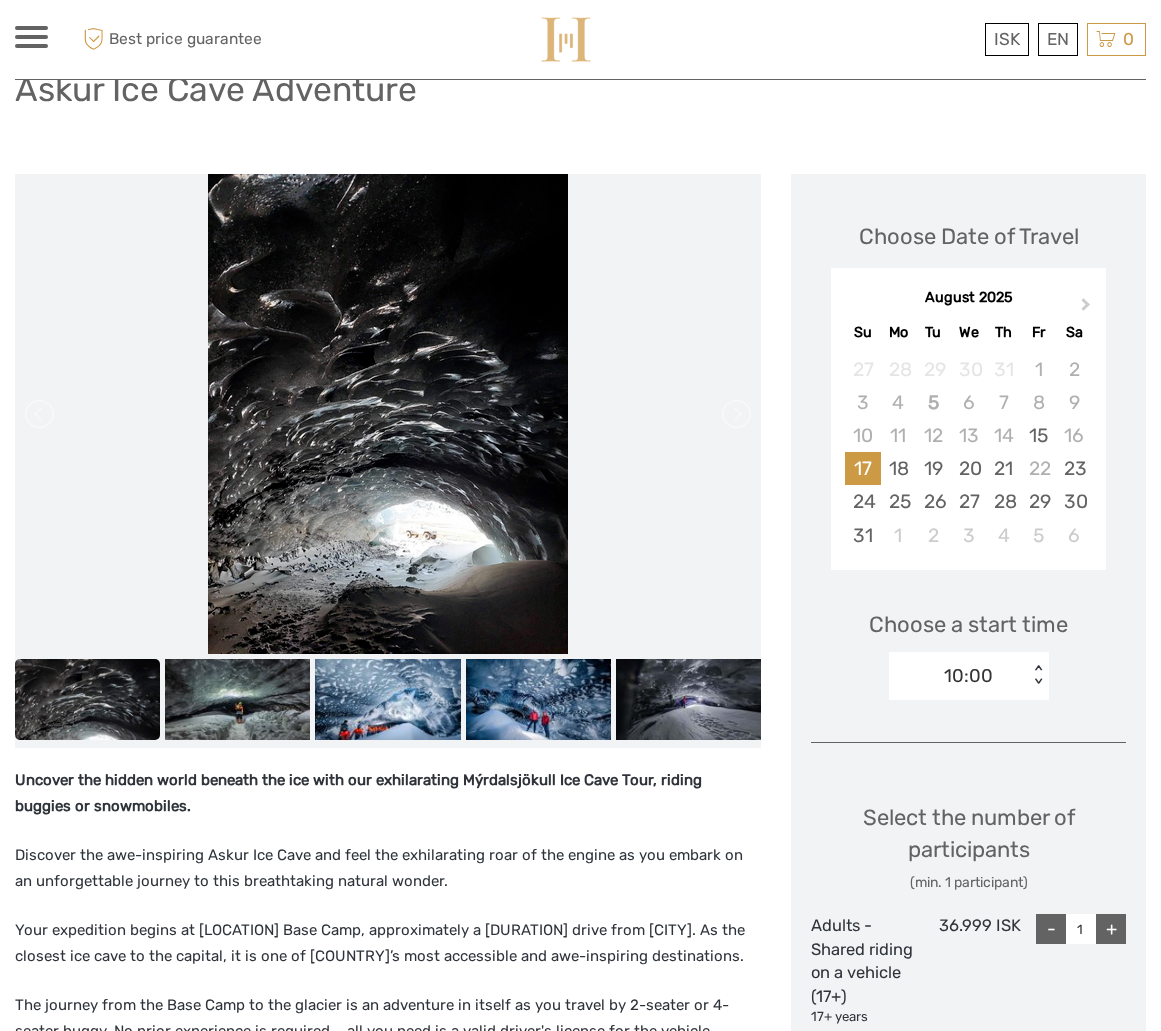 click on "Choose a start time 10:00 < >" at bounding box center [968, 646] 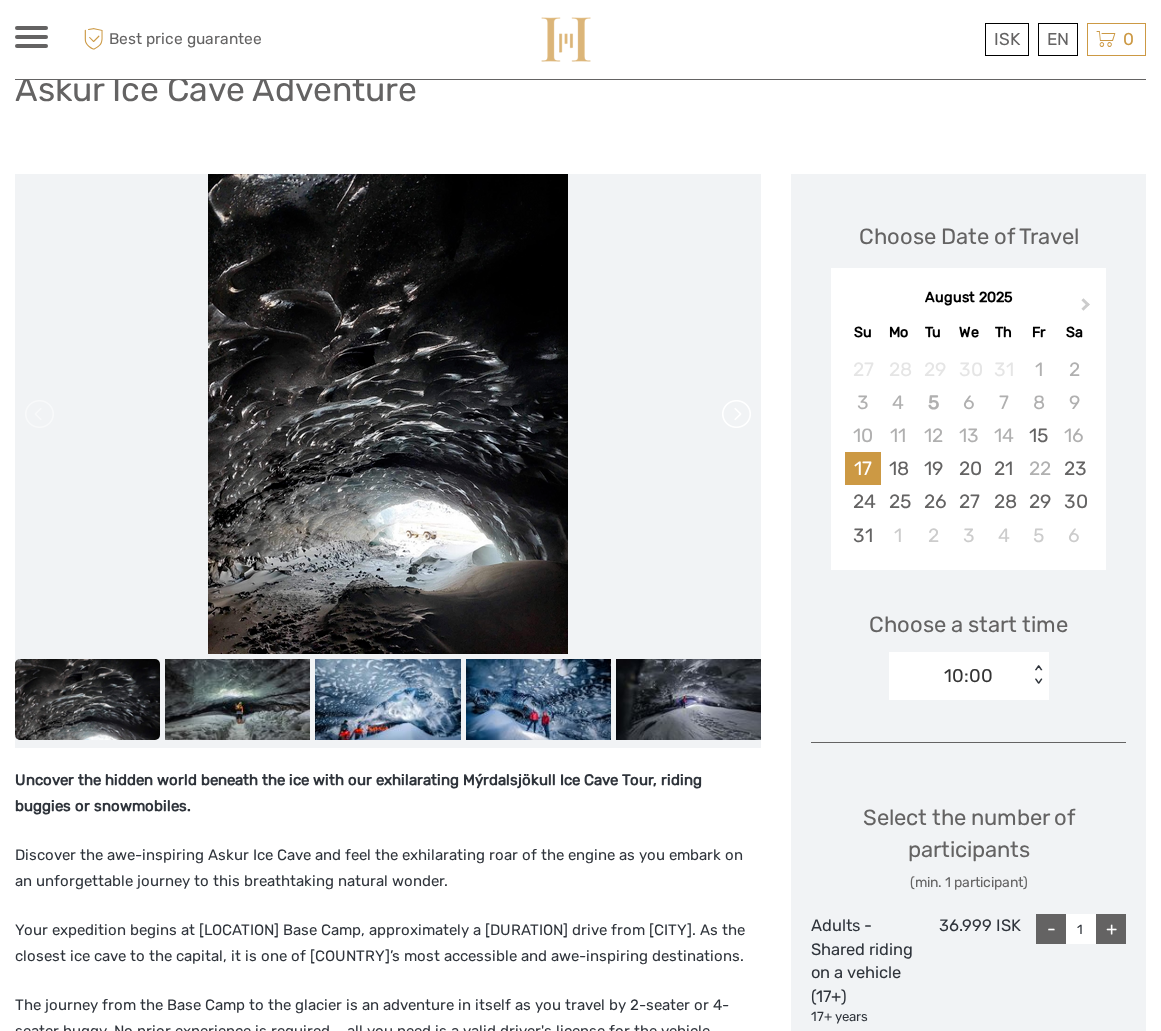 click at bounding box center (735, 414) 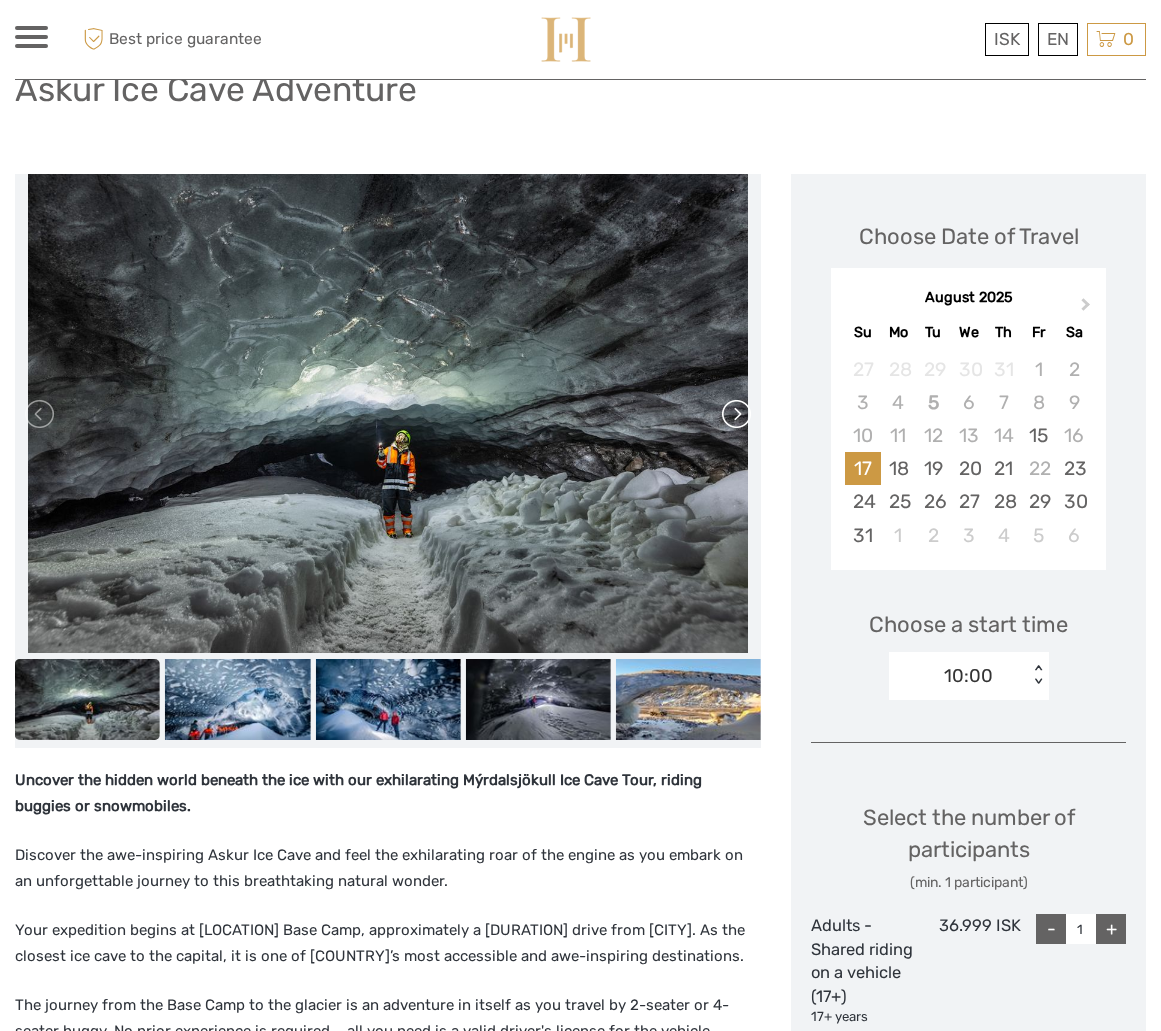 click at bounding box center (735, 414) 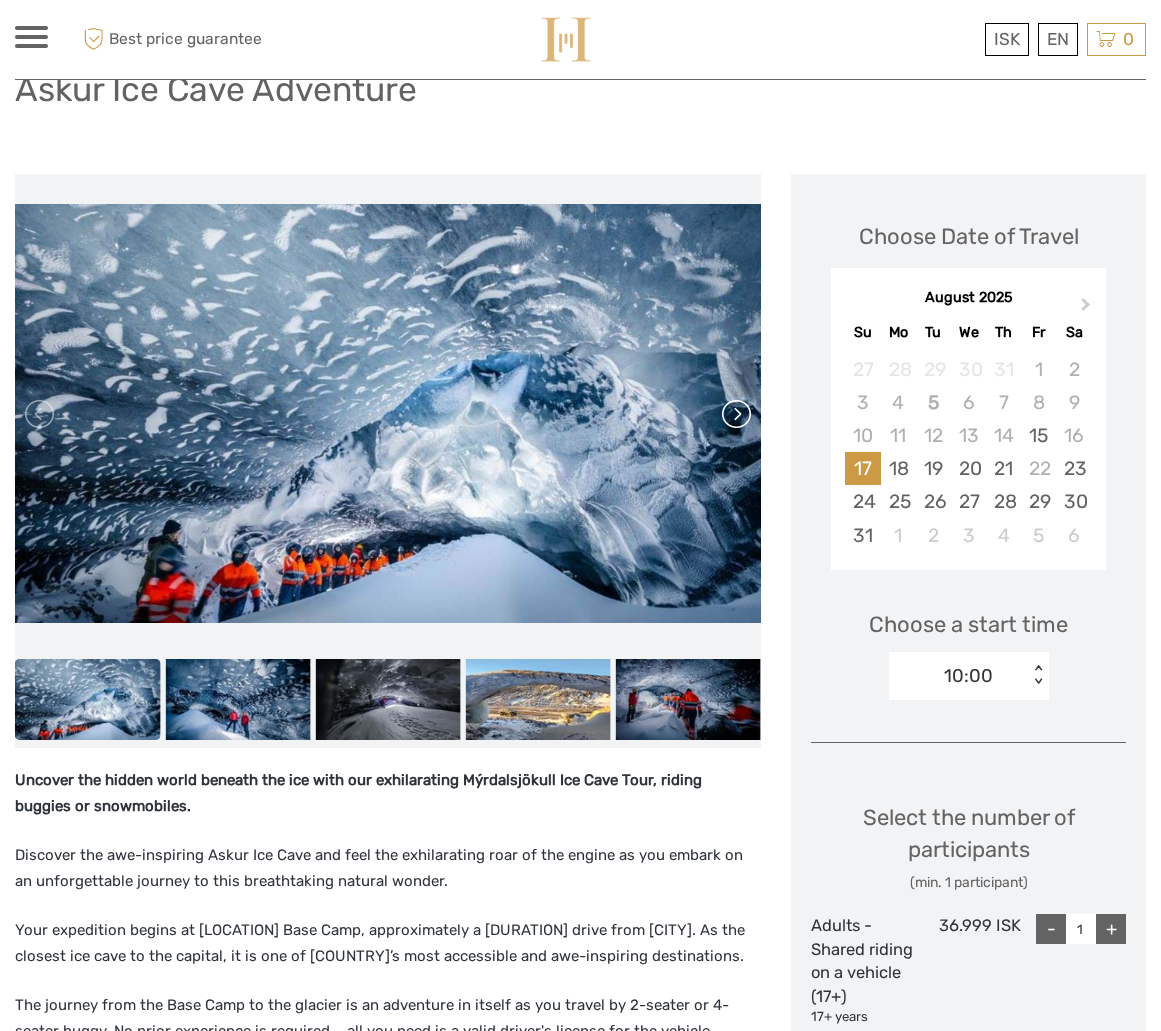 click at bounding box center (735, 414) 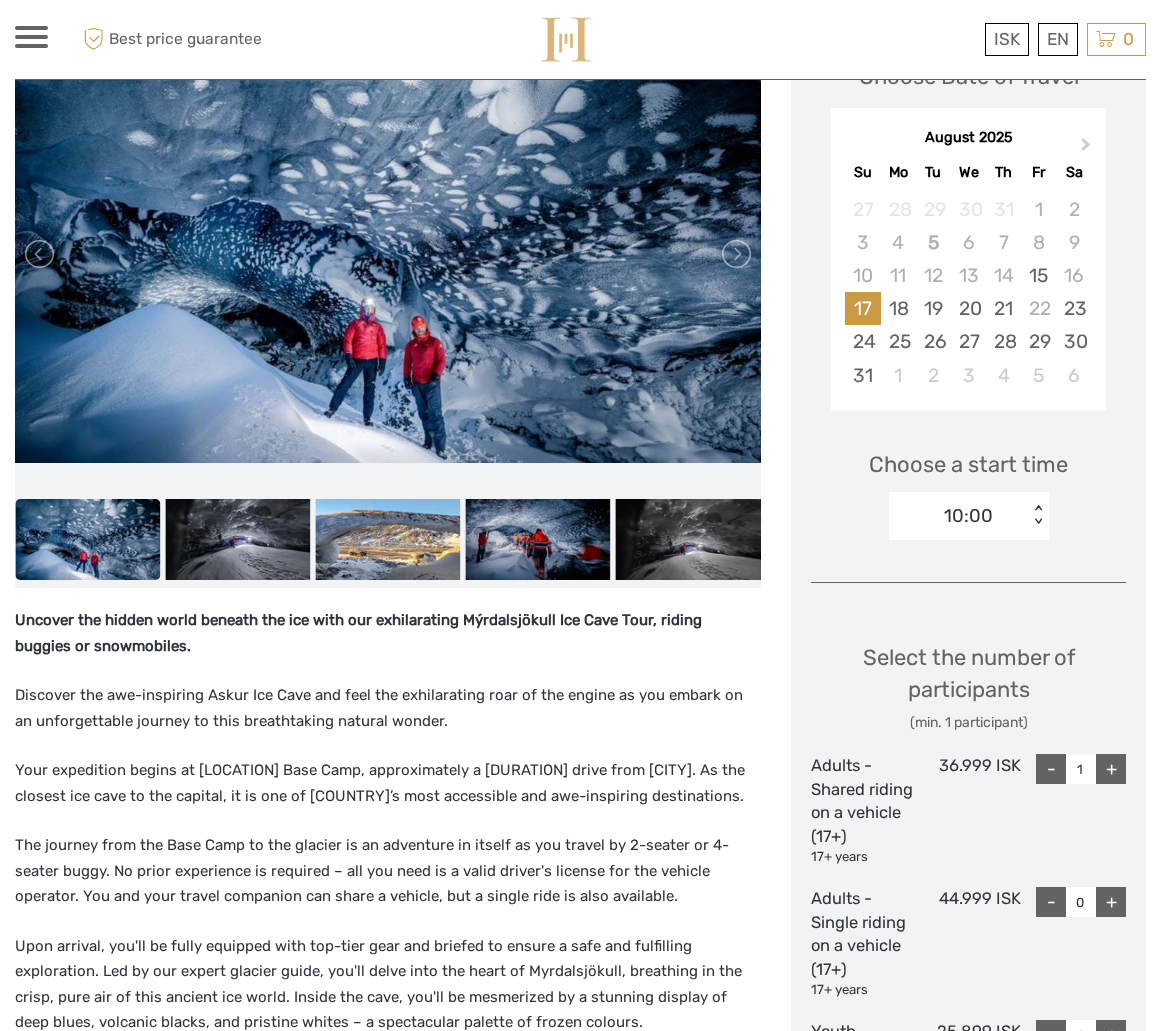 scroll, scrollTop: 327, scrollLeft: 0, axis: vertical 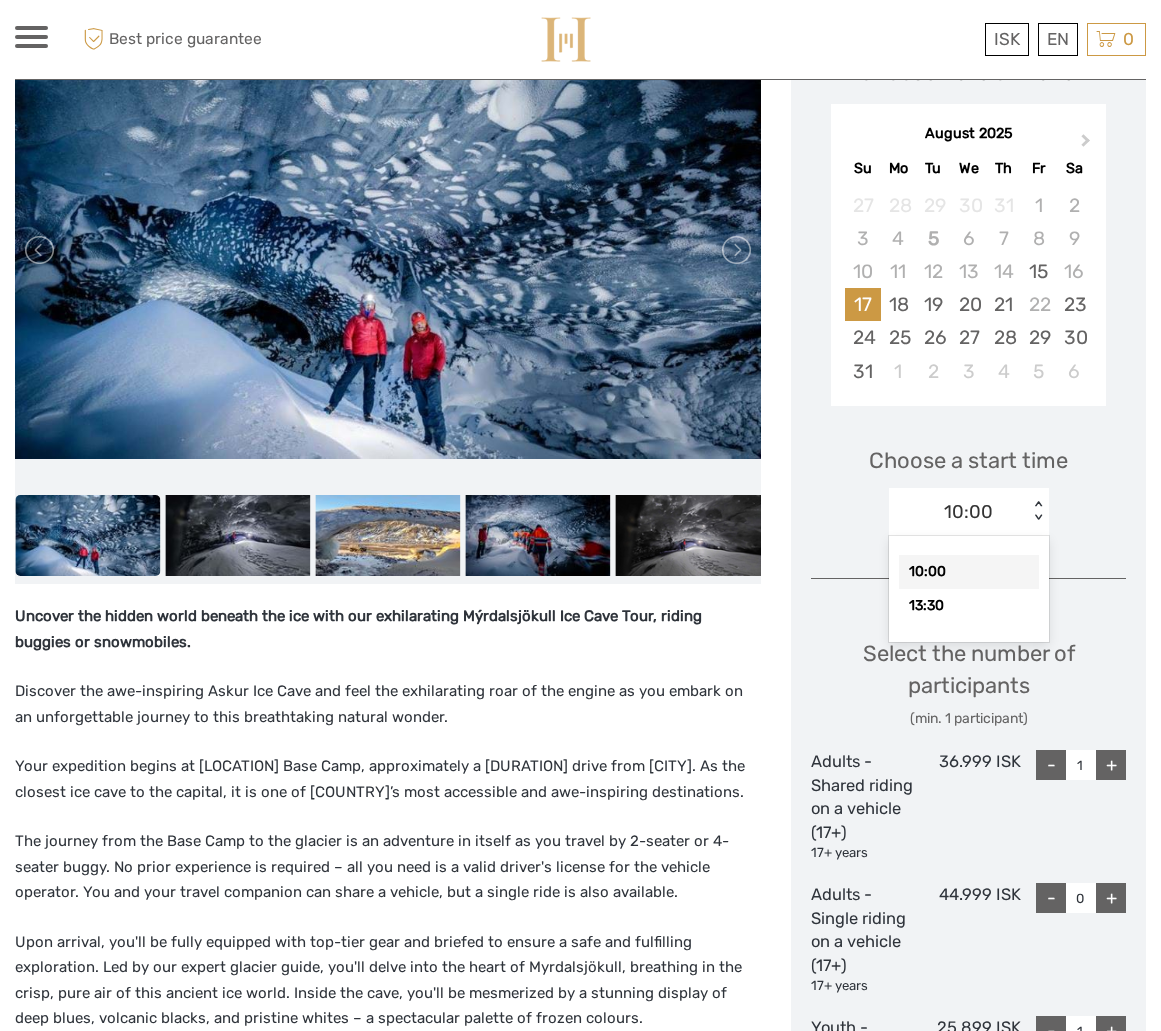click on "10:00" at bounding box center (968, 512) 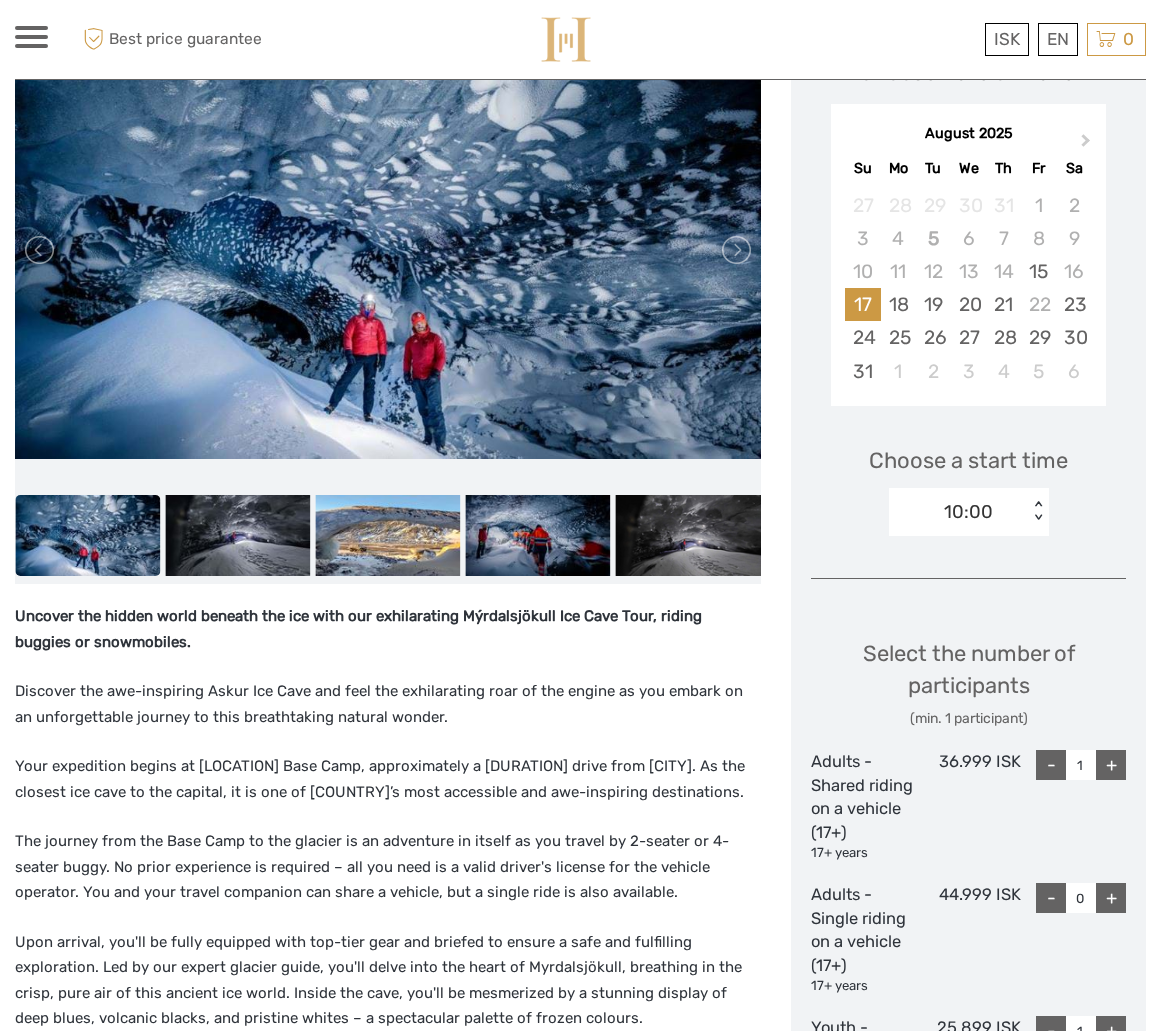 click on "10:00" at bounding box center [968, 512] 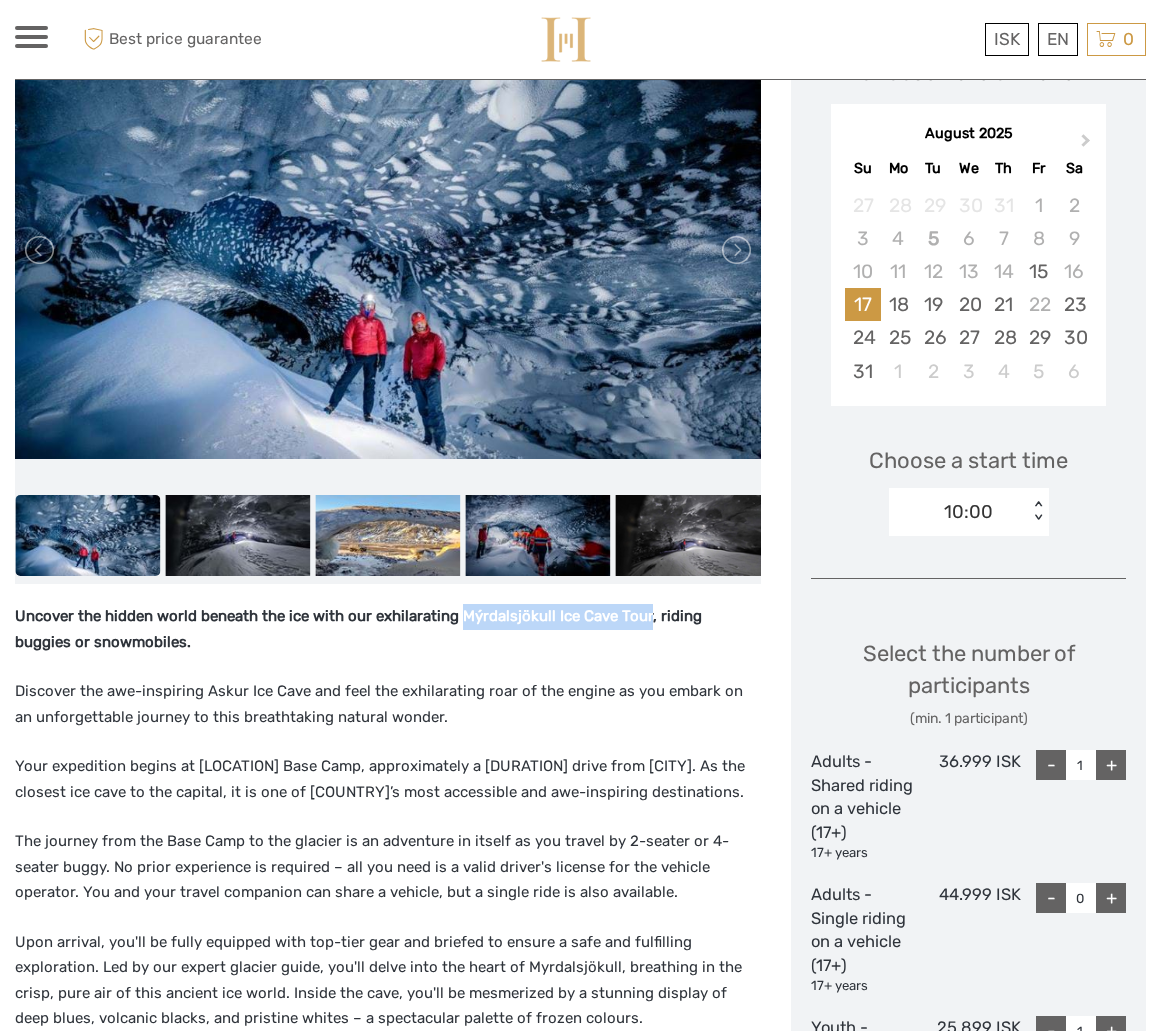 drag, startPoint x: 522, startPoint y: 617, endPoint x: 735, endPoint y: 615, distance: 213.00938 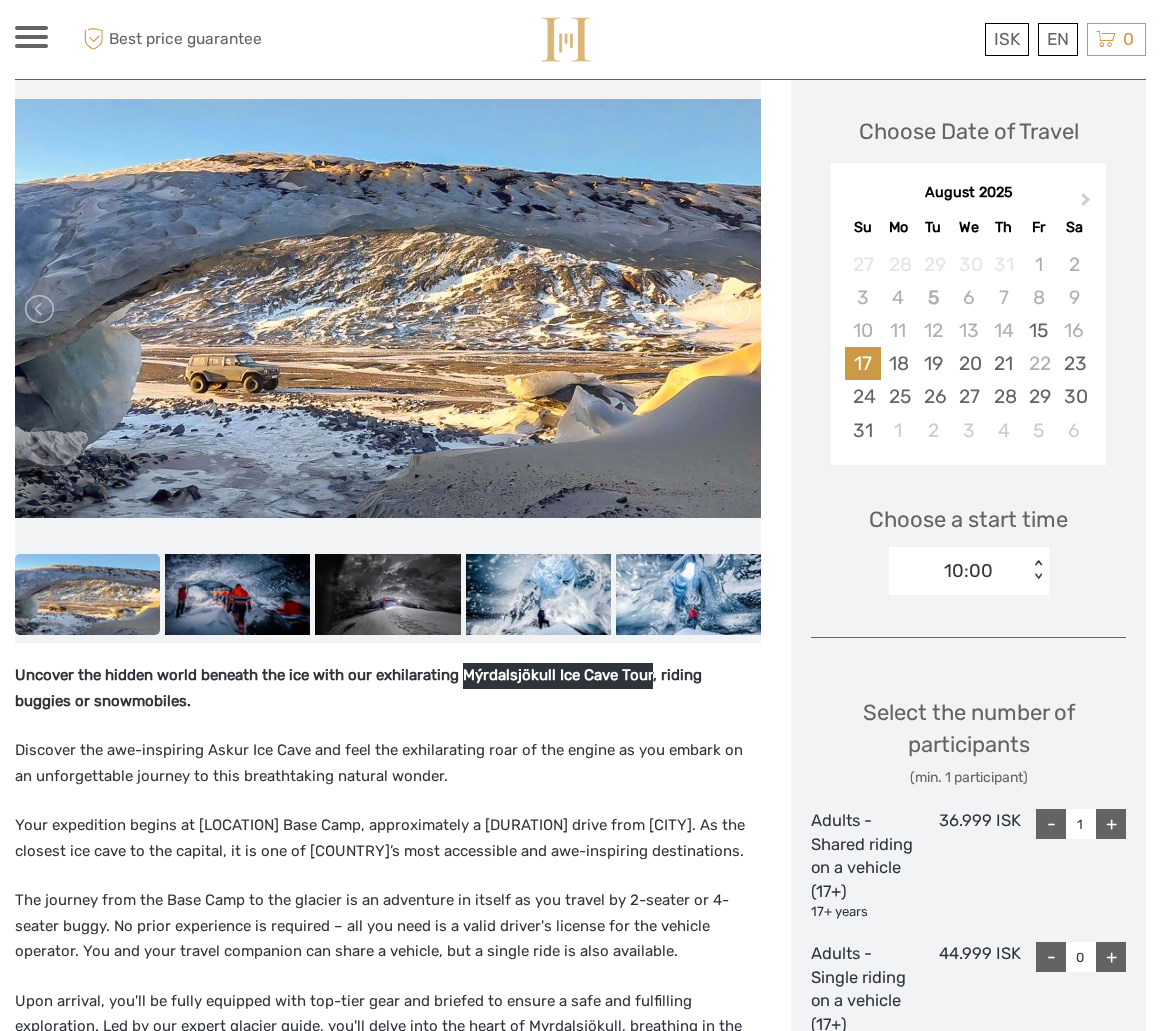 scroll, scrollTop: 267, scrollLeft: 0, axis: vertical 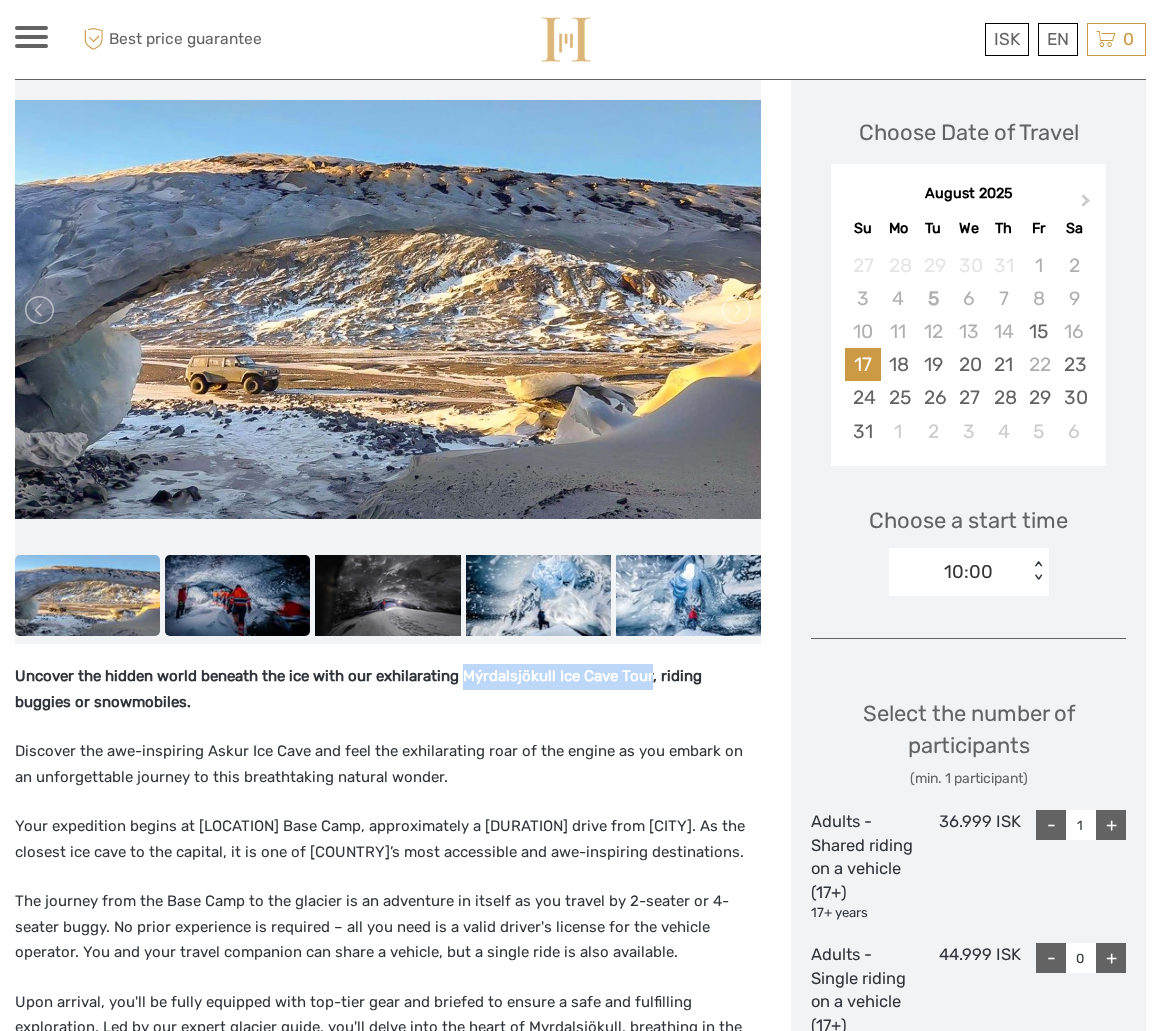click at bounding box center [237, 596] 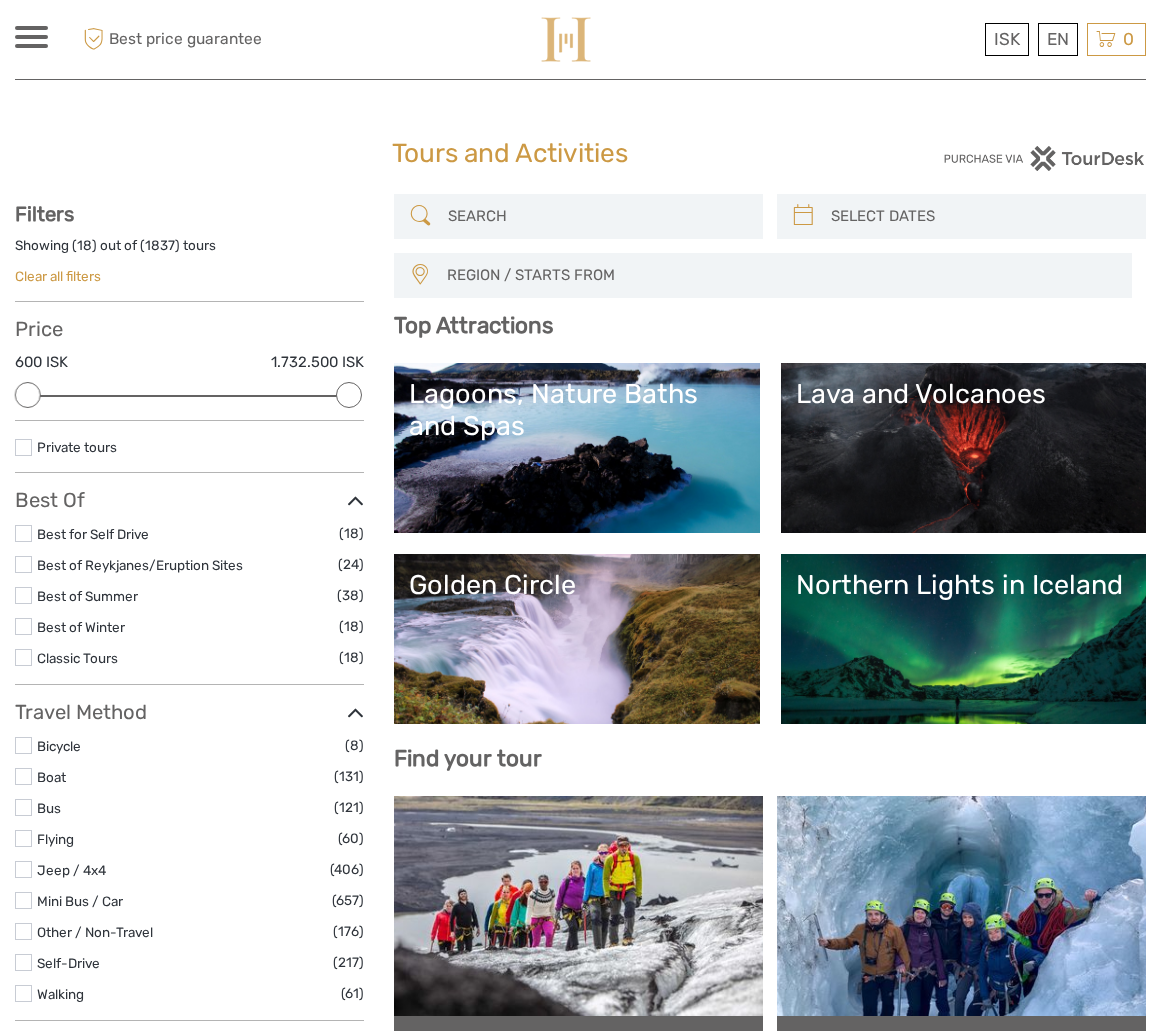 scroll, scrollTop: 0, scrollLeft: 0, axis: both 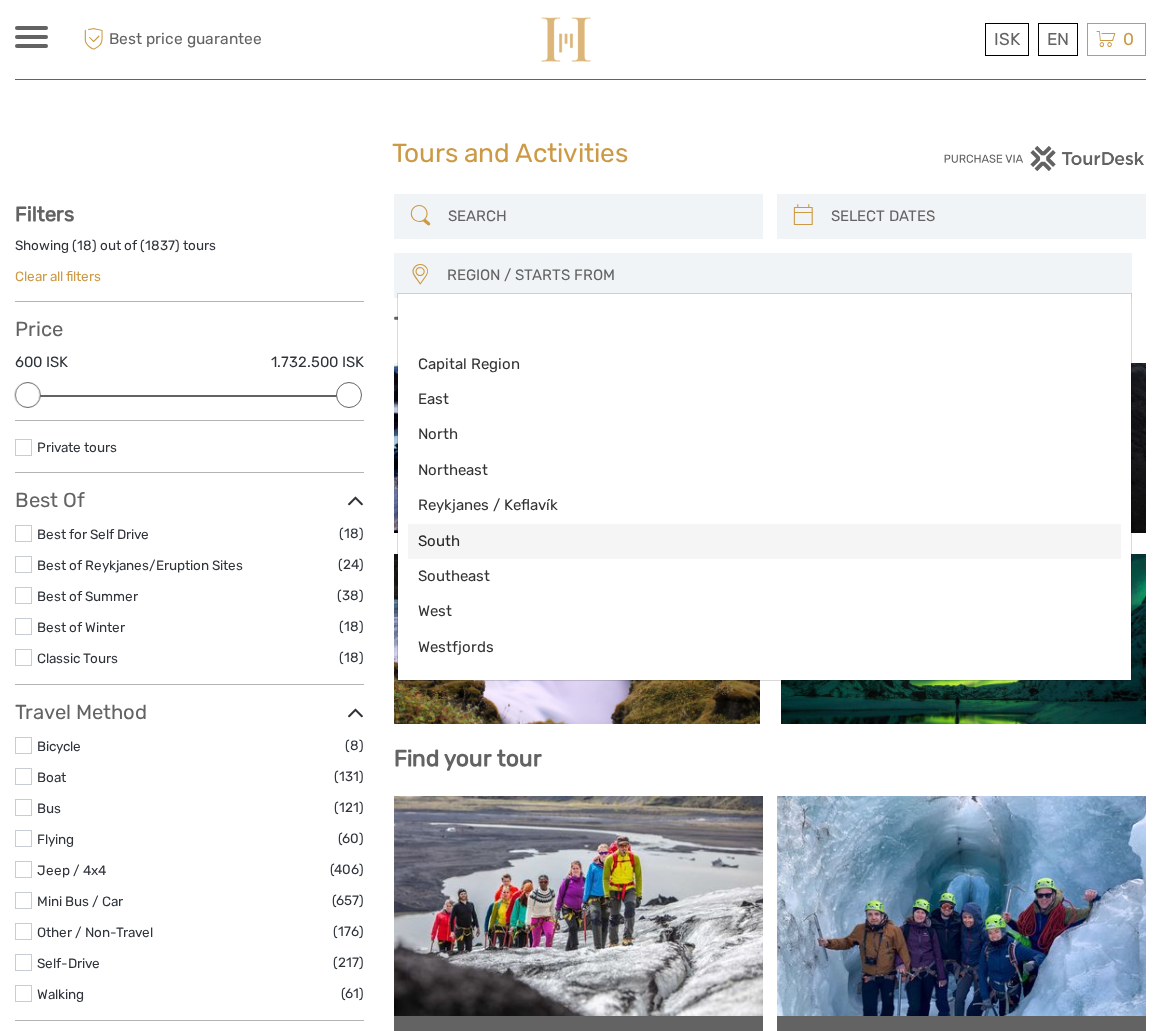 click on "South" at bounding box center [747, 541] 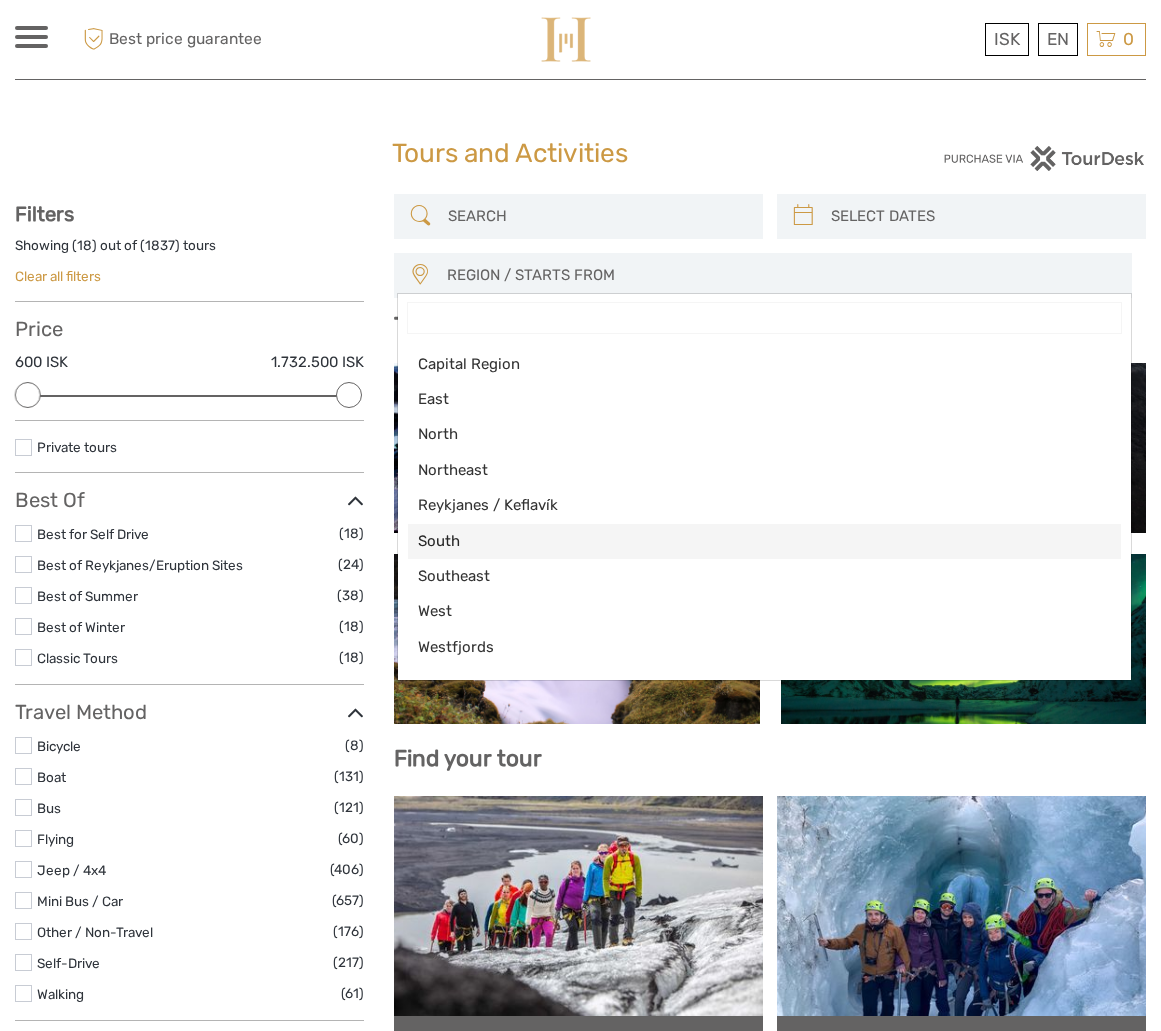 select on "South" 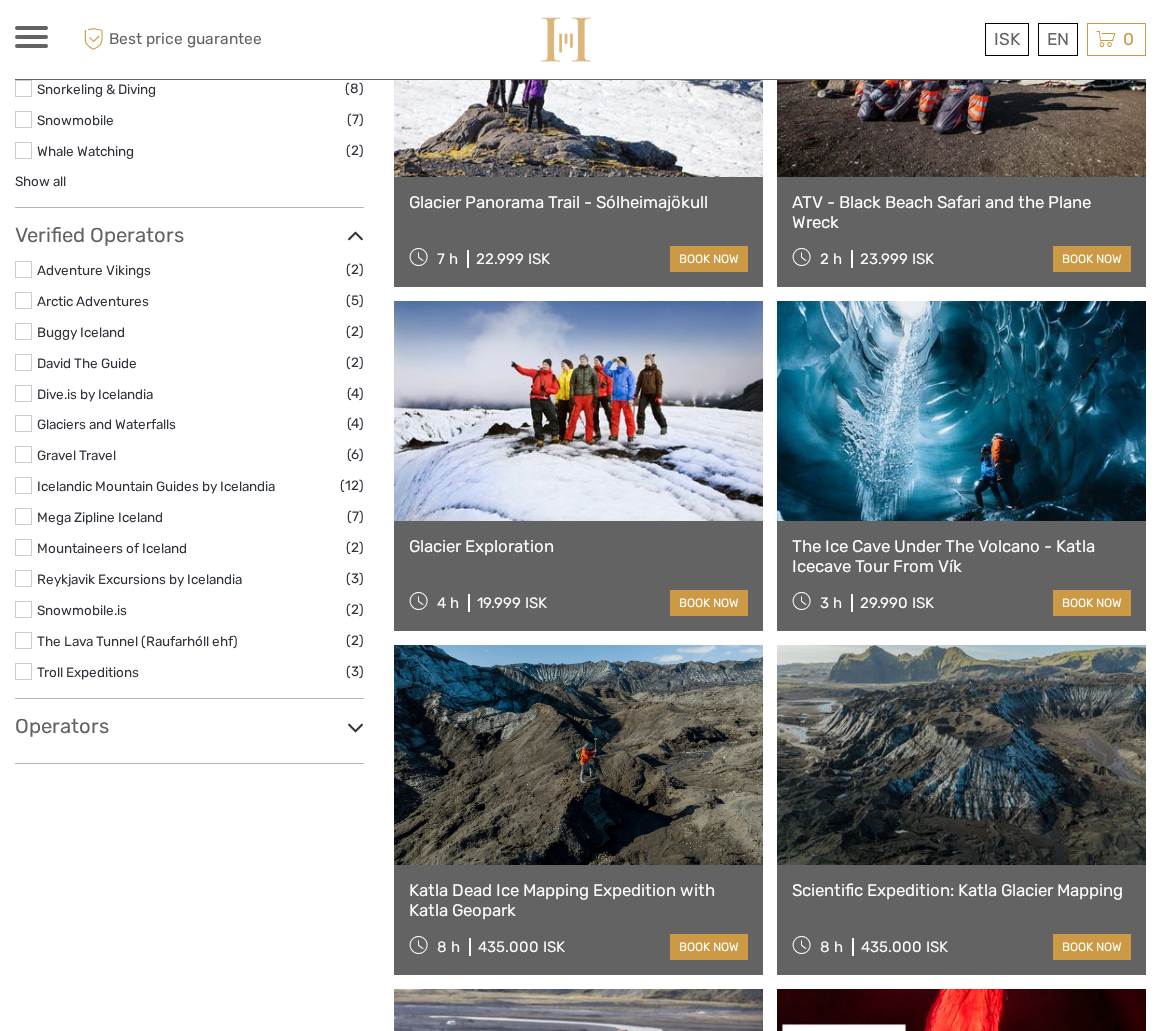 scroll, scrollTop: 1730, scrollLeft: 0, axis: vertical 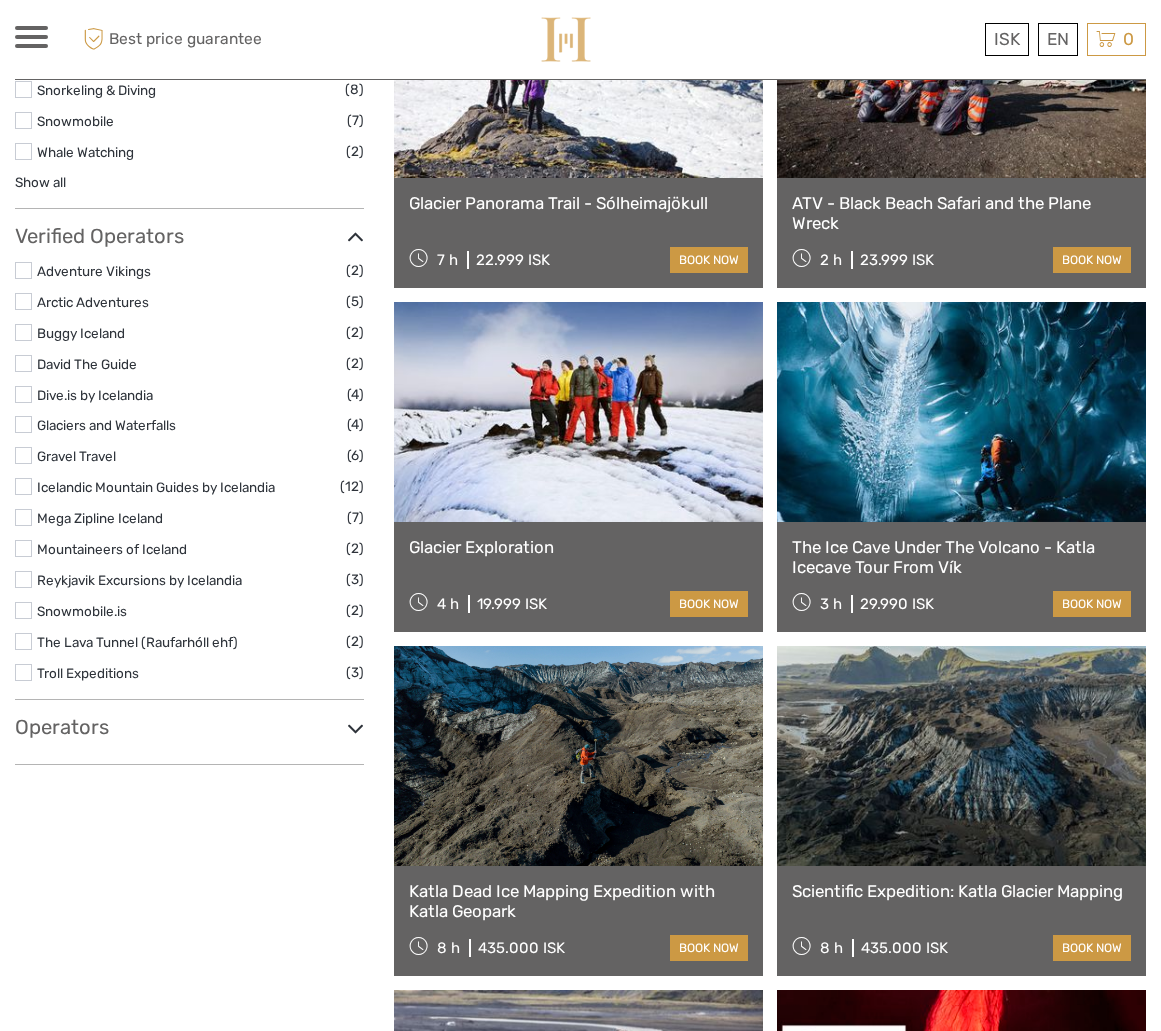 click at bounding box center (961, 412) 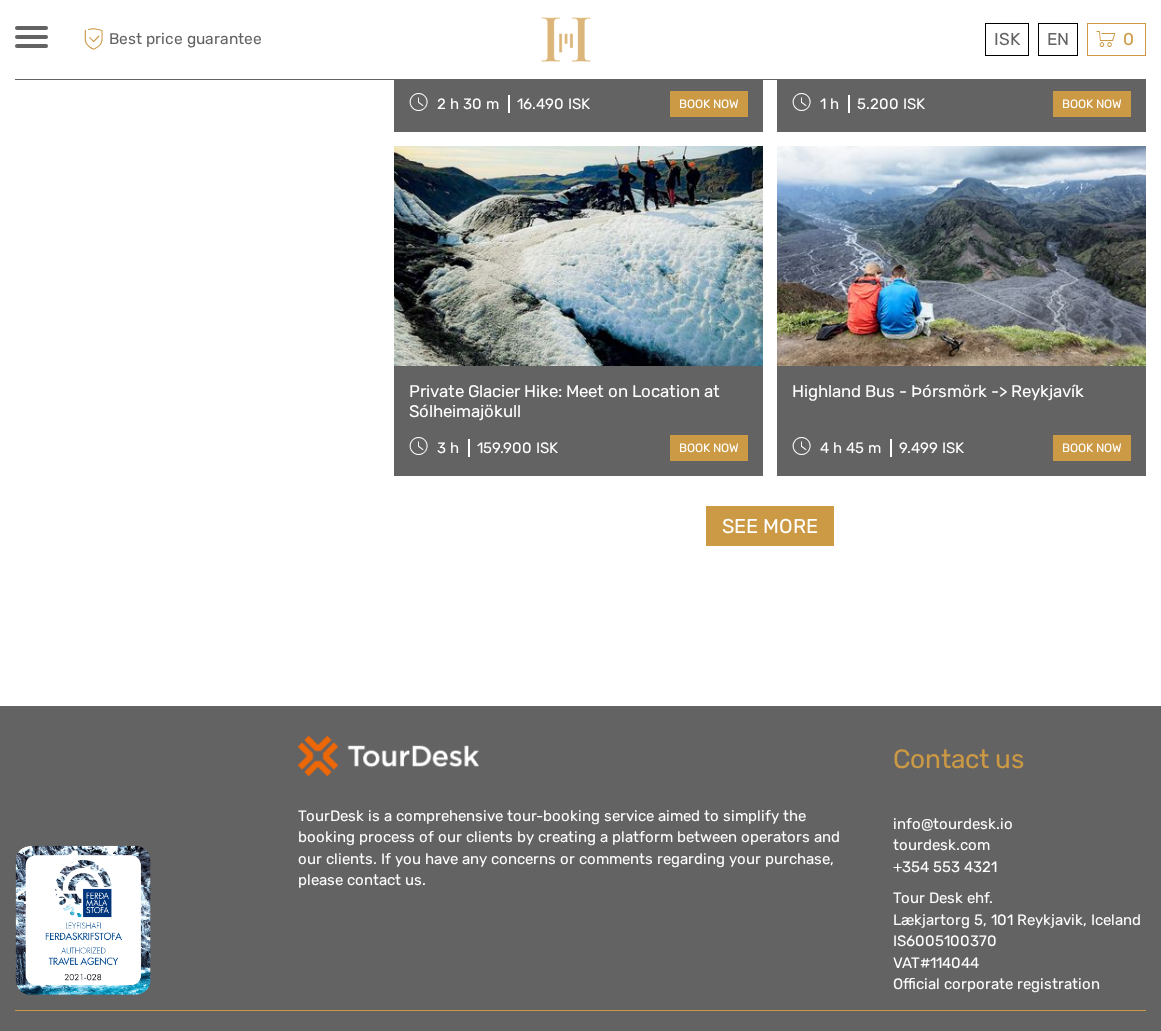 scroll, scrollTop: 2920, scrollLeft: 0, axis: vertical 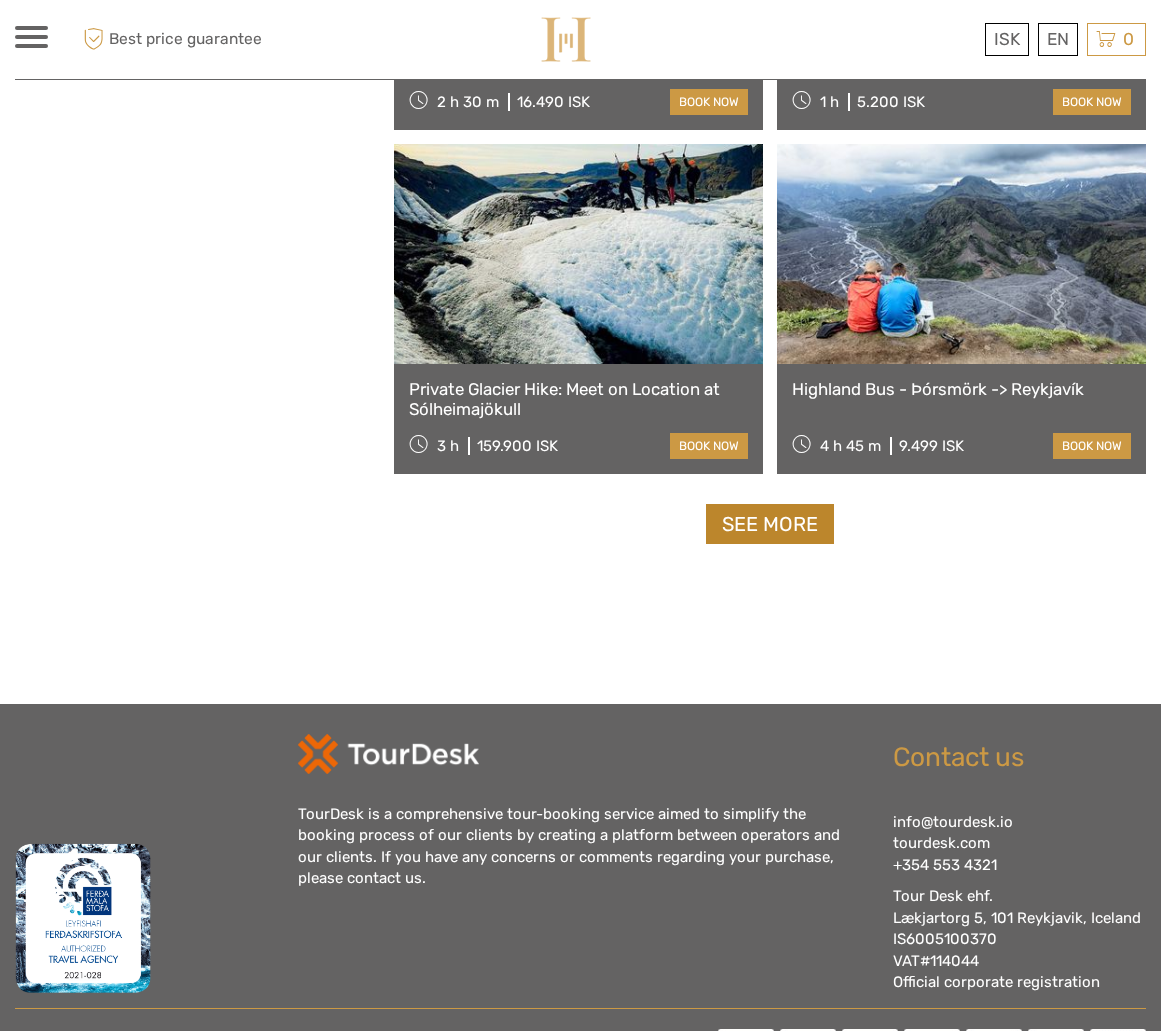 click on "See more" at bounding box center (770, 524) 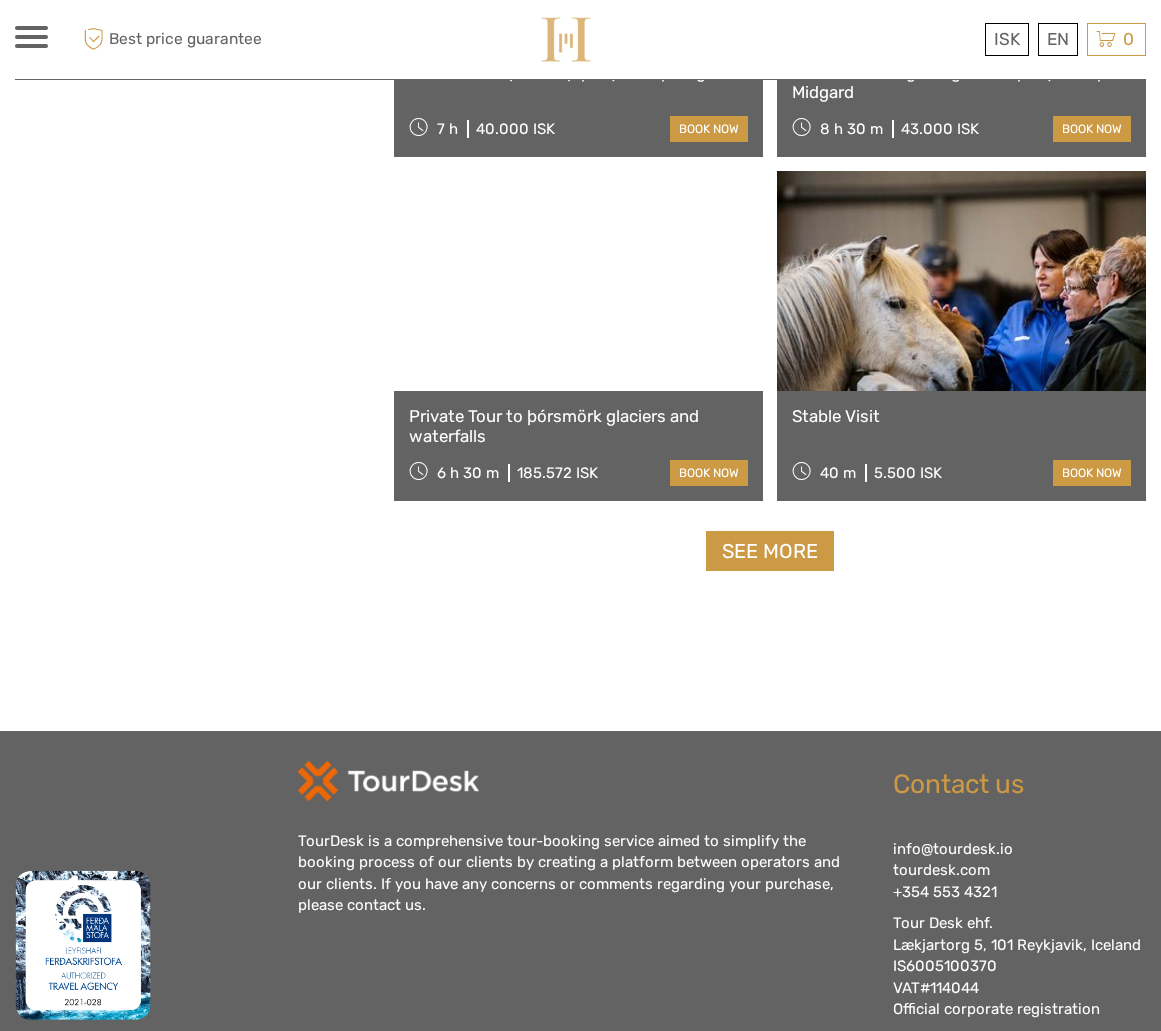scroll, scrollTop: 6007, scrollLeft: 0, axis: vertical 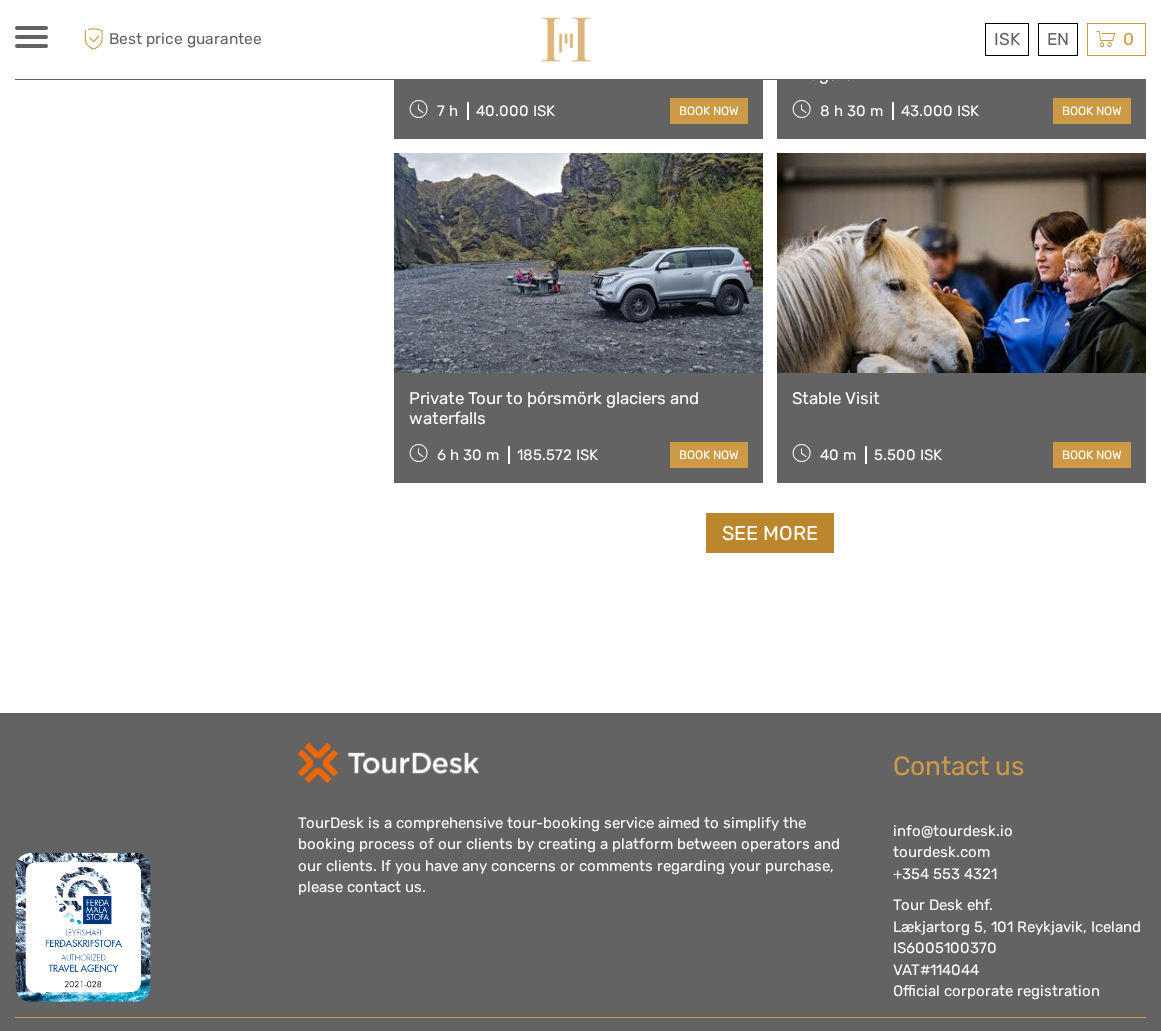 click on "See more" at bounding box center [770, 533] 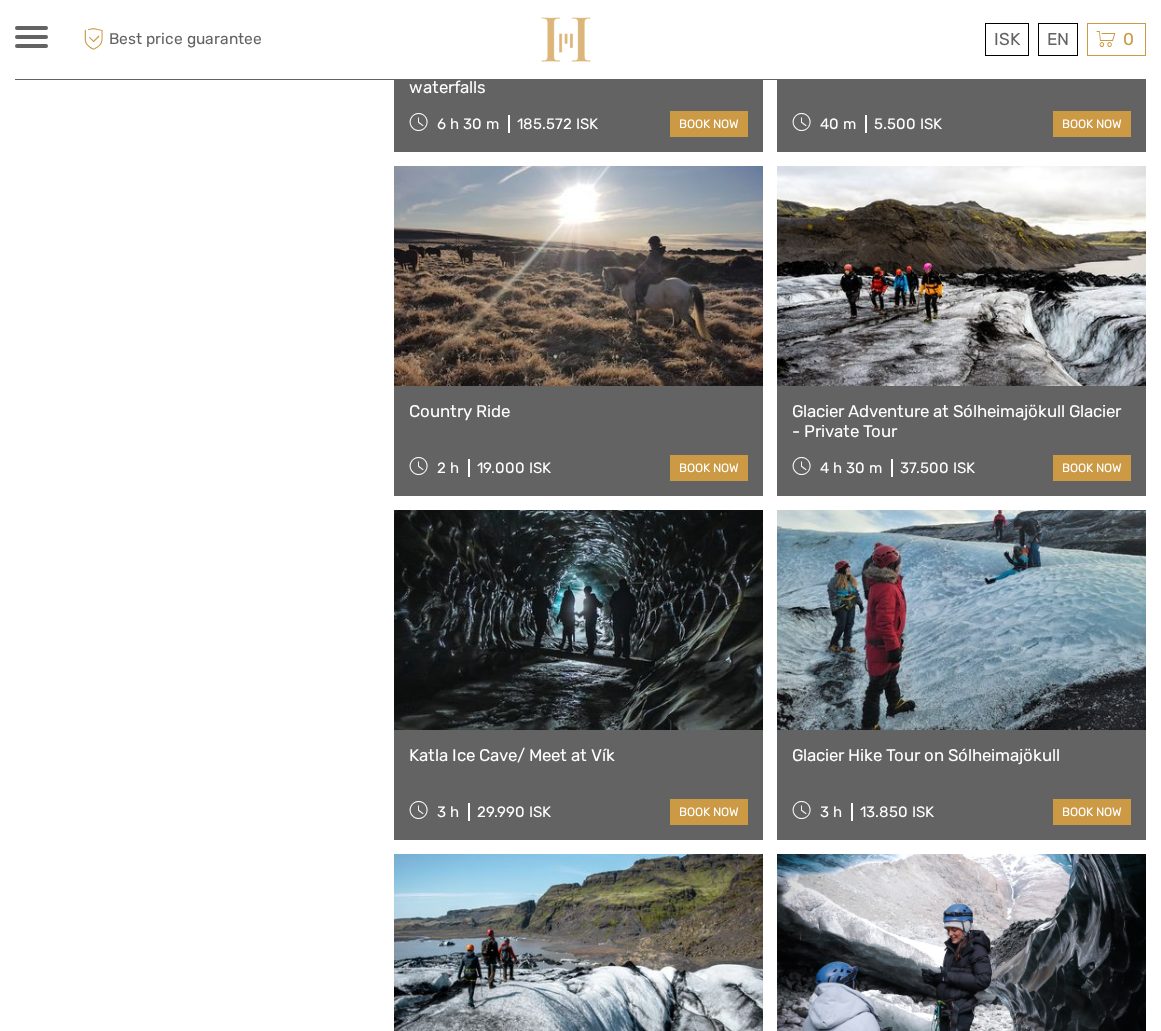 scroll, scrollTop: 6339, scrollLeft: 0, axis: vertical 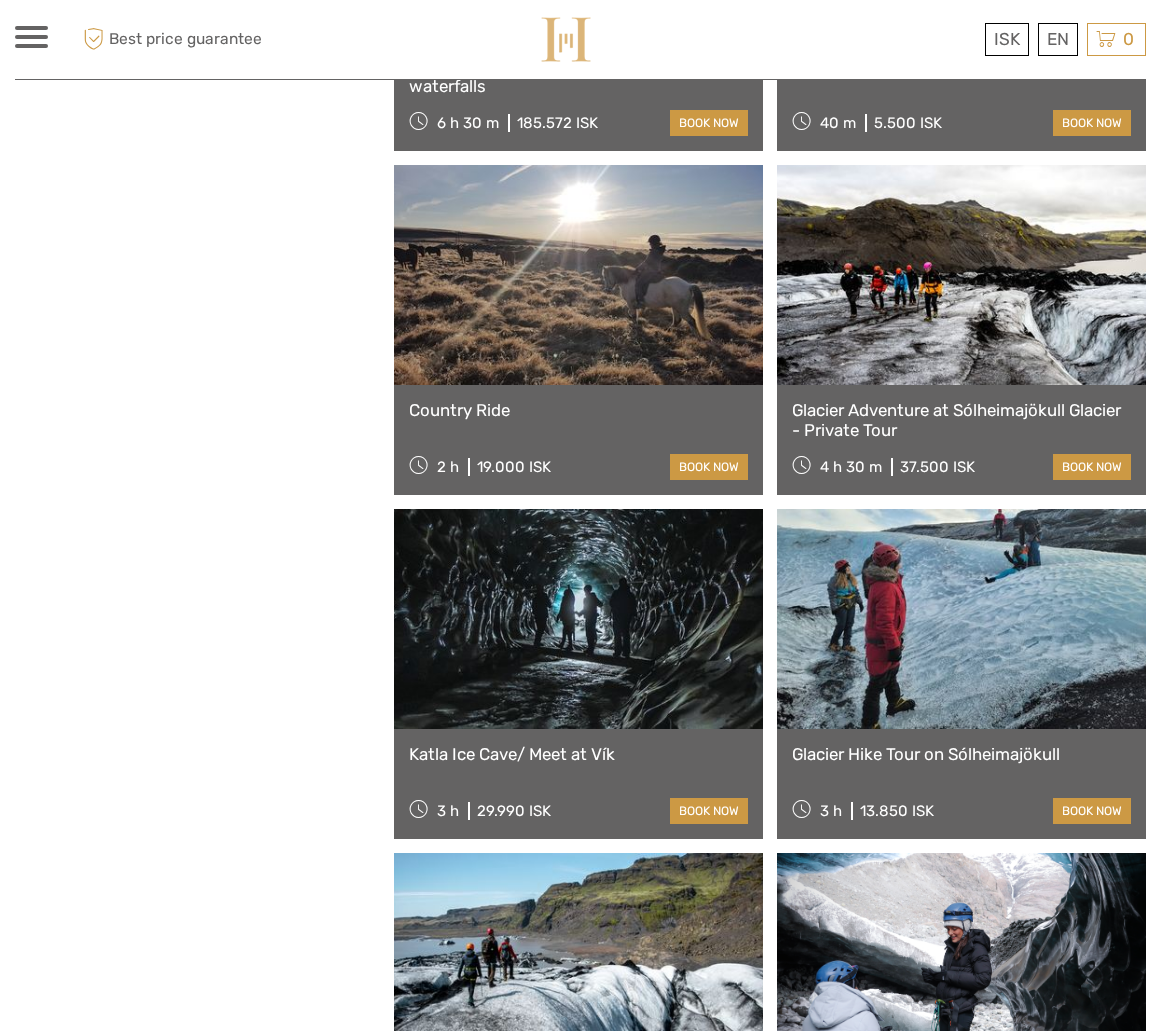 click at bounding box center [578, 275] 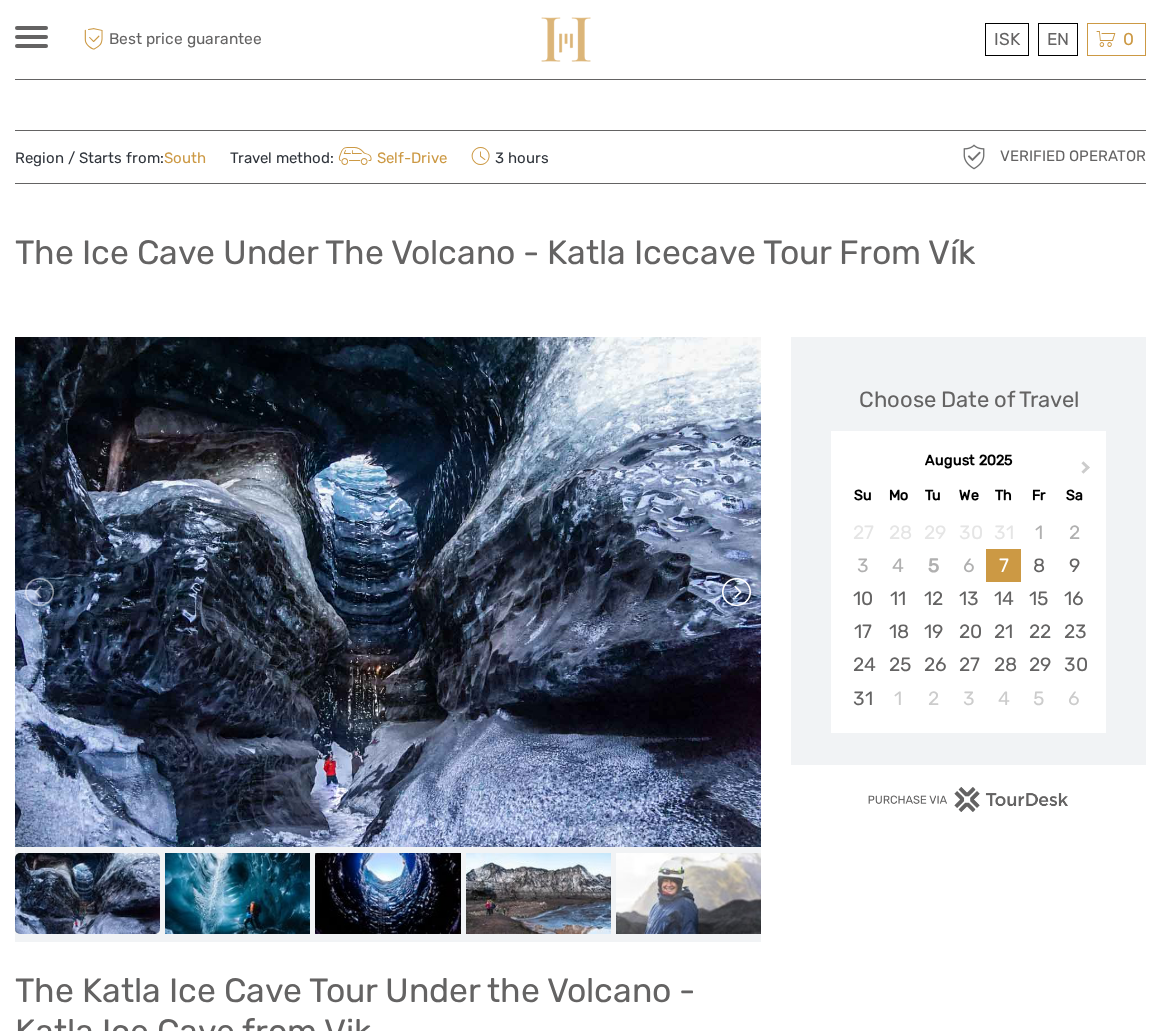 scroll, scrollTop: 0, scrollLeft: 0, axis: both 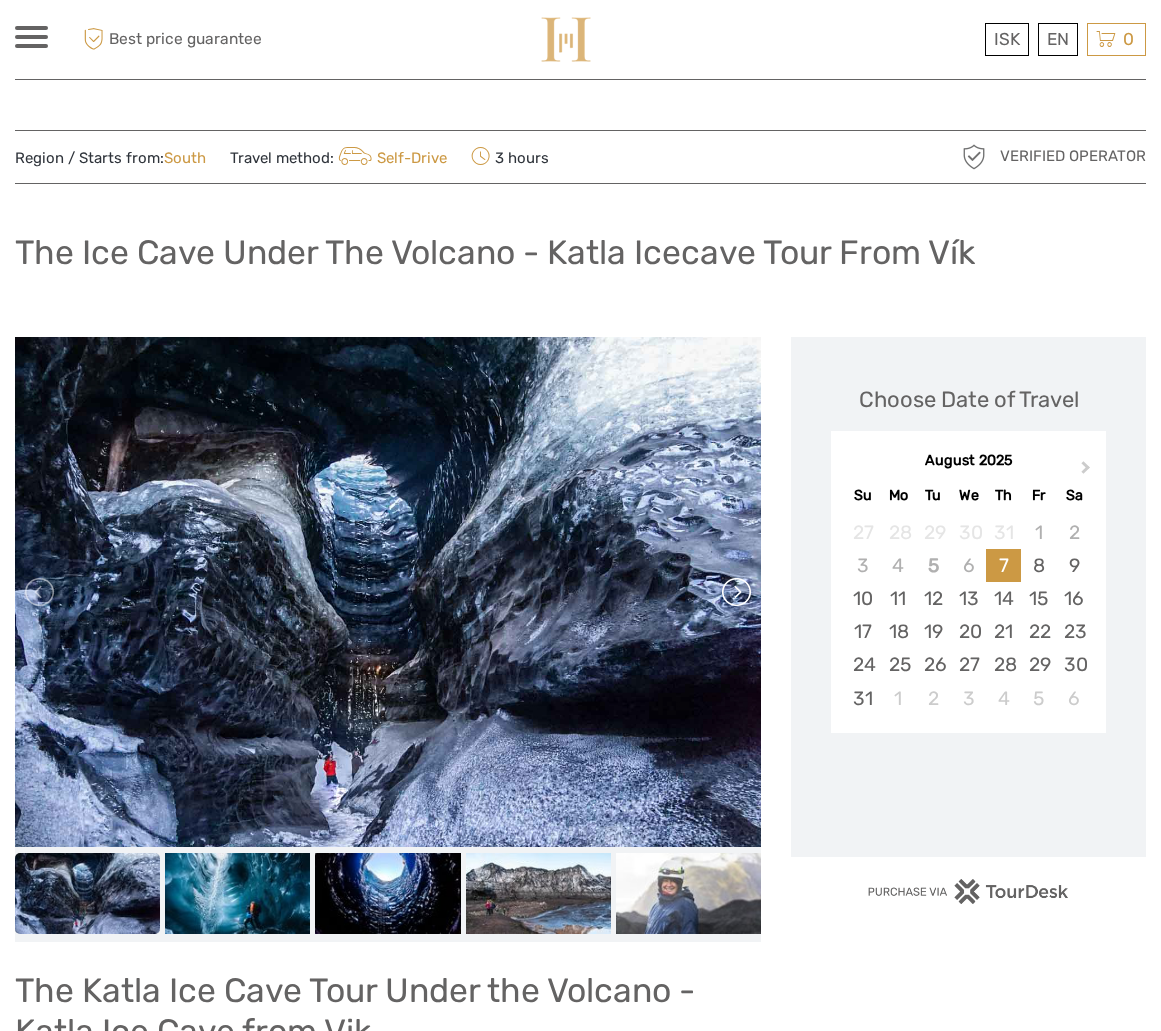 click at bounding box center (735, 592) 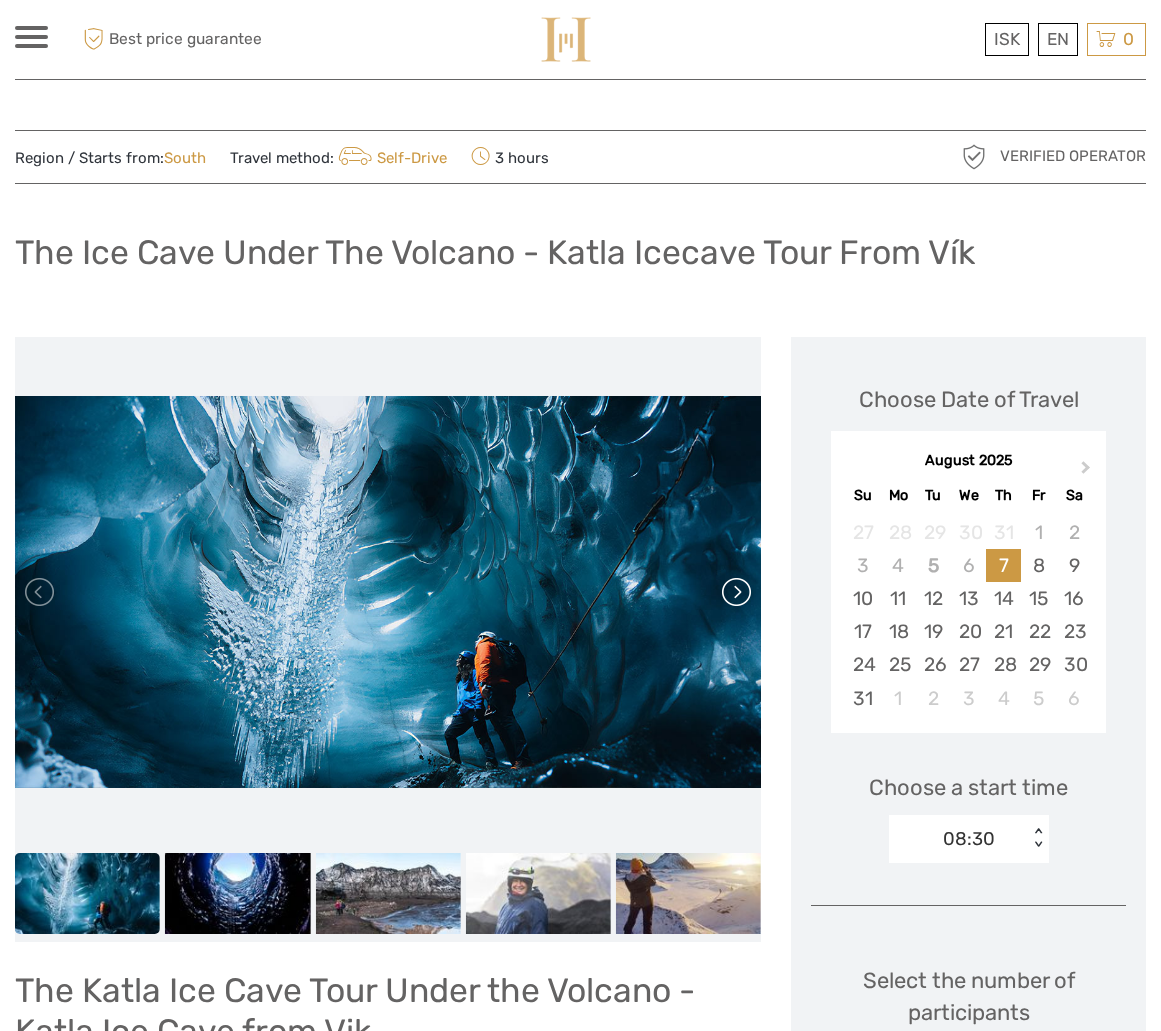 click at bounding box center [735, 592] 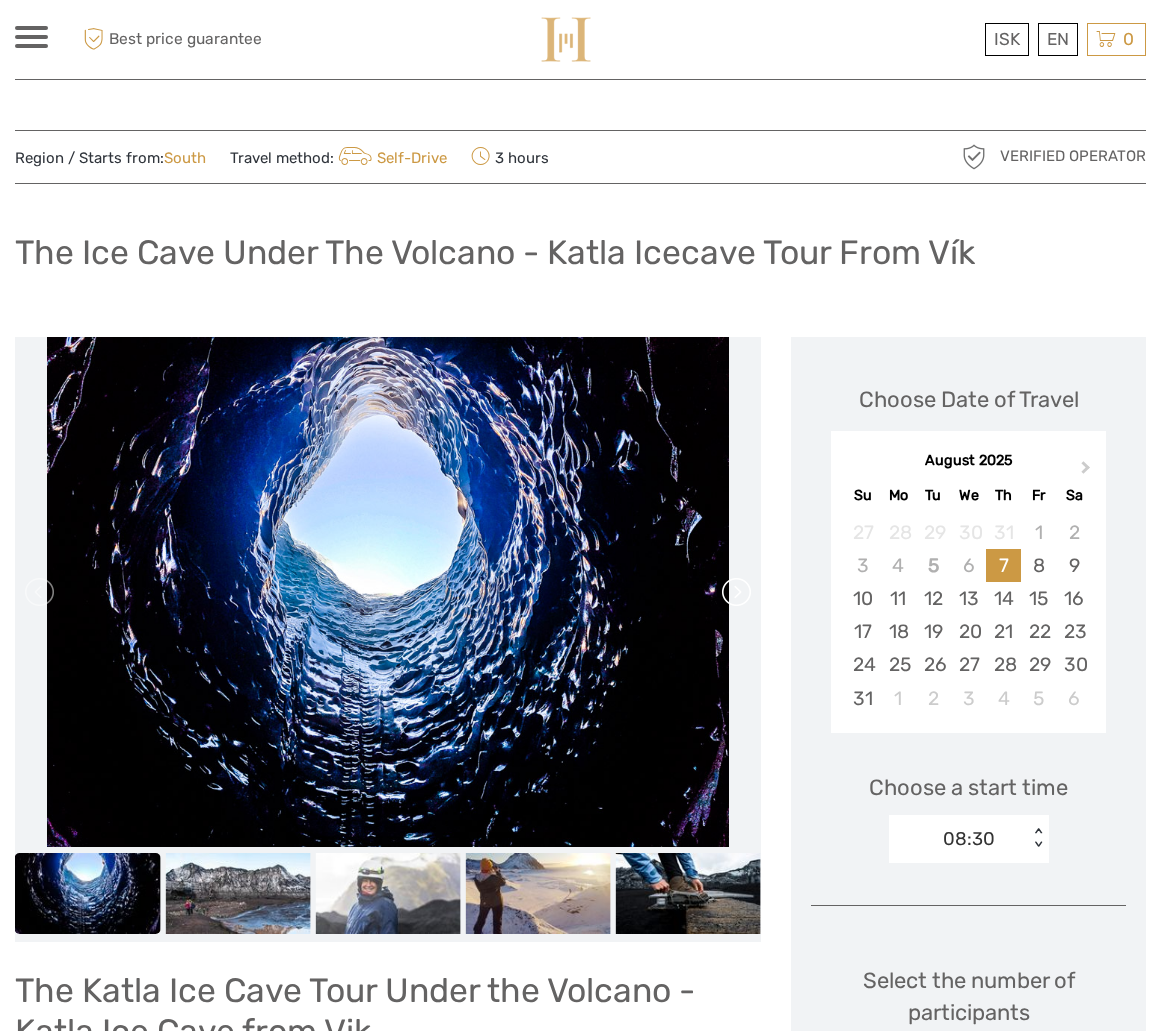 click at bounding box center [735, 592] 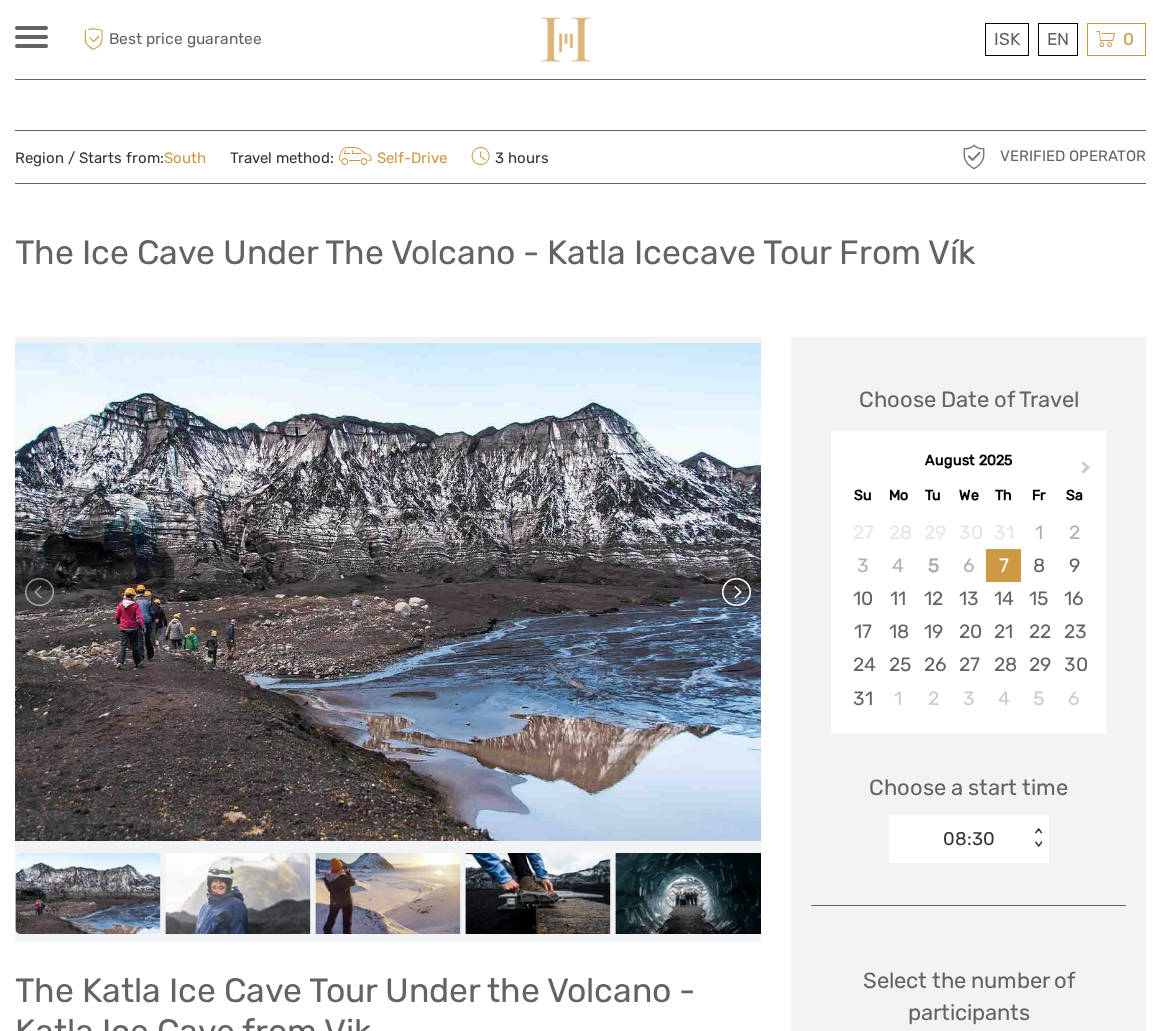 click at bounding box center (735, 592) 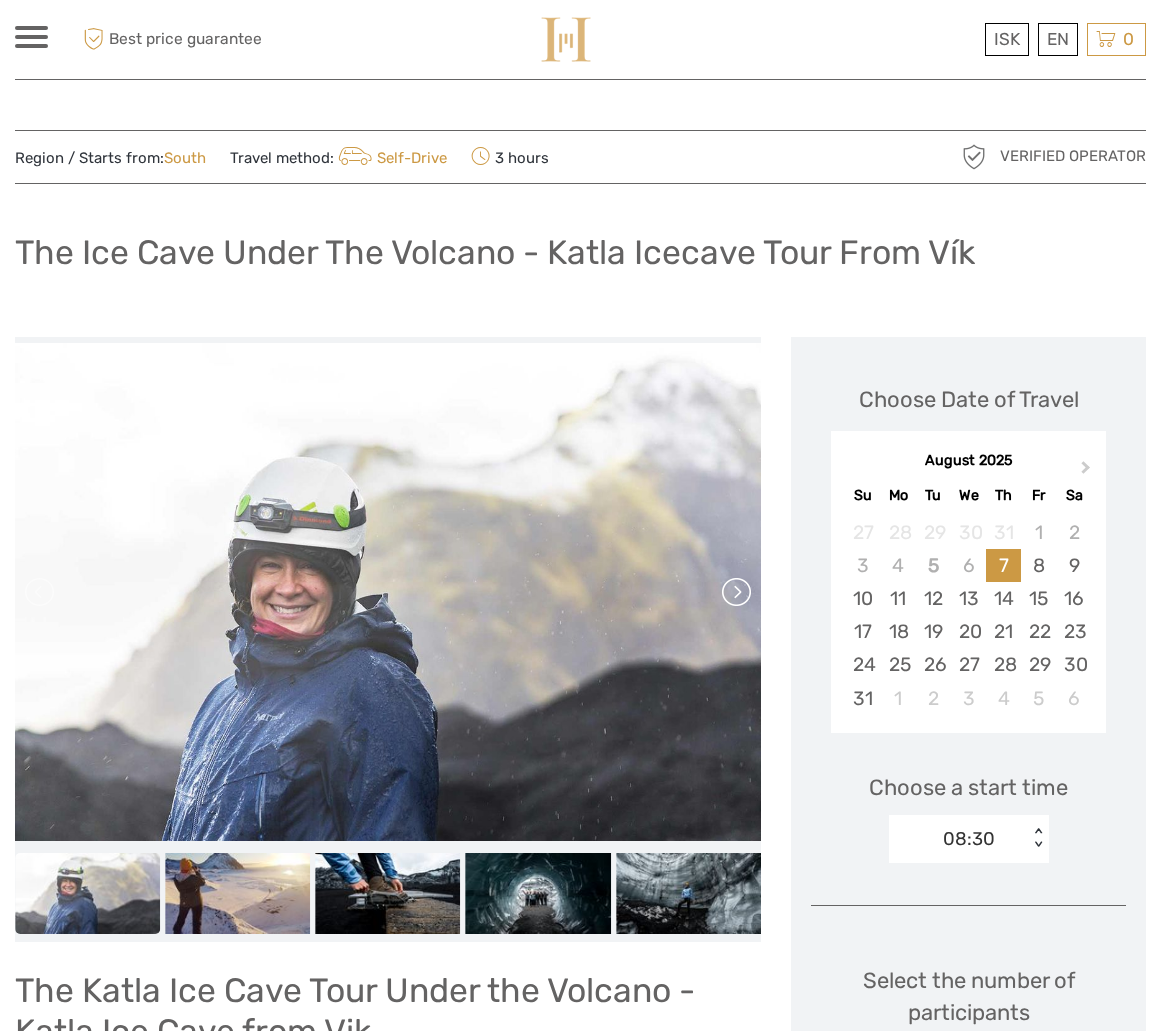 click at bounding box center (735, 592) 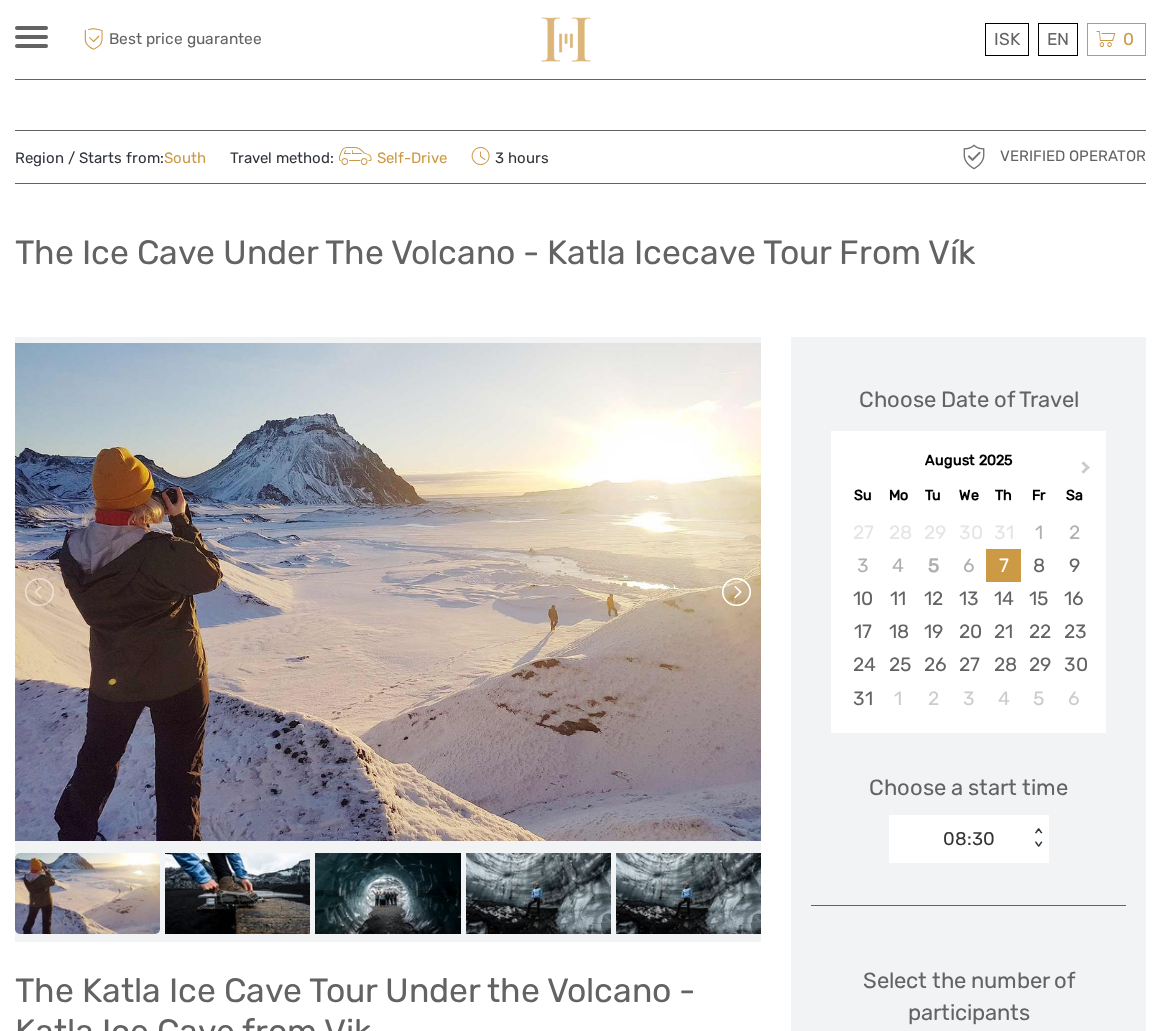 click at bounding box center [735, 592] 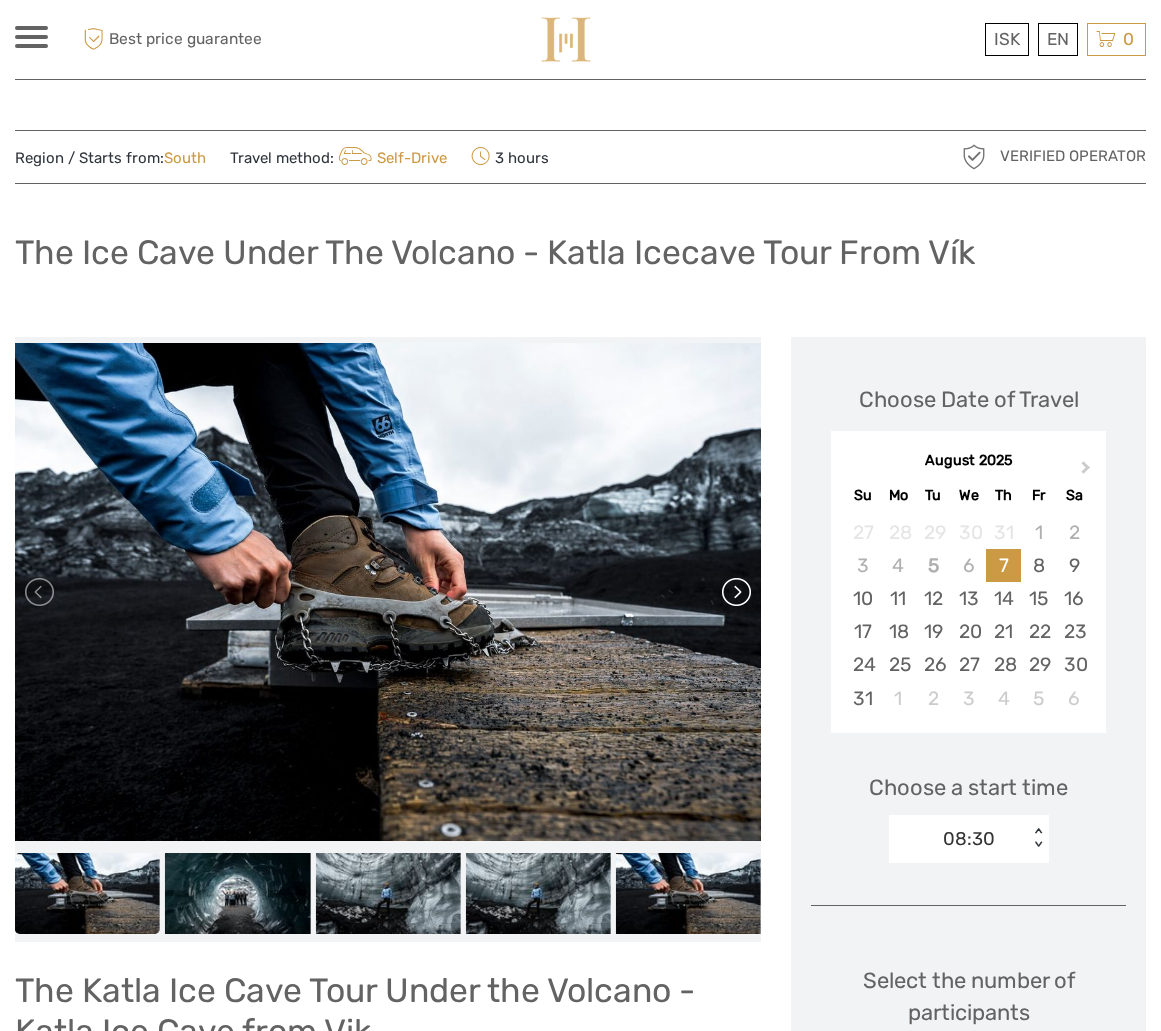 click at bounding box center (735, 592) 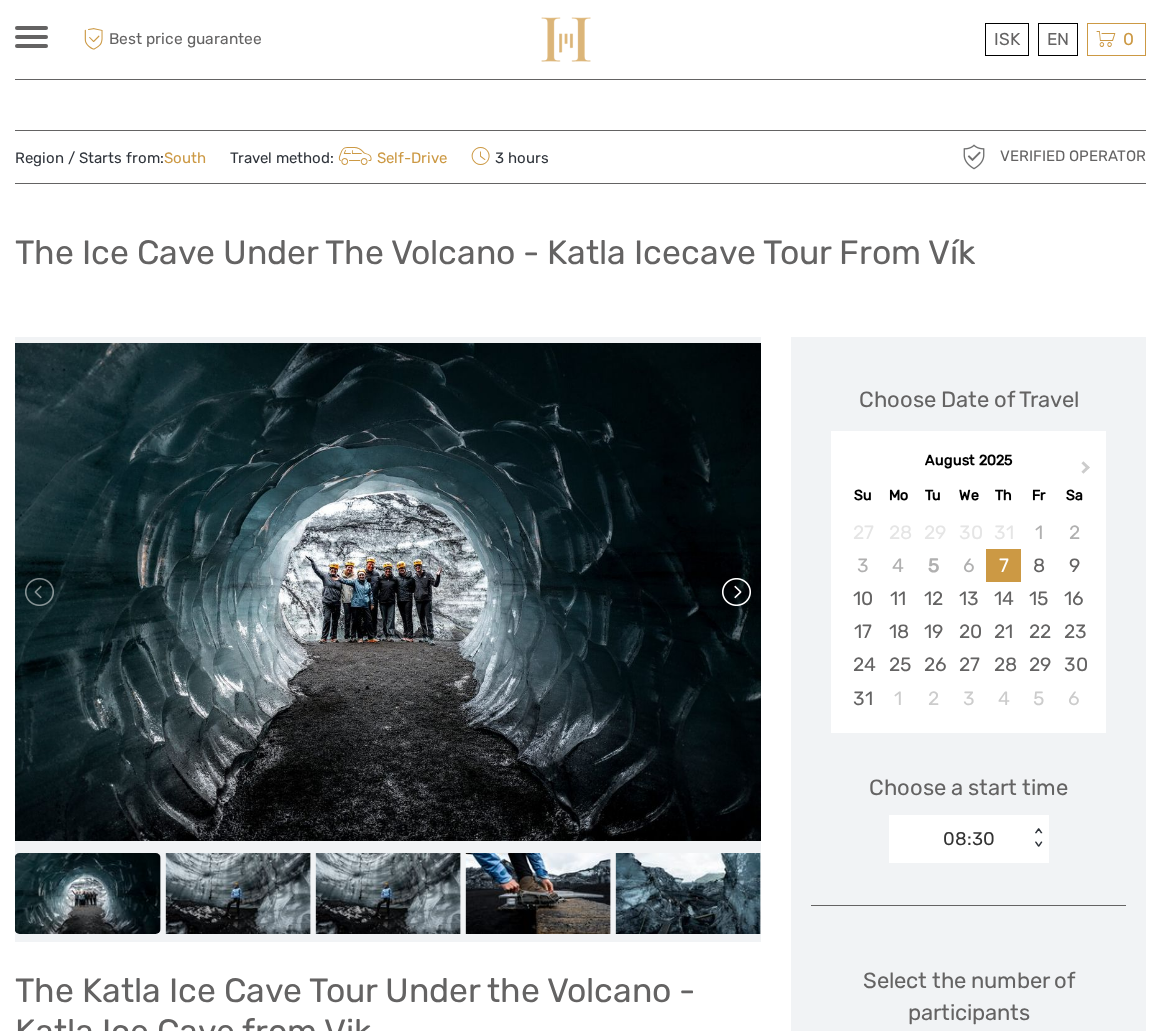 click at bounding box center (735, 592) 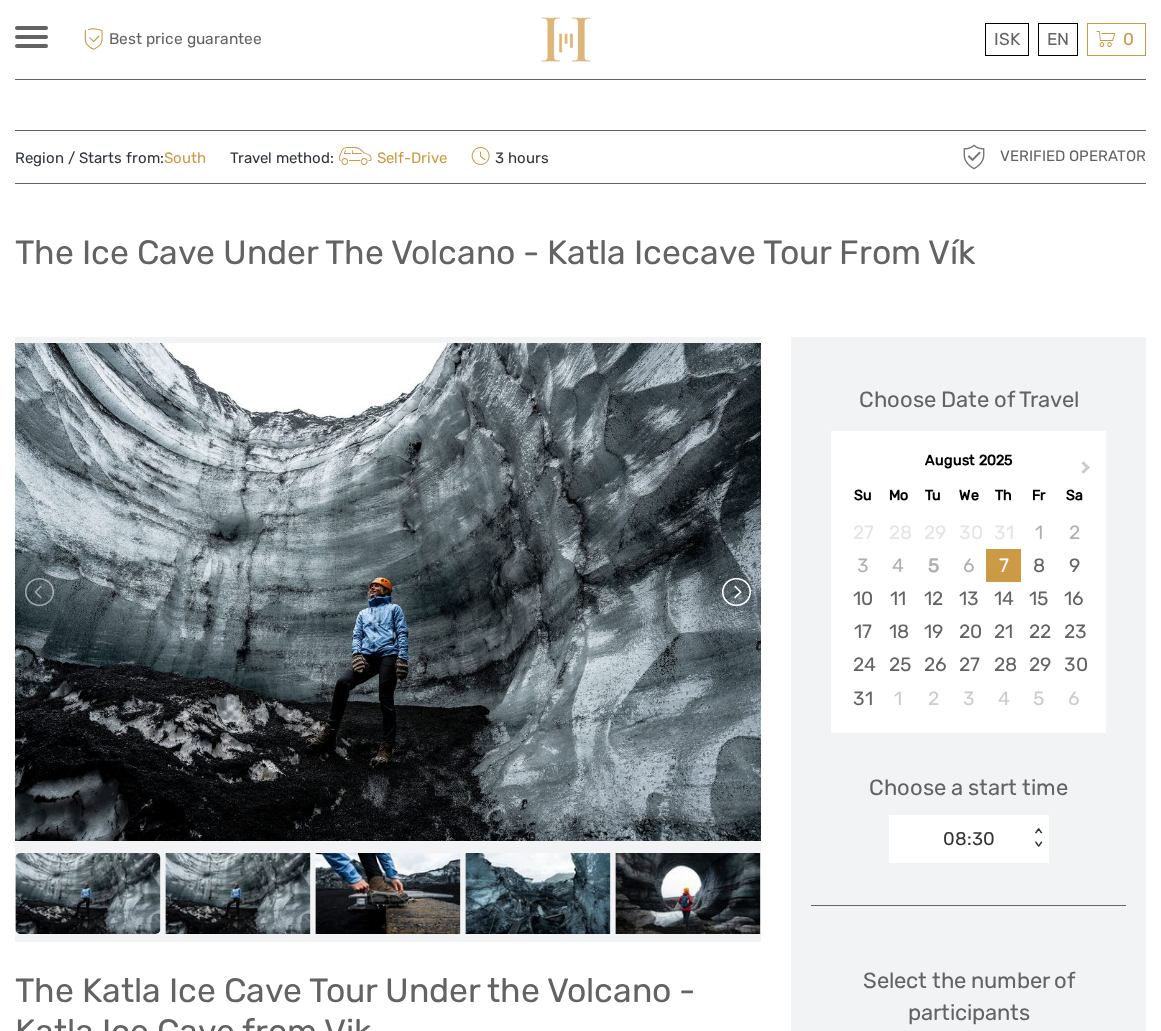 click at bounding box center (735, 592) 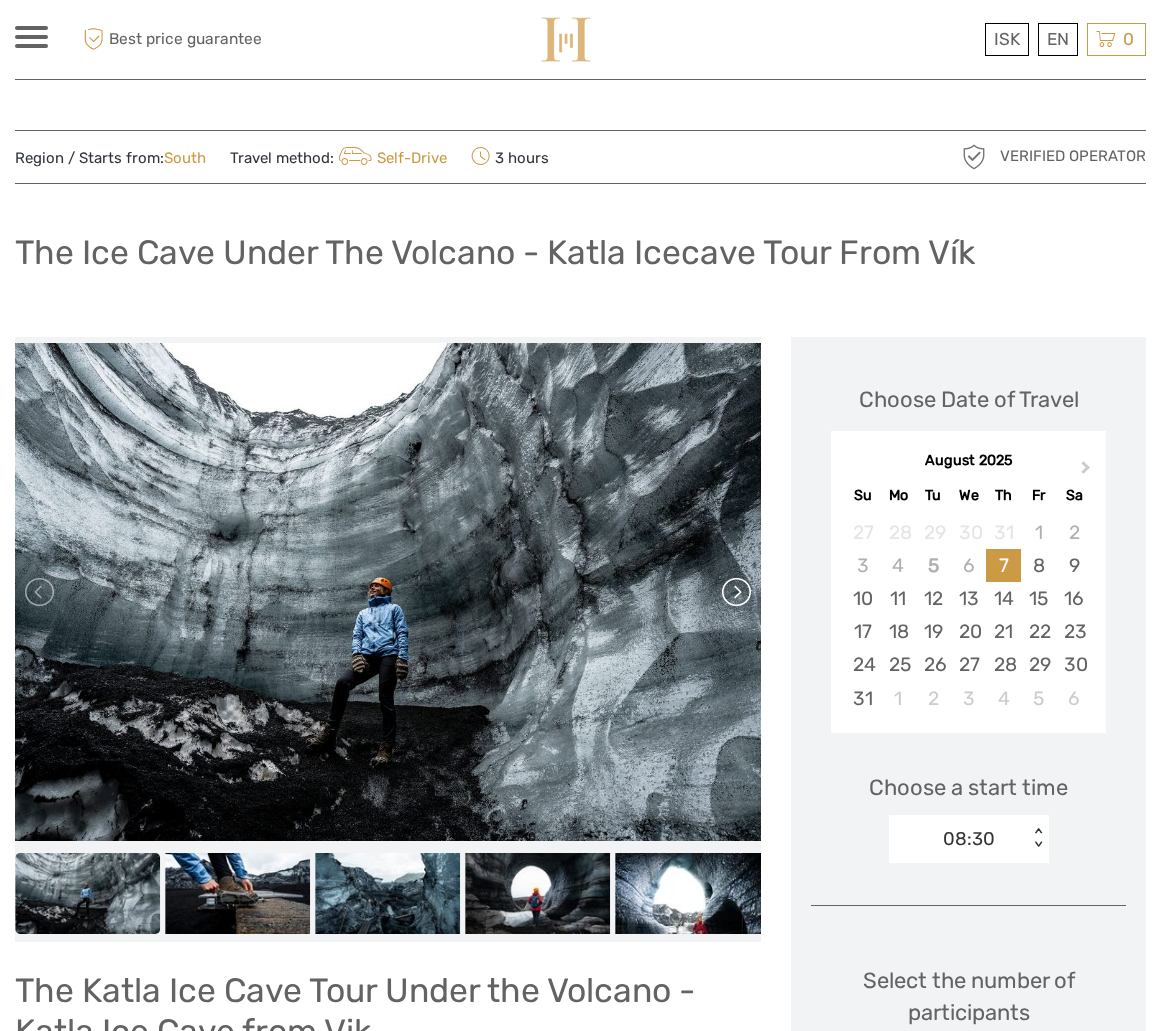 click at bounding box center (735, 592) 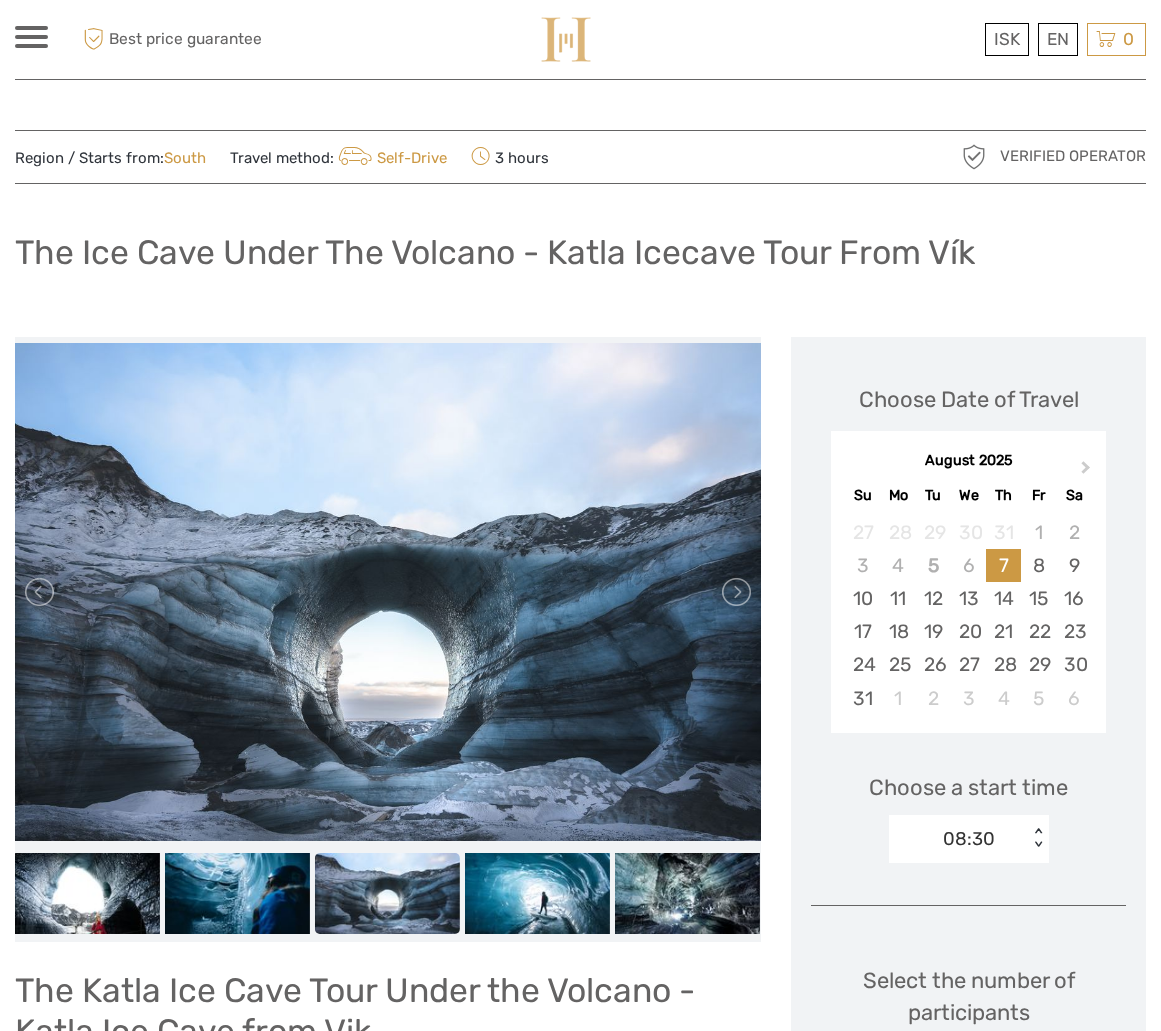 scroll, scrollTop: 0, scrollLeft: 0, axis: both 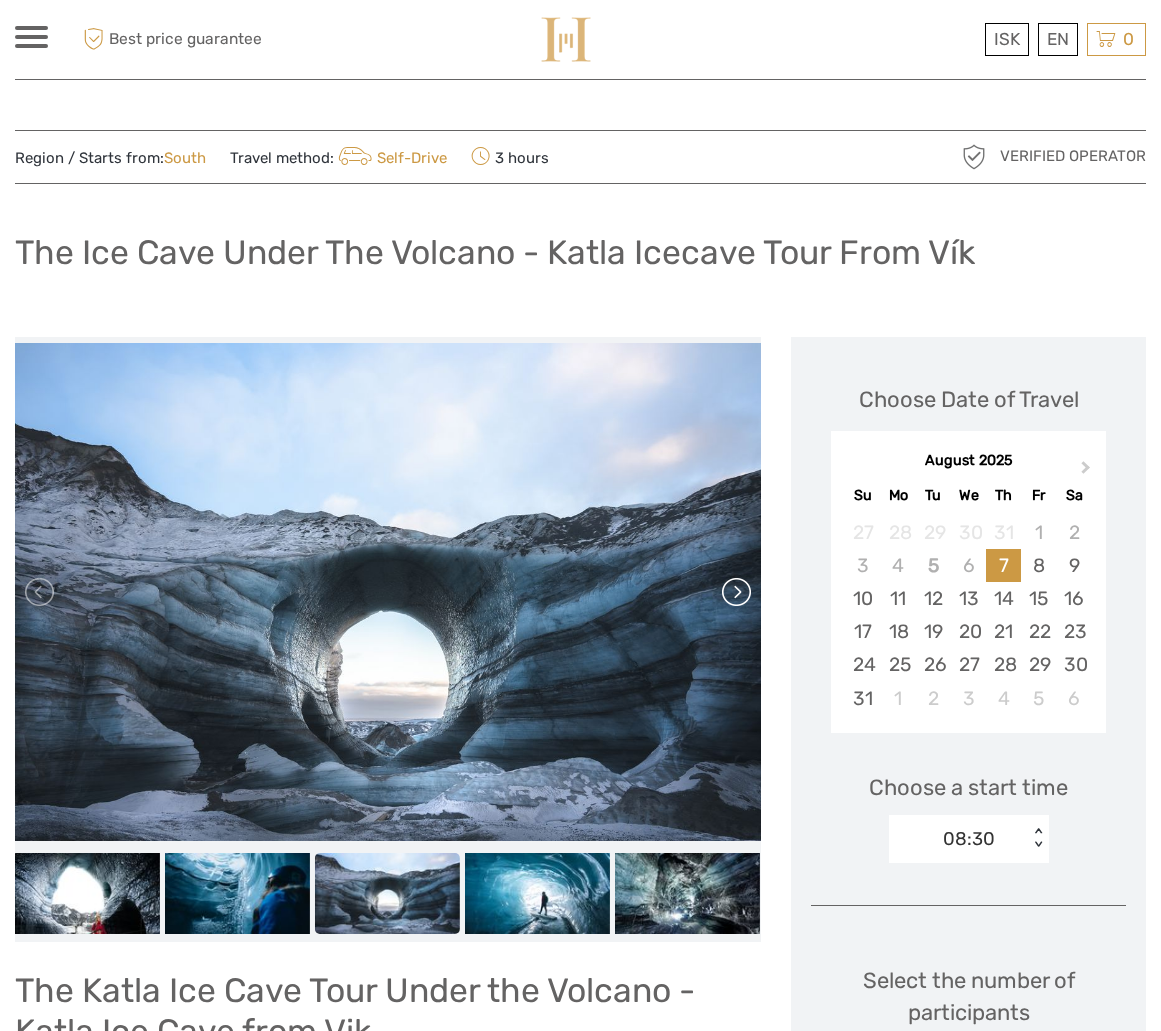 click at bounding box center (735, 592) 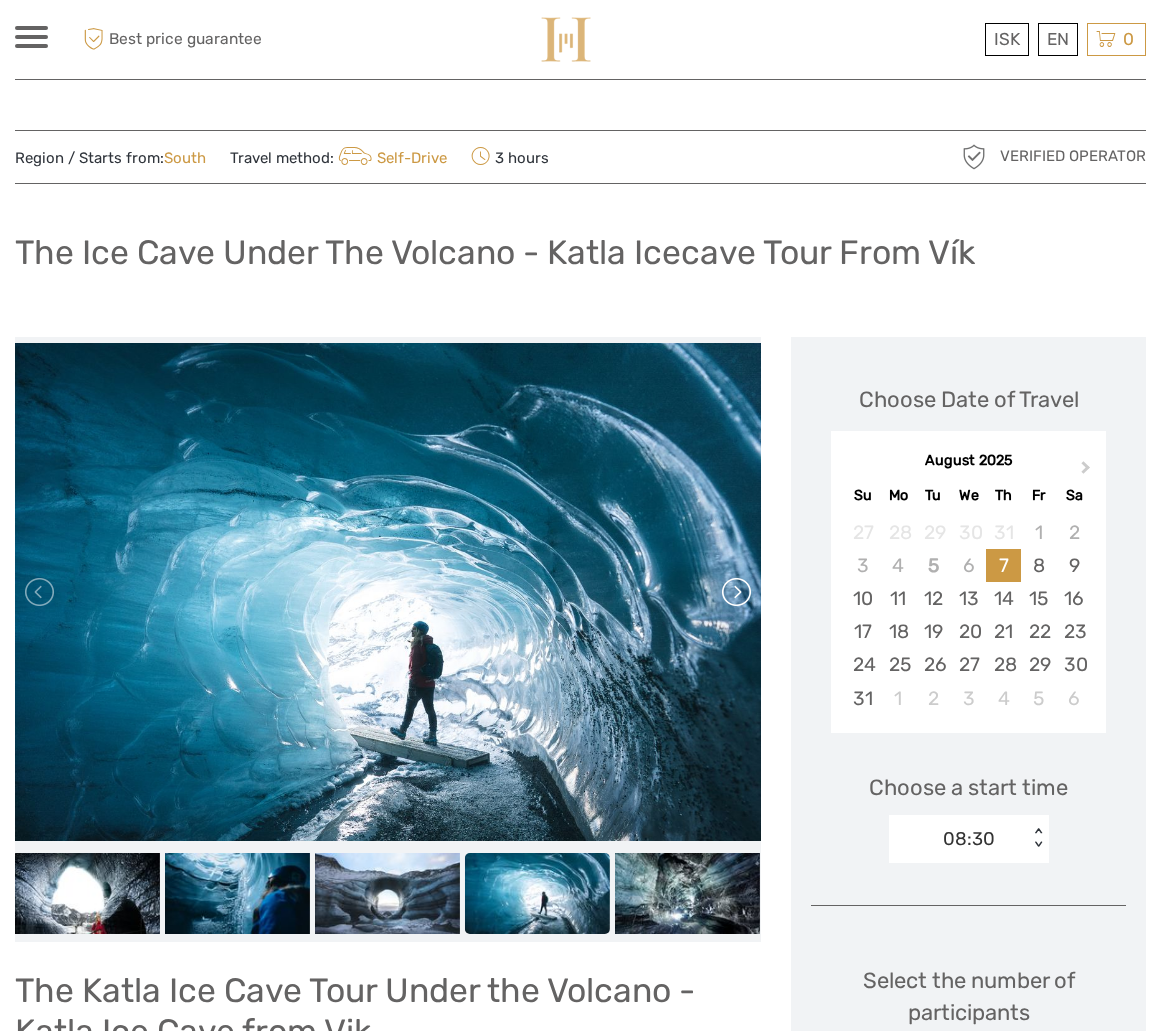 click at bounding box center (735, 592) 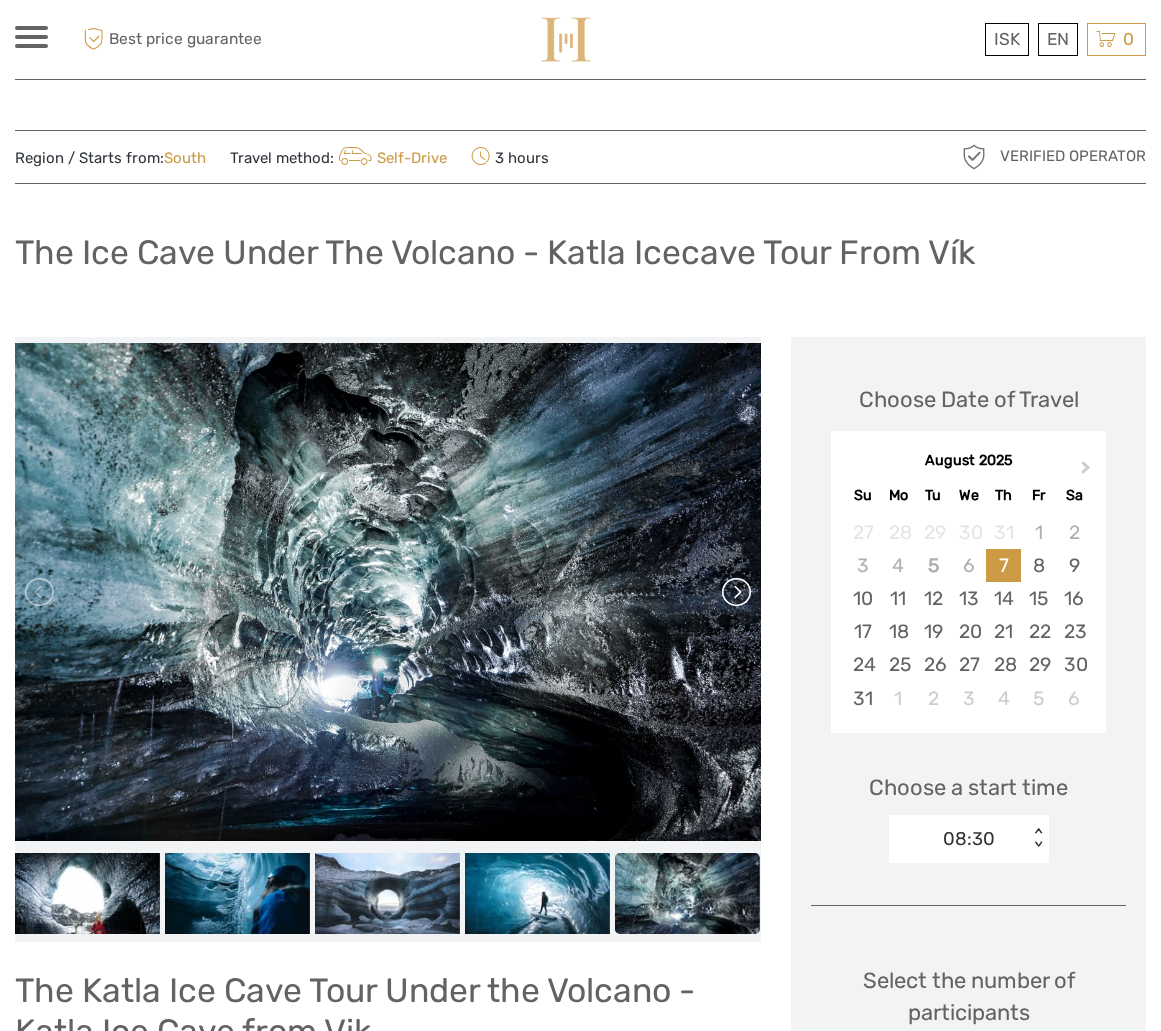 click at bounding box center (735, 592) 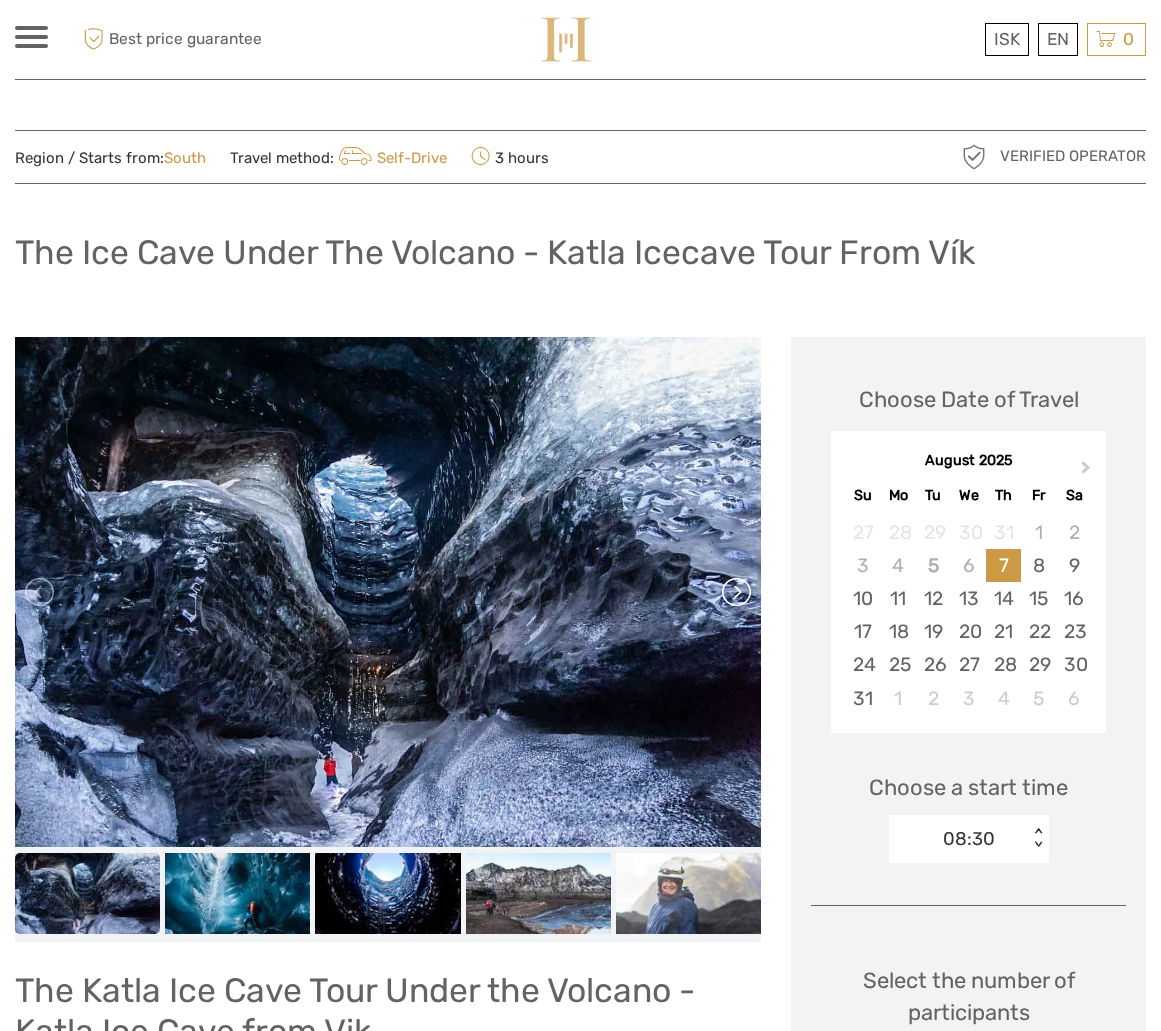 click at bounding box center (735, 592) 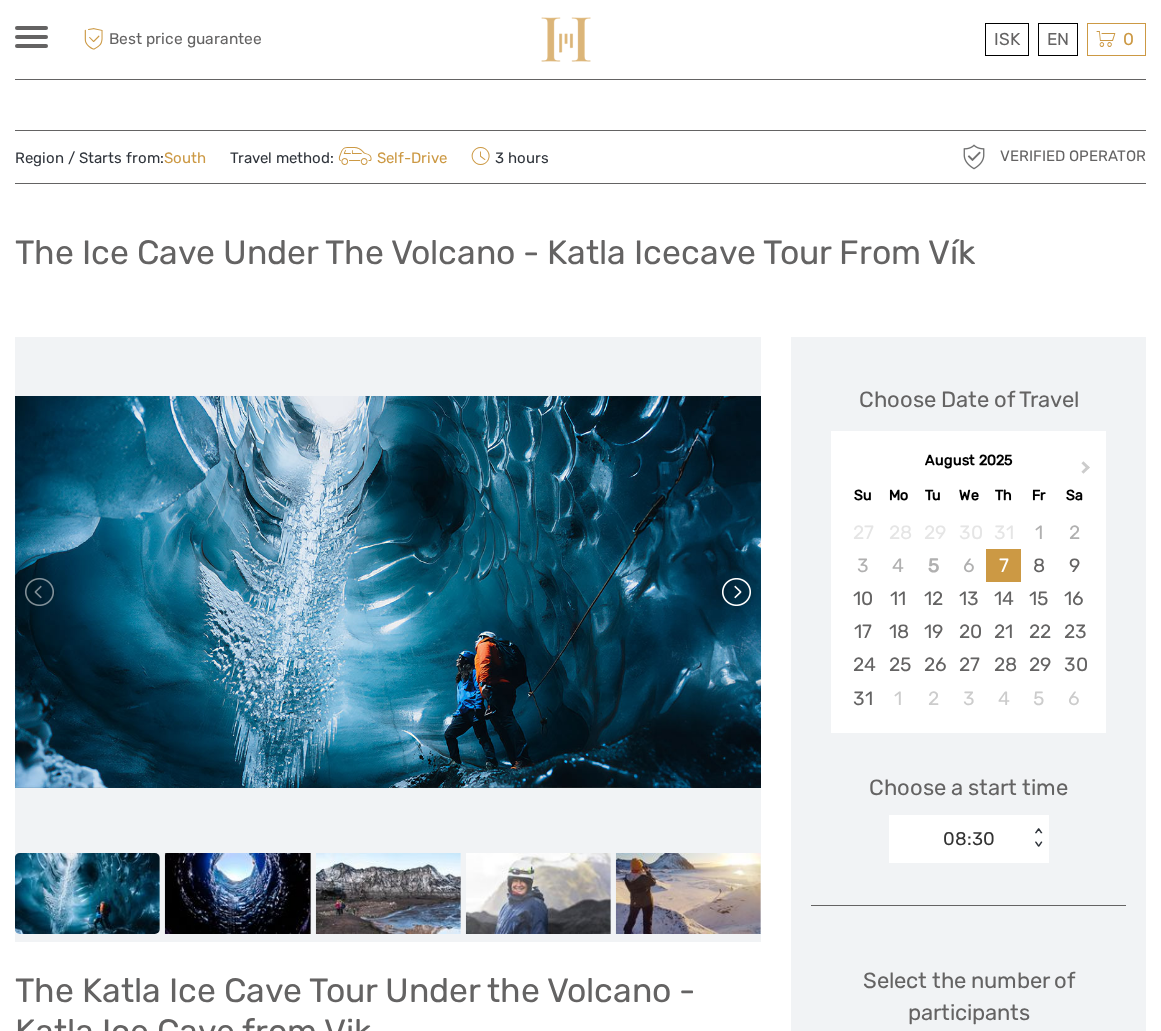 click at bounding box center [735, 592] 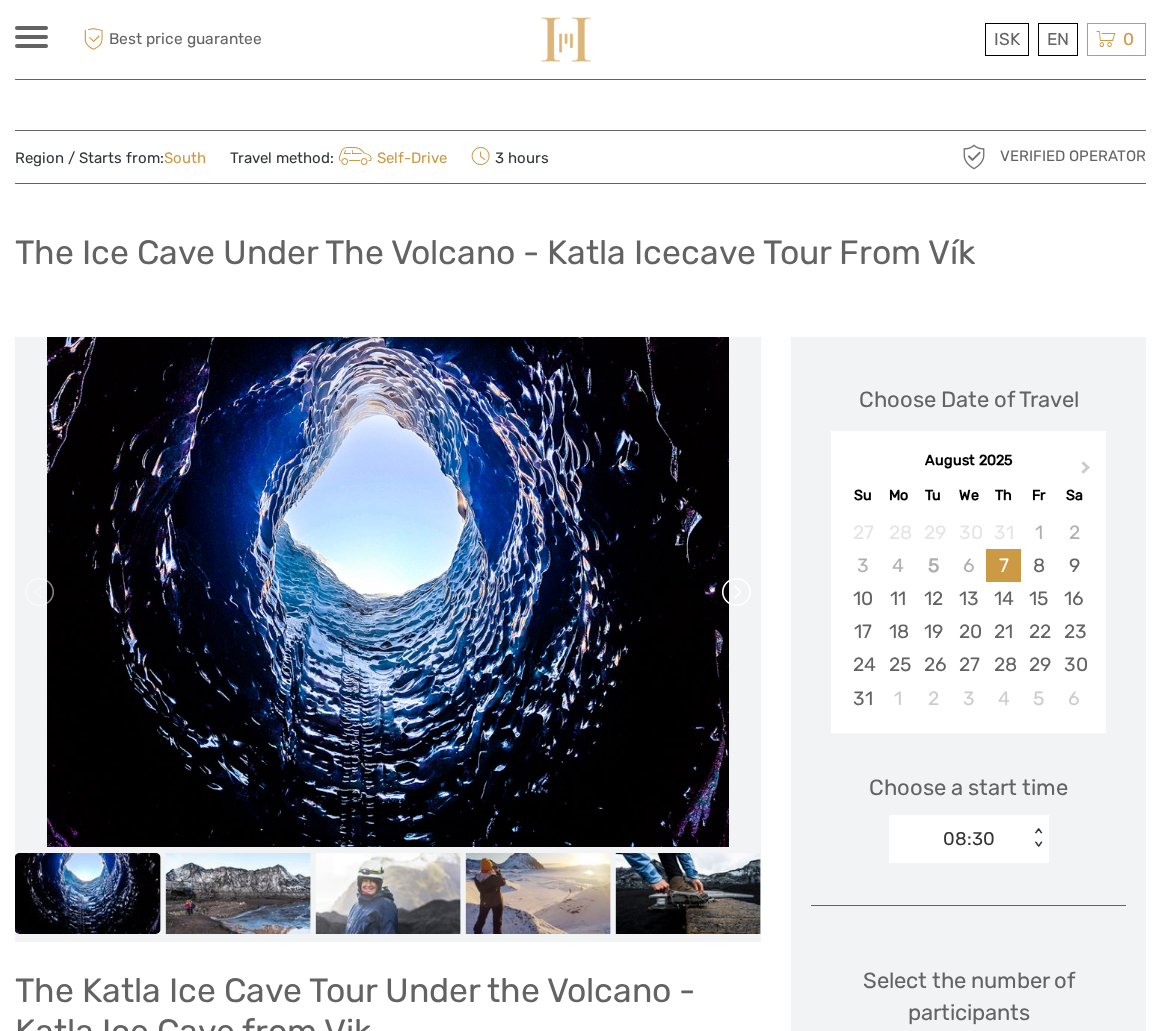 click at bounding box center (735, 592) 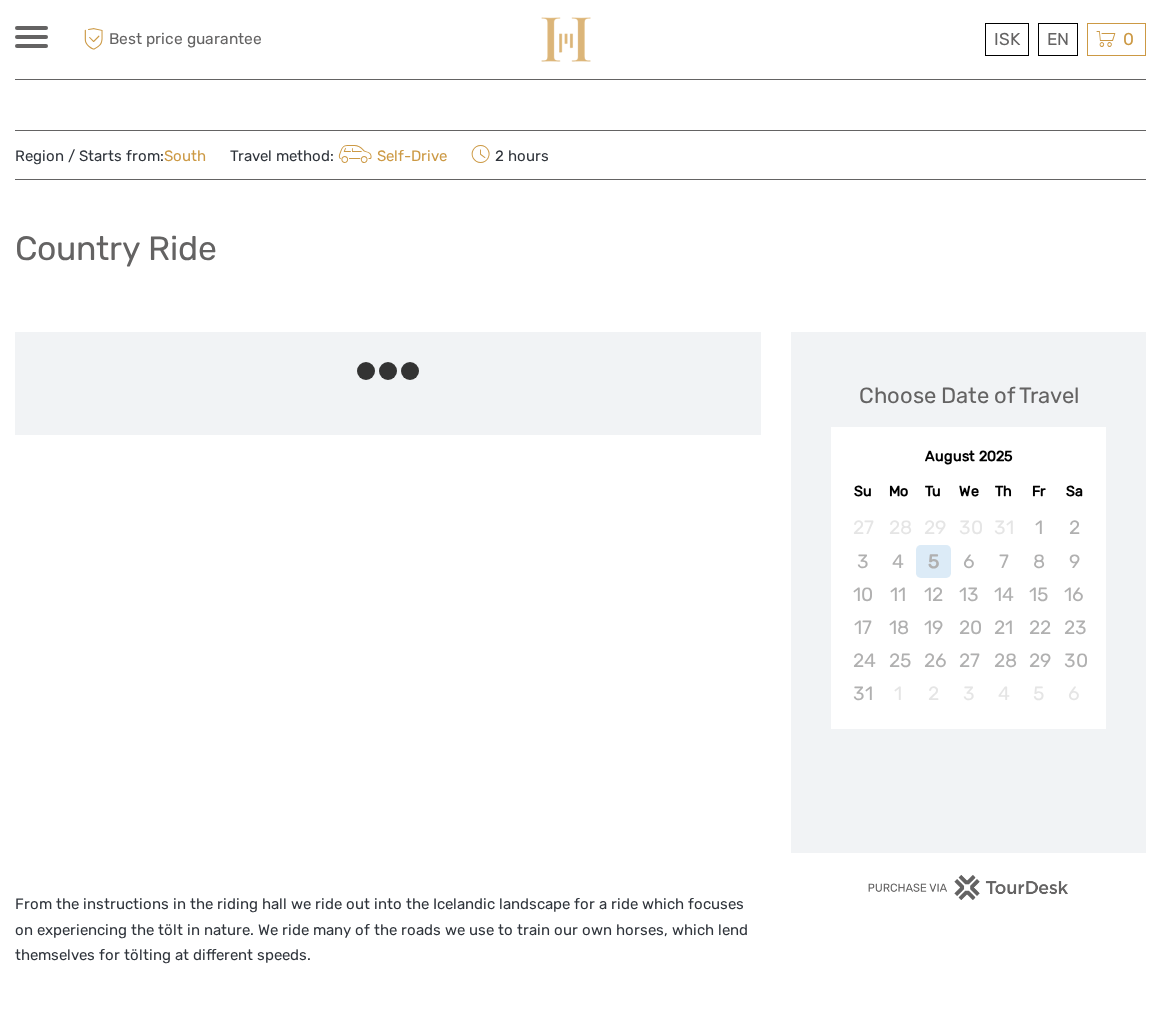 scroll, scrollTop: 0, scrollLeft: 0, axis: both 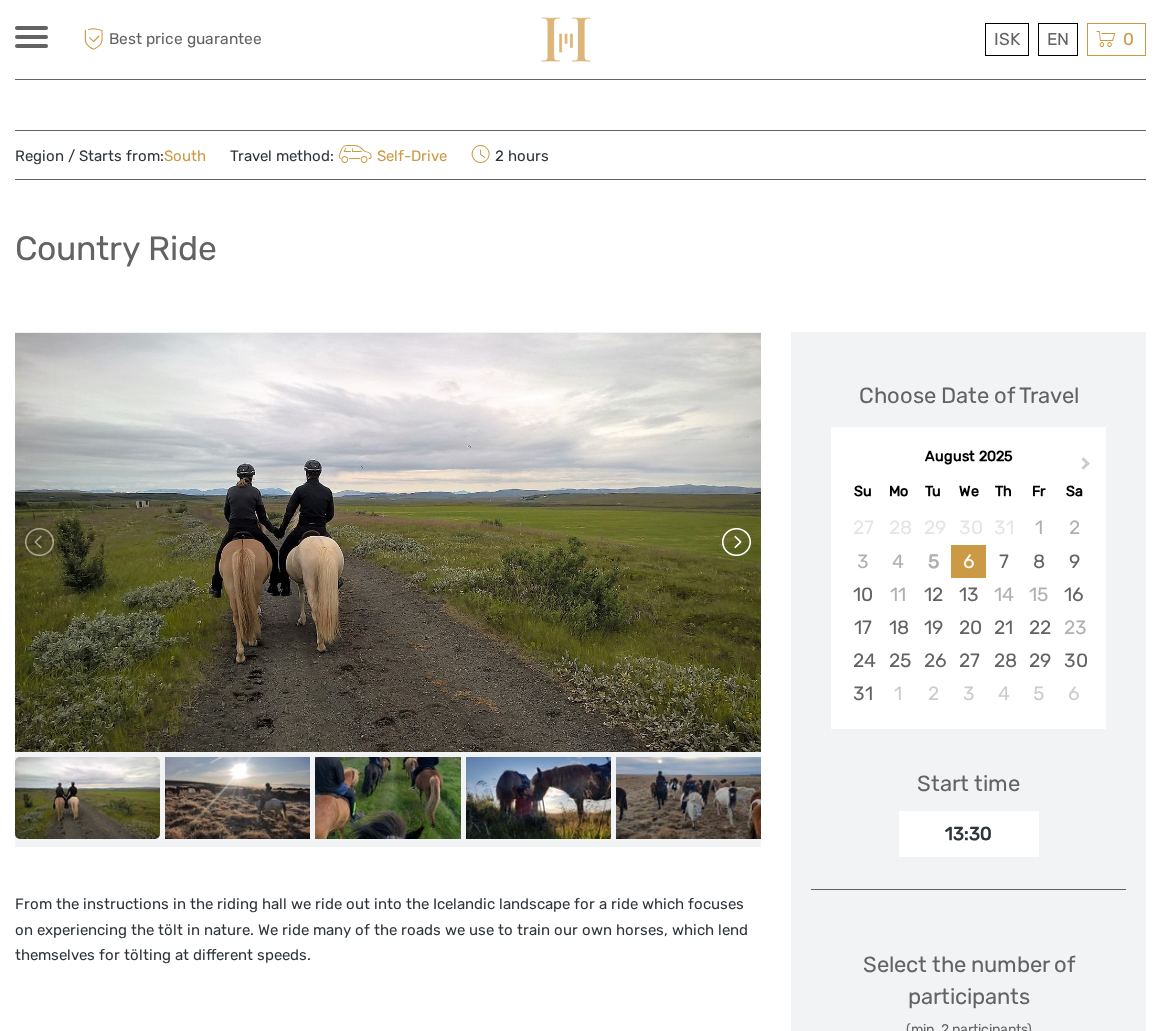 click at bounding box center [735, 542] 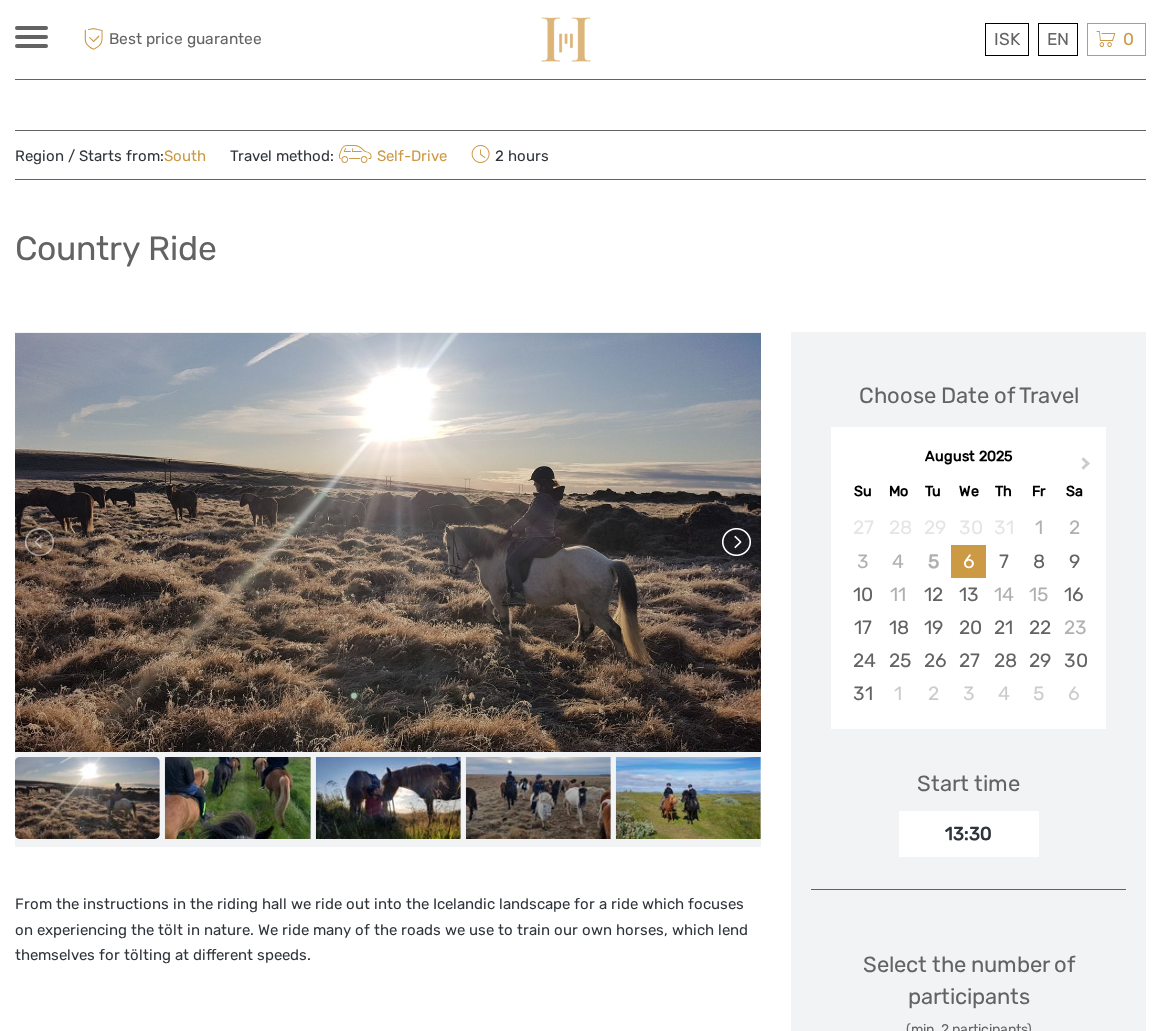click at bounding box center (735, 542) 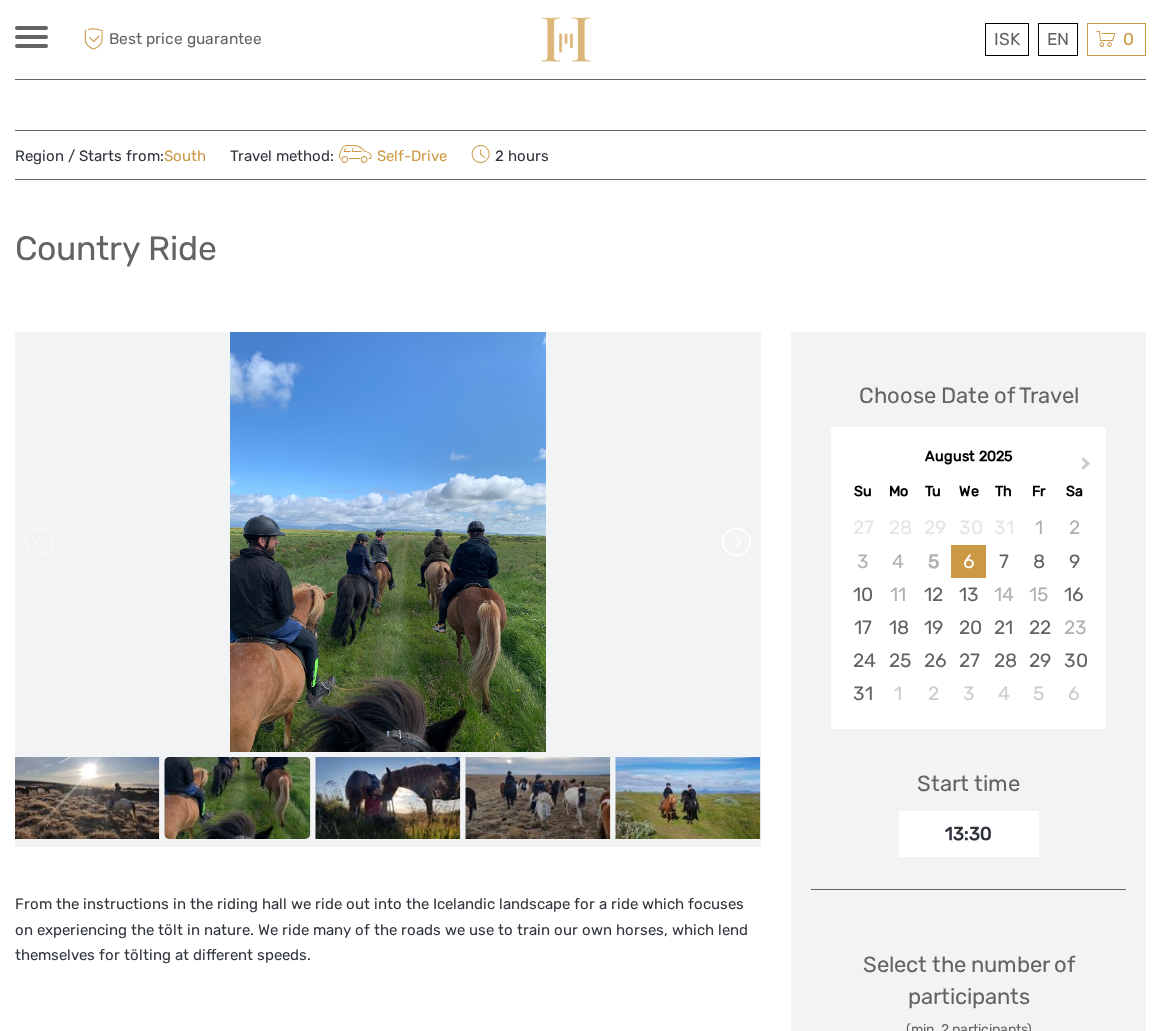 click at bounding box center [735, 542] 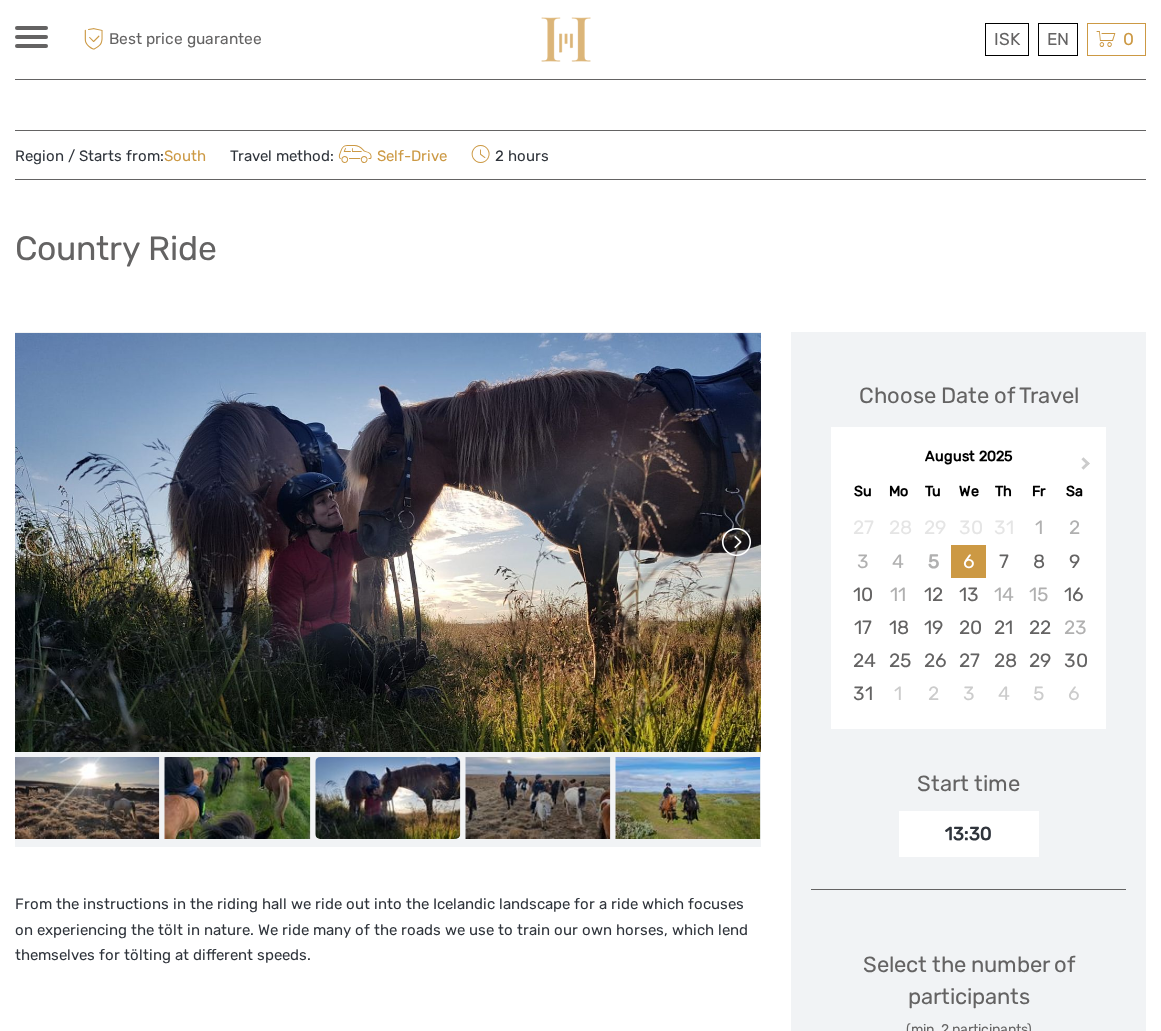 click at bounding box center (735, 542) 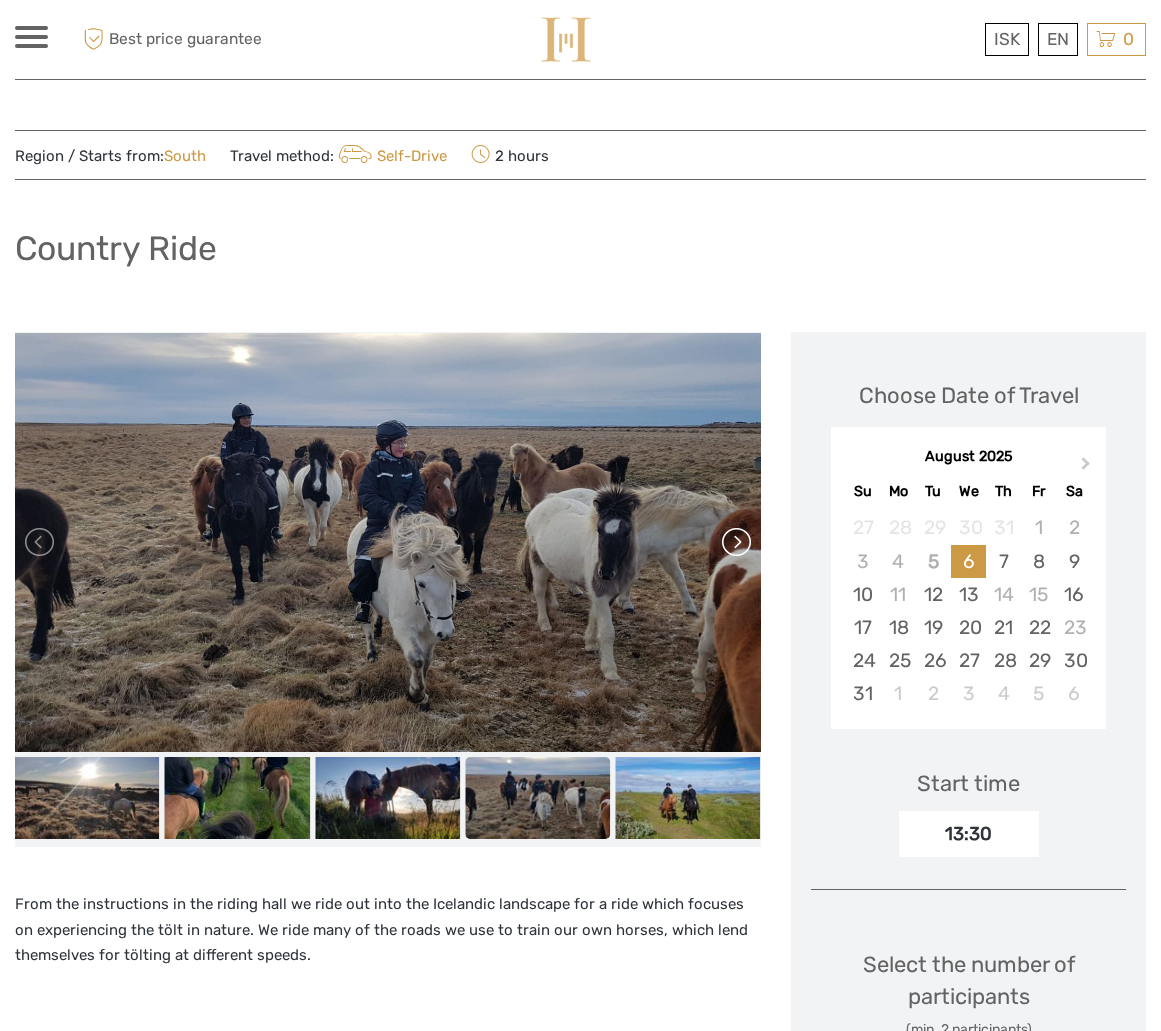 click at bounding box center (735, 542) 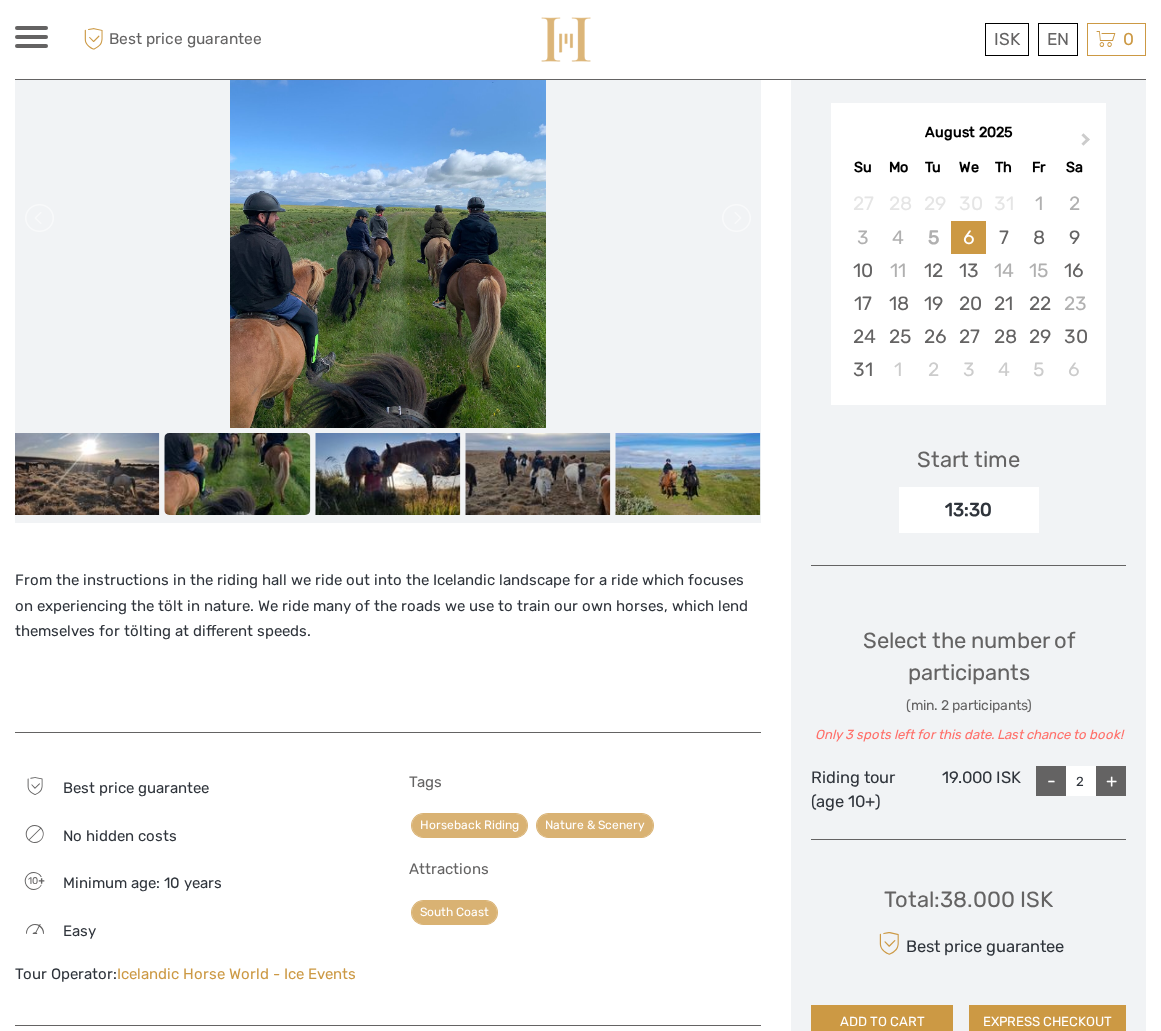 scroll, scrollTop: 325, scrollLeft: 0, axis: vertical 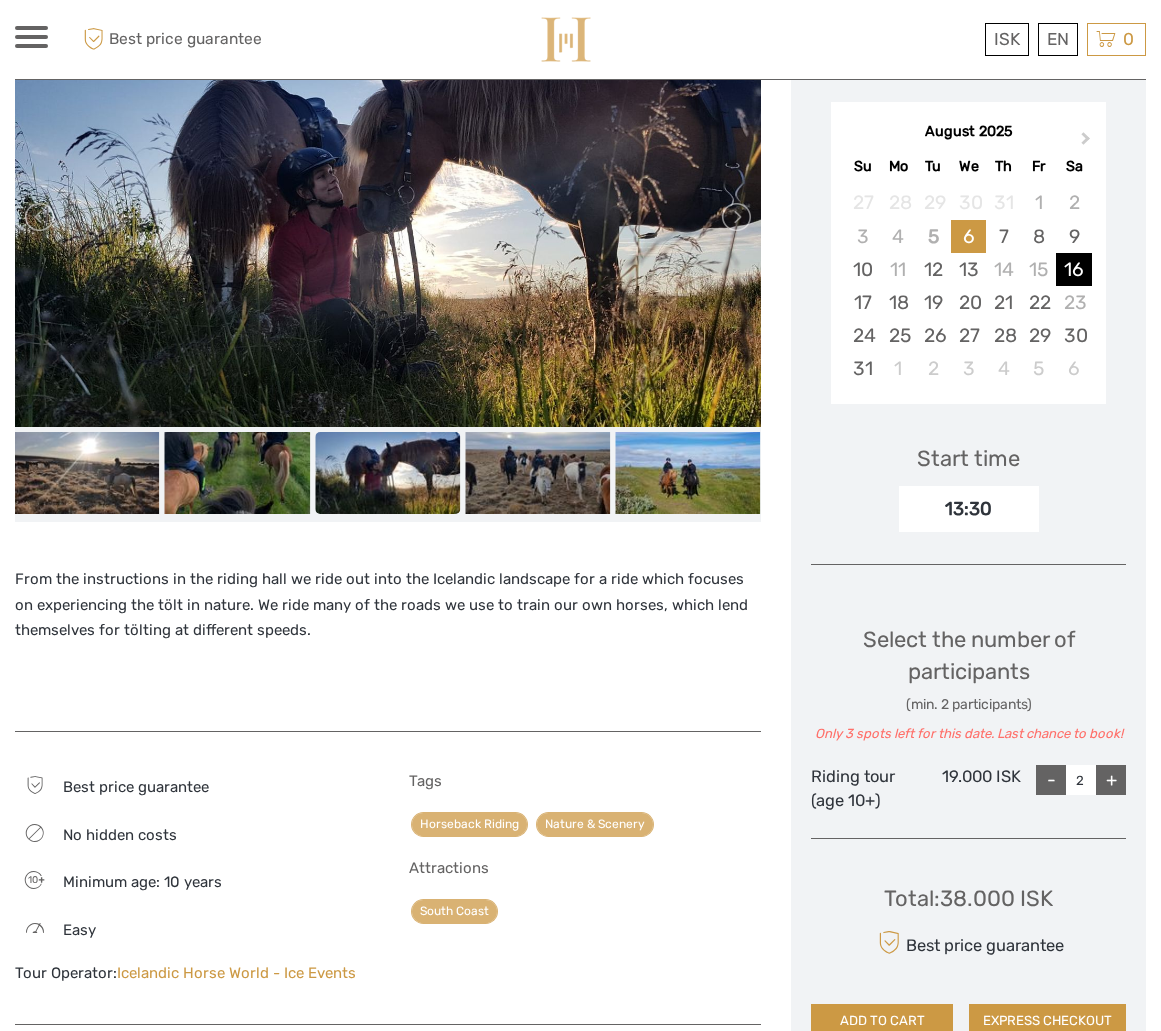 click on "16" at bounding box center (1073, 269) 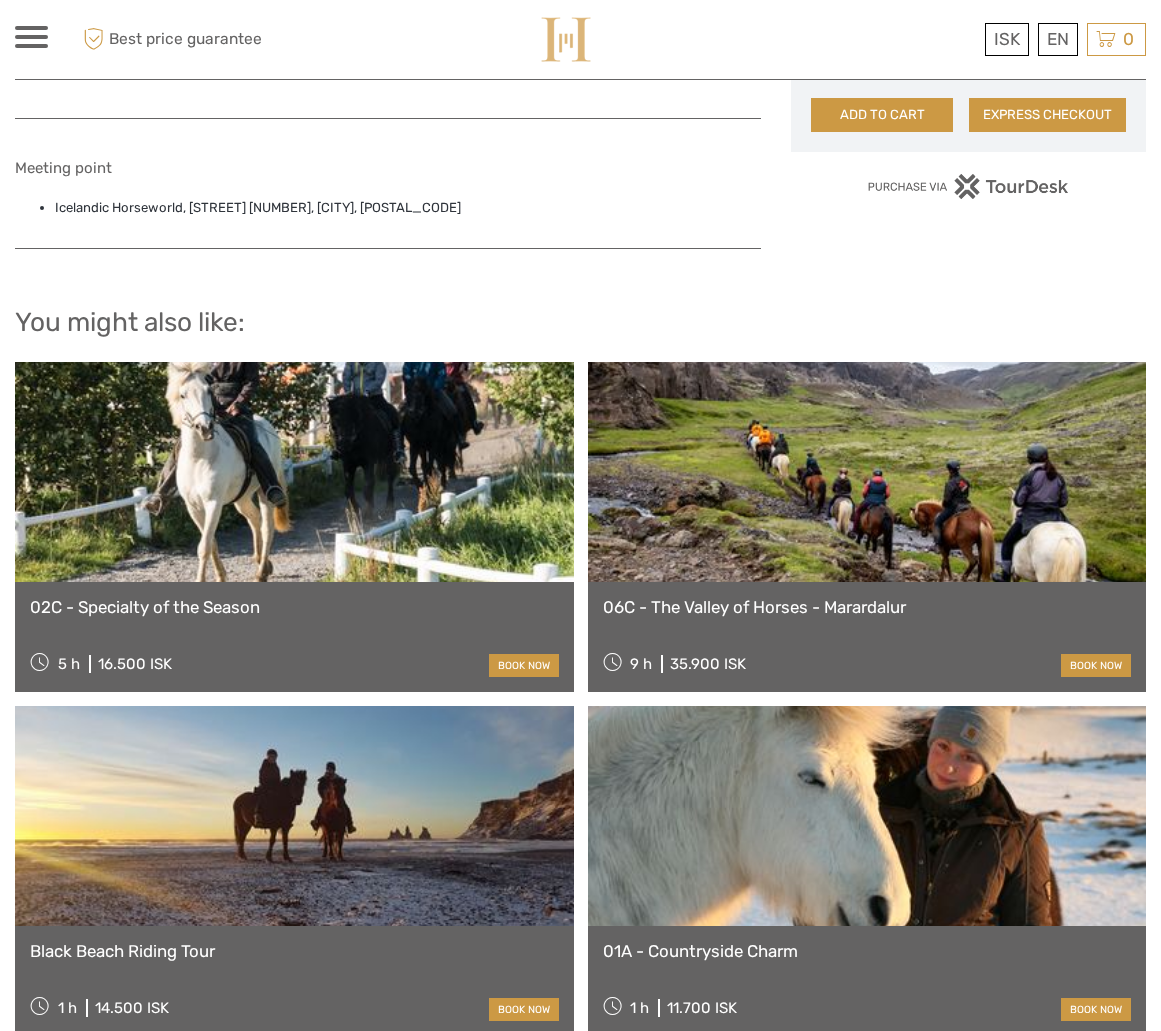 scroll, scrollTop: 1279, scrollLeft: 0, axis: vertical 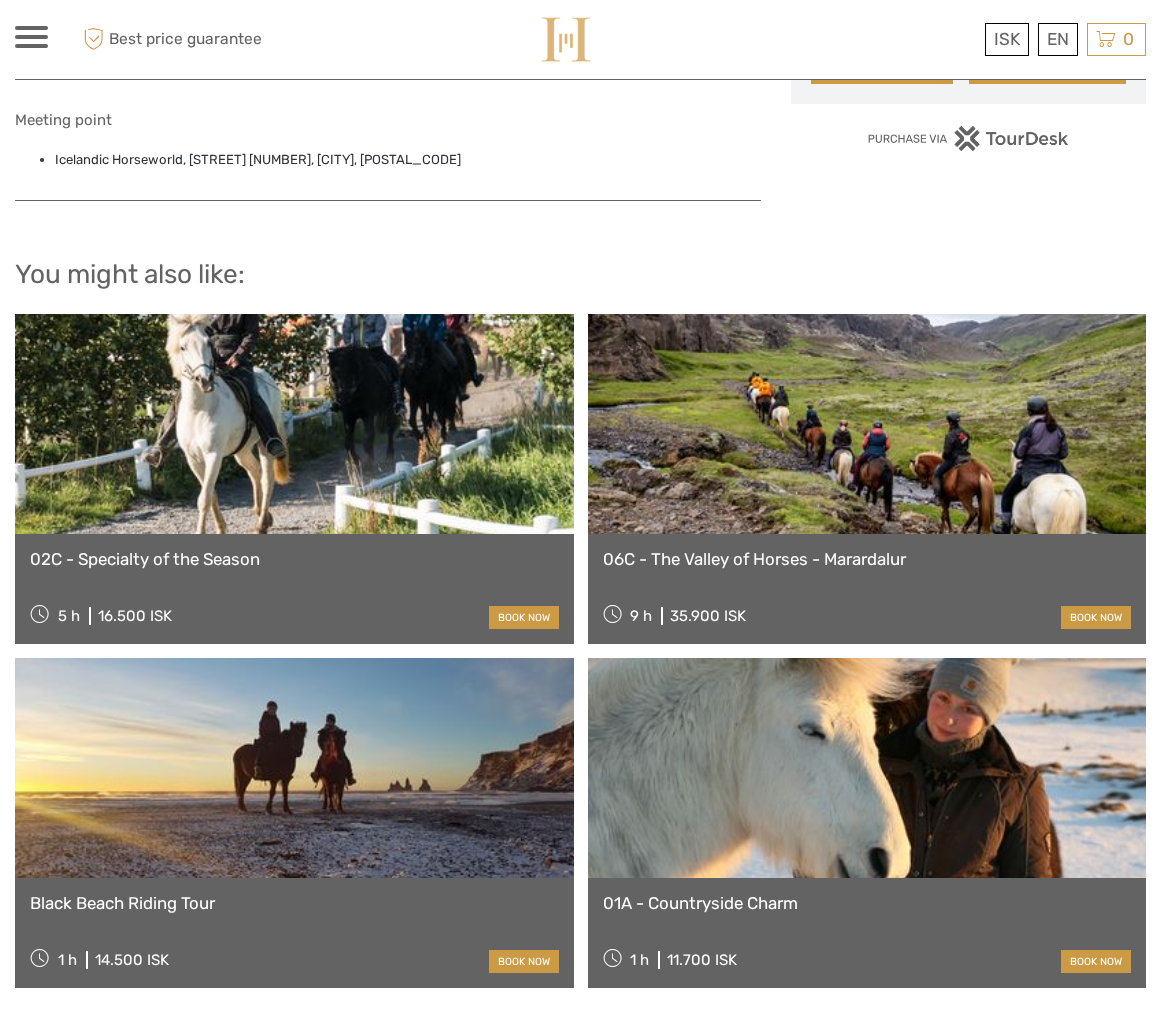 click at bounding box center [294, 424] 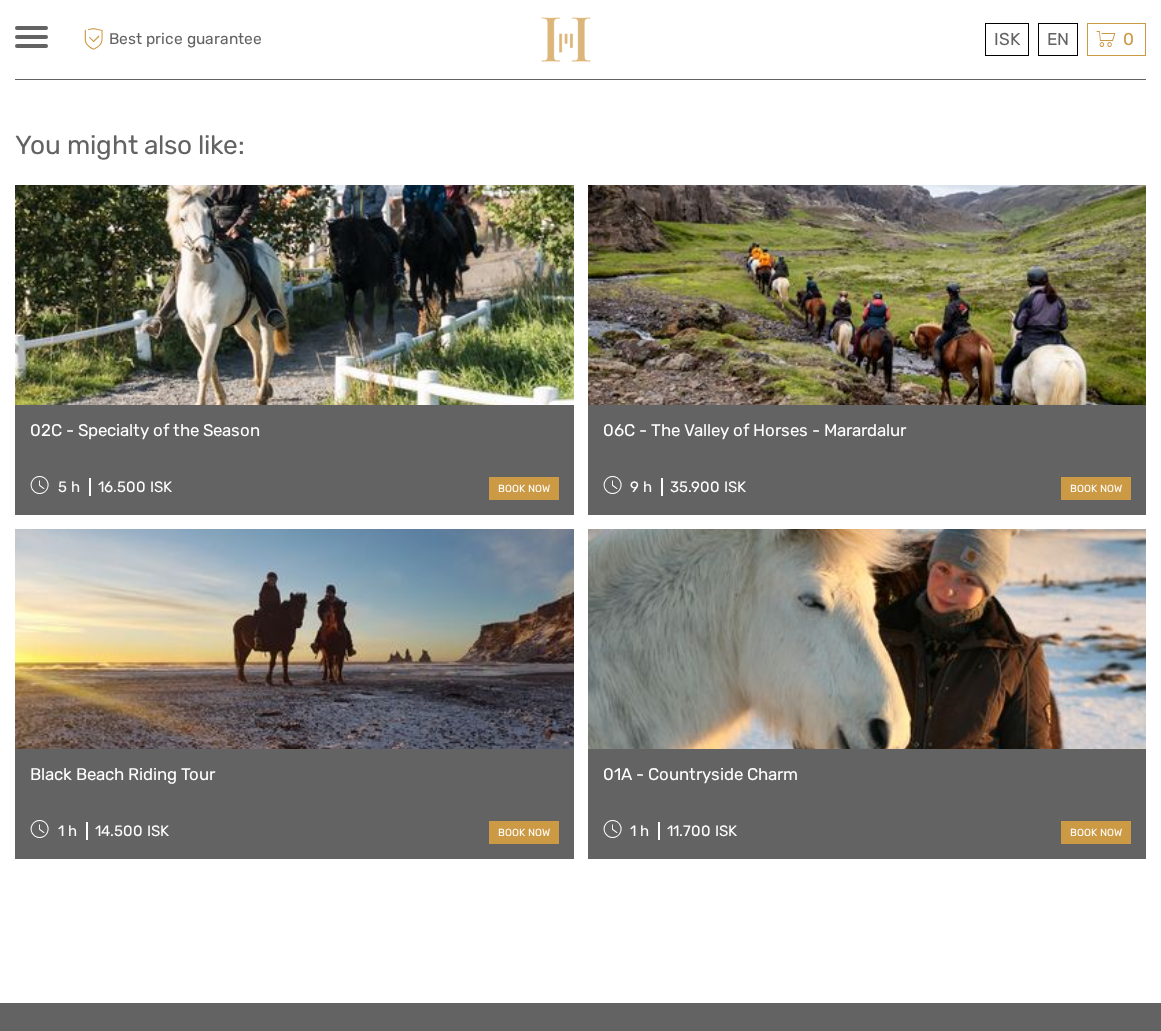 scroll, scrollTop: 1412, scrollLeft: 0, axis: vertical 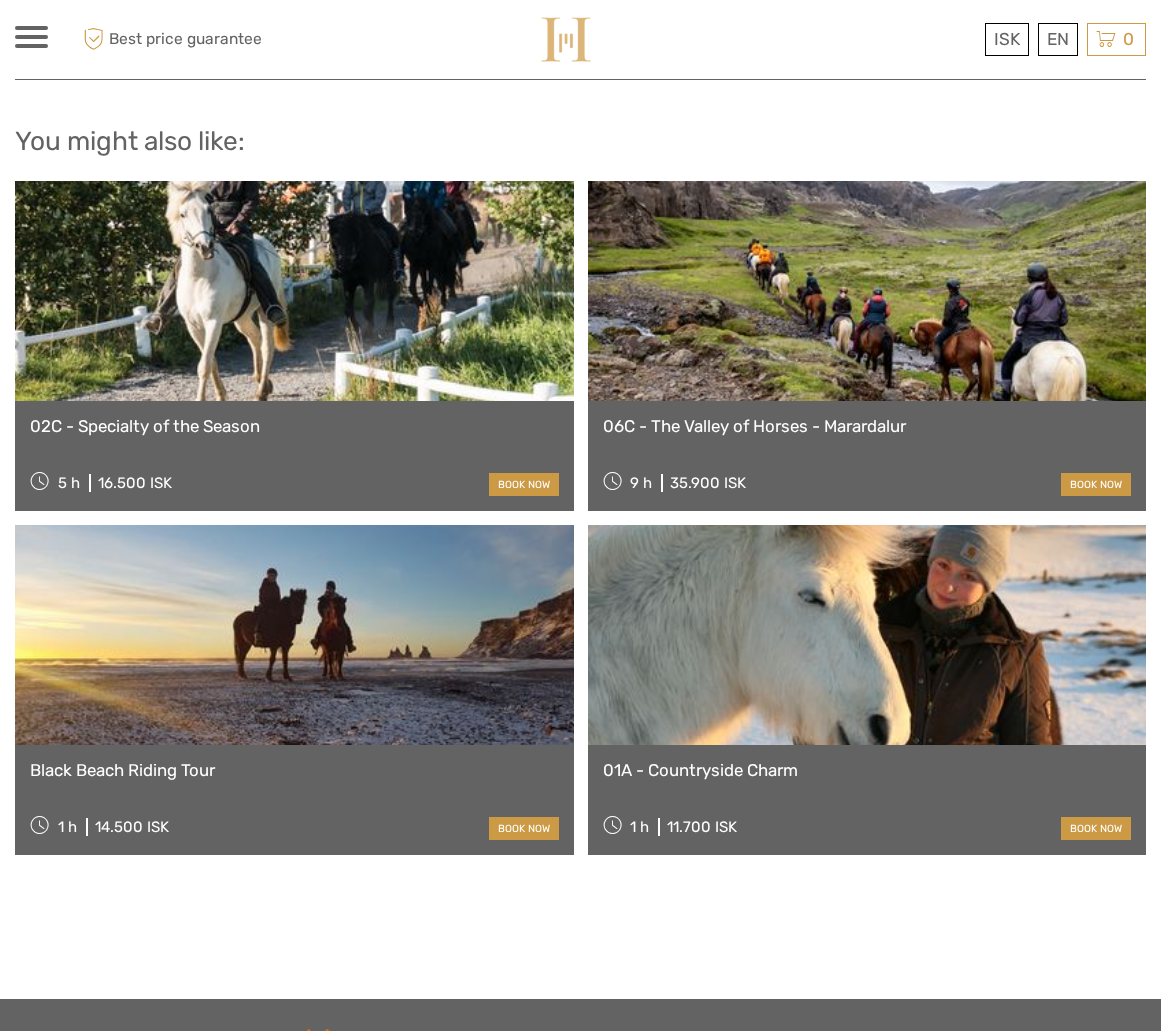 click at bounding box center (294, 635) 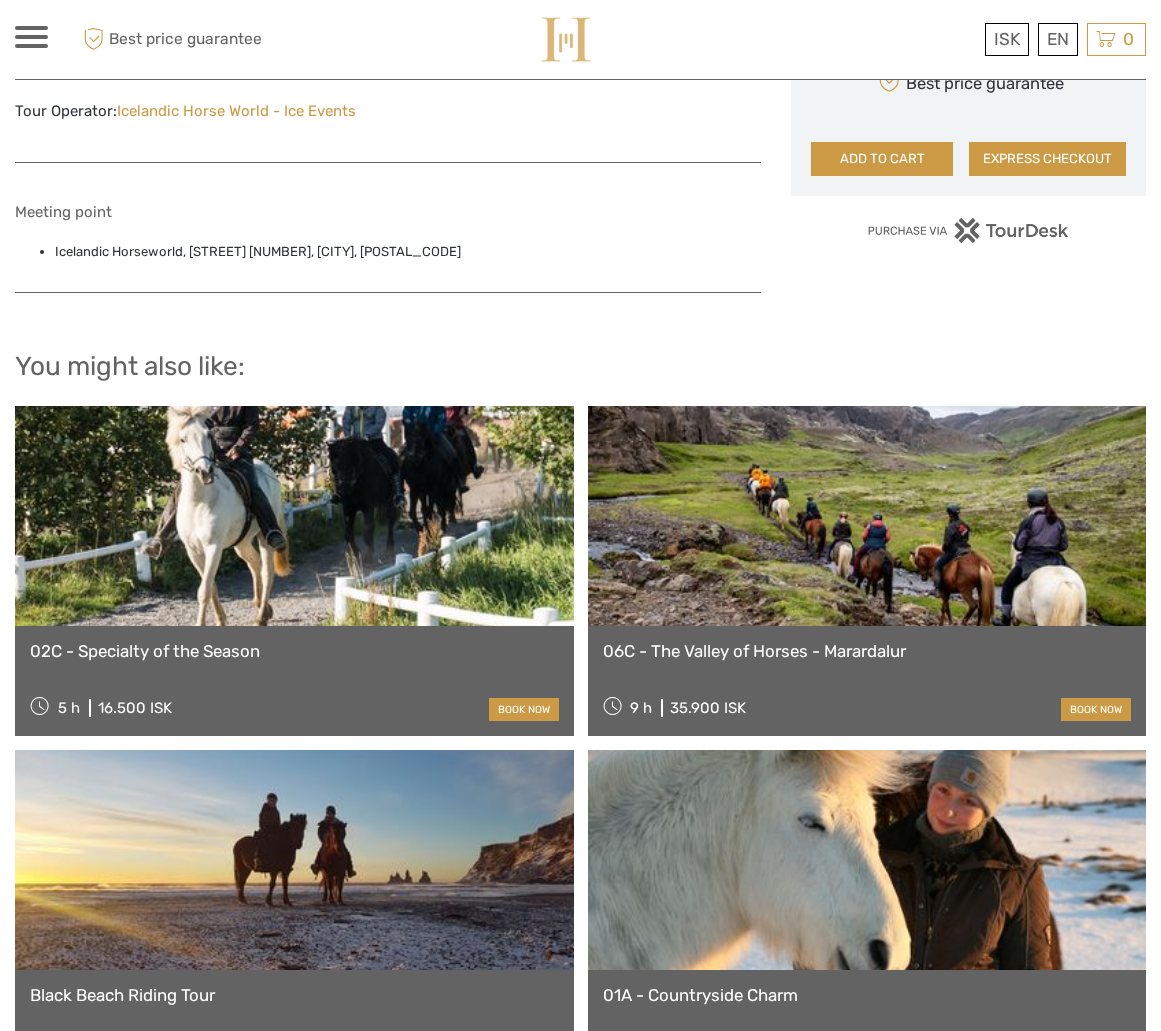 scroll, scrollTop: 1151, scrollLeft: 0, axis: vertical 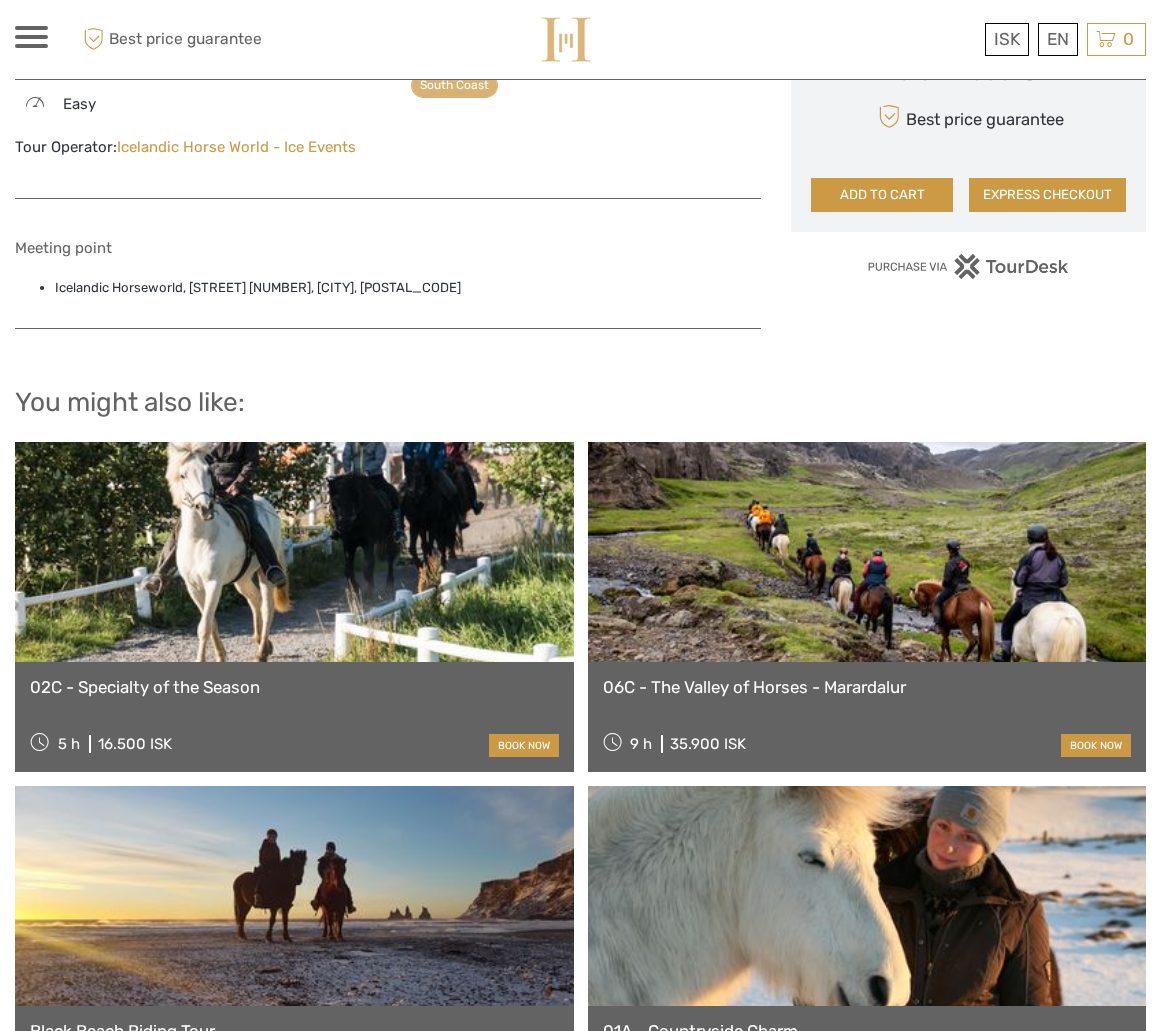 click on "Icelandic Horse World -  Ice Events" at bounding box center (236, 147) 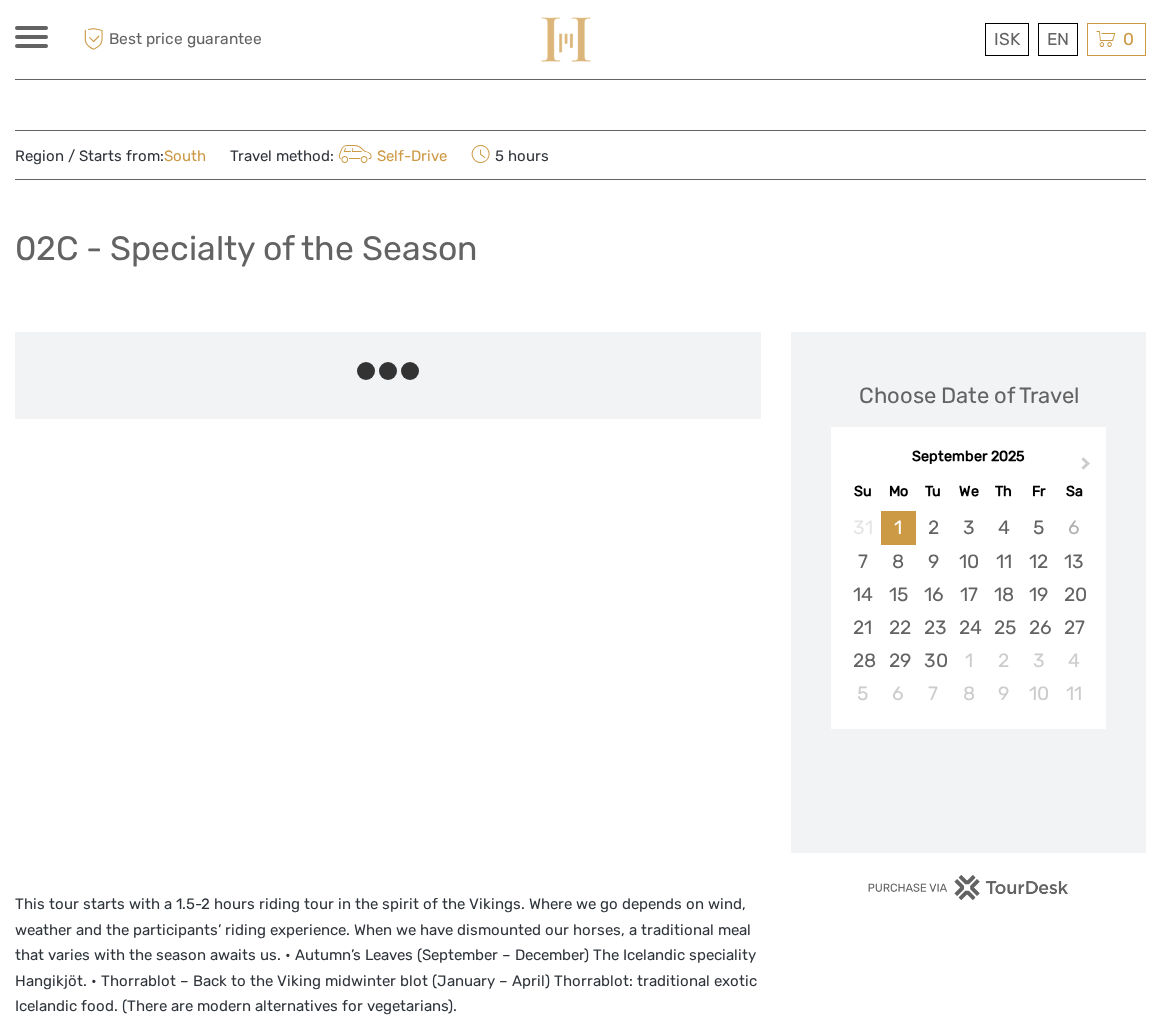 scroll, scrollTop: 0, scrollLeft: 0, axis: both 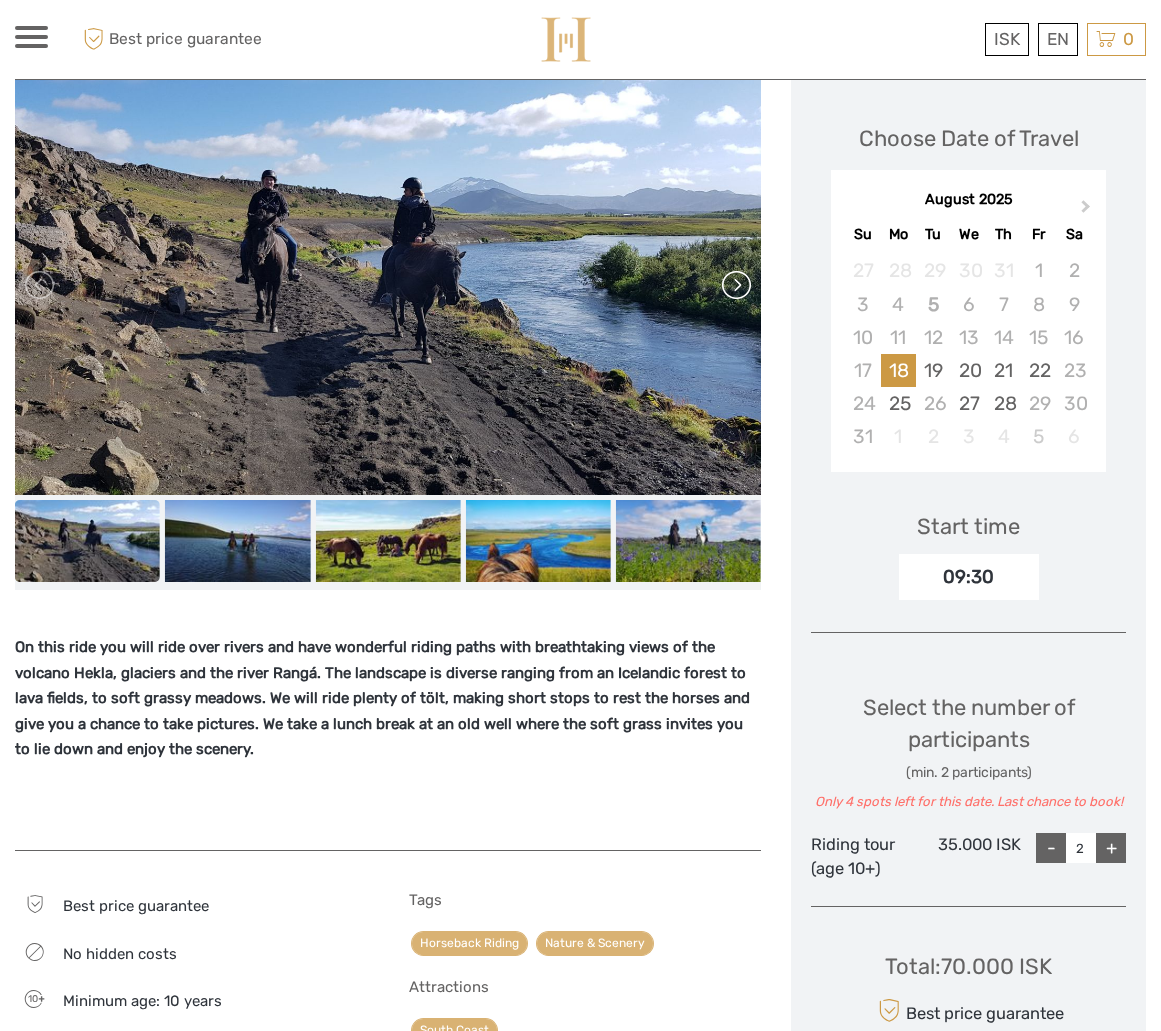 click at bounding box center (735, 285) 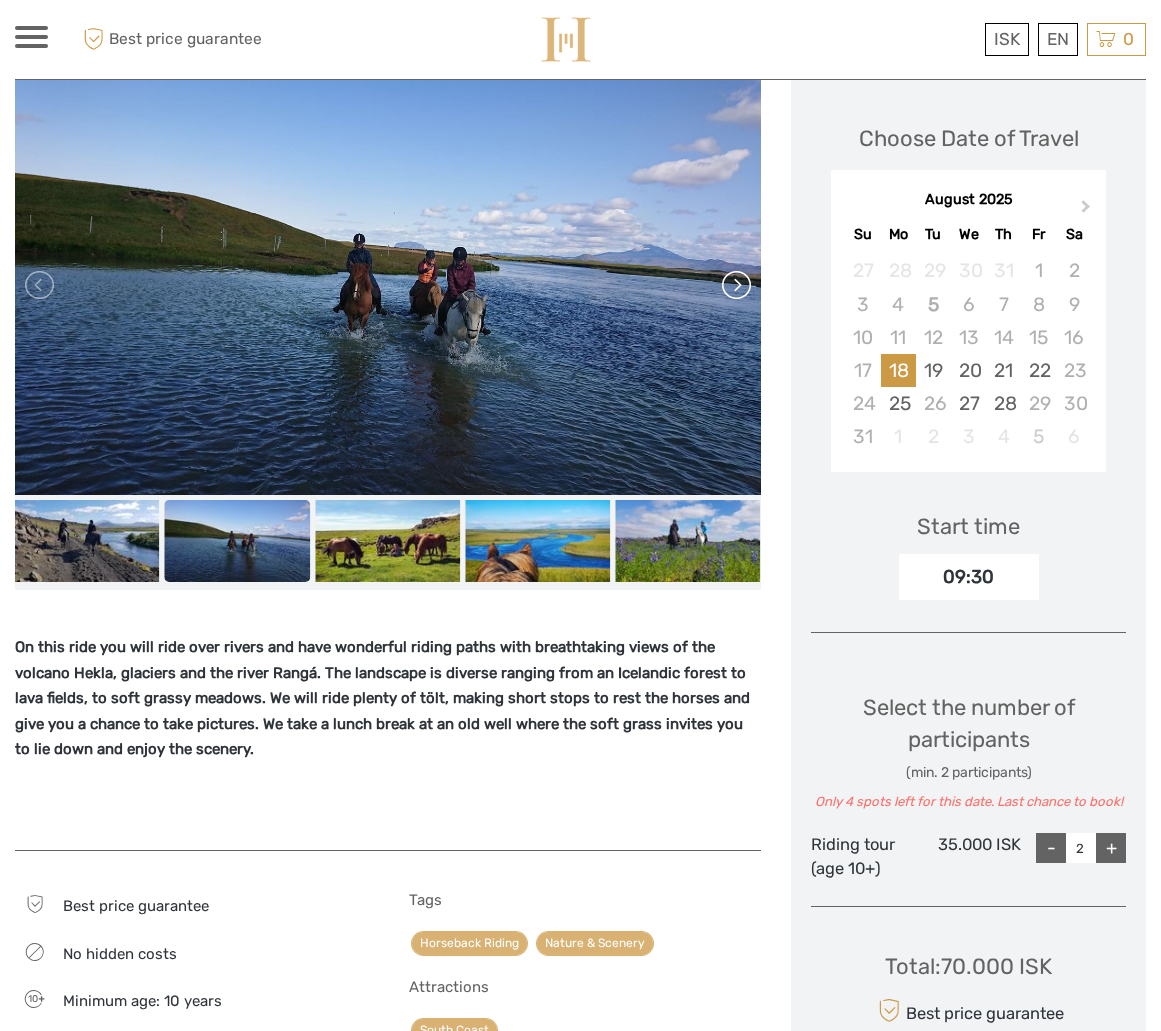 click at bounding box center (735, 285) 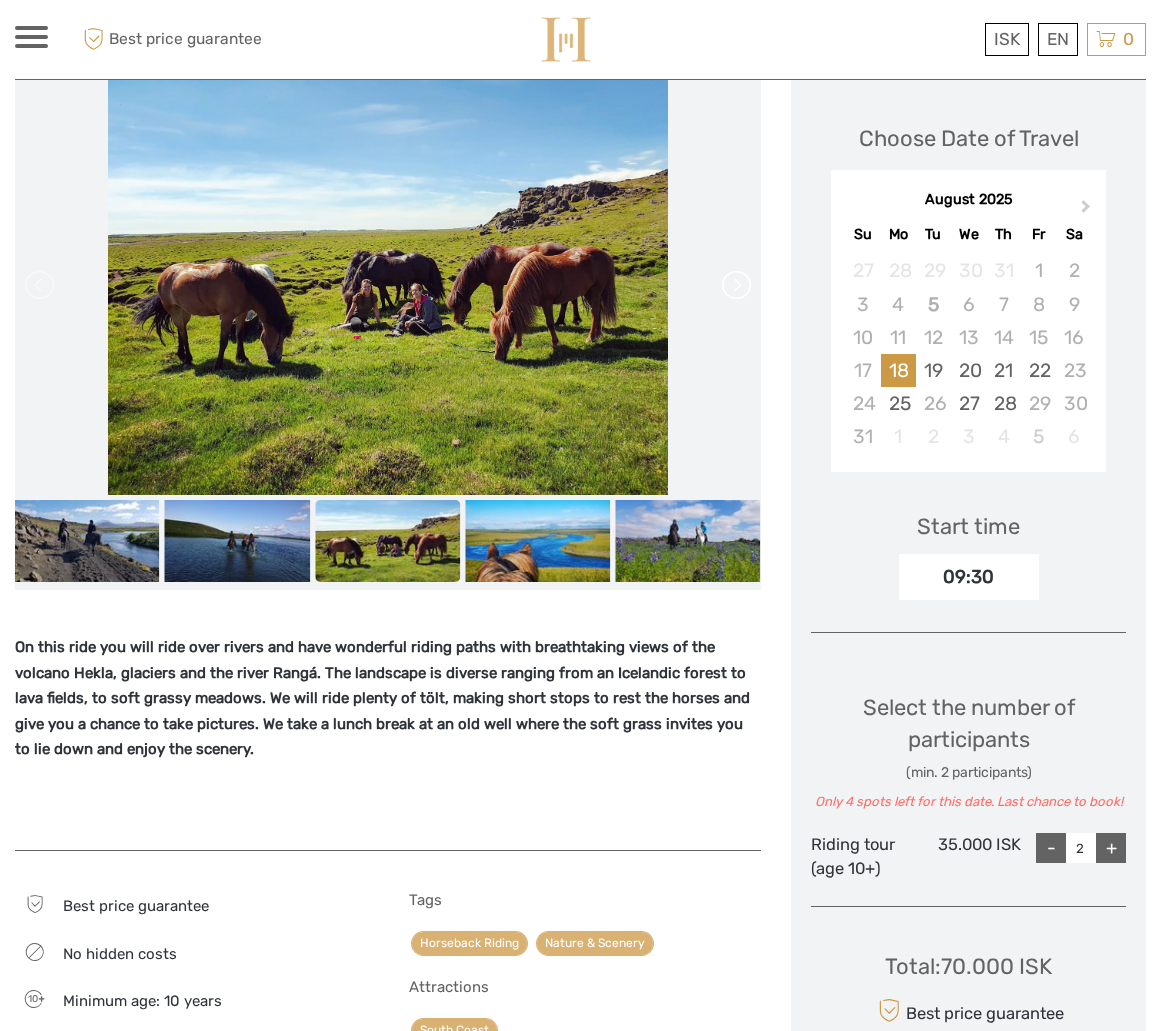 click at bounding box center (735, 285) 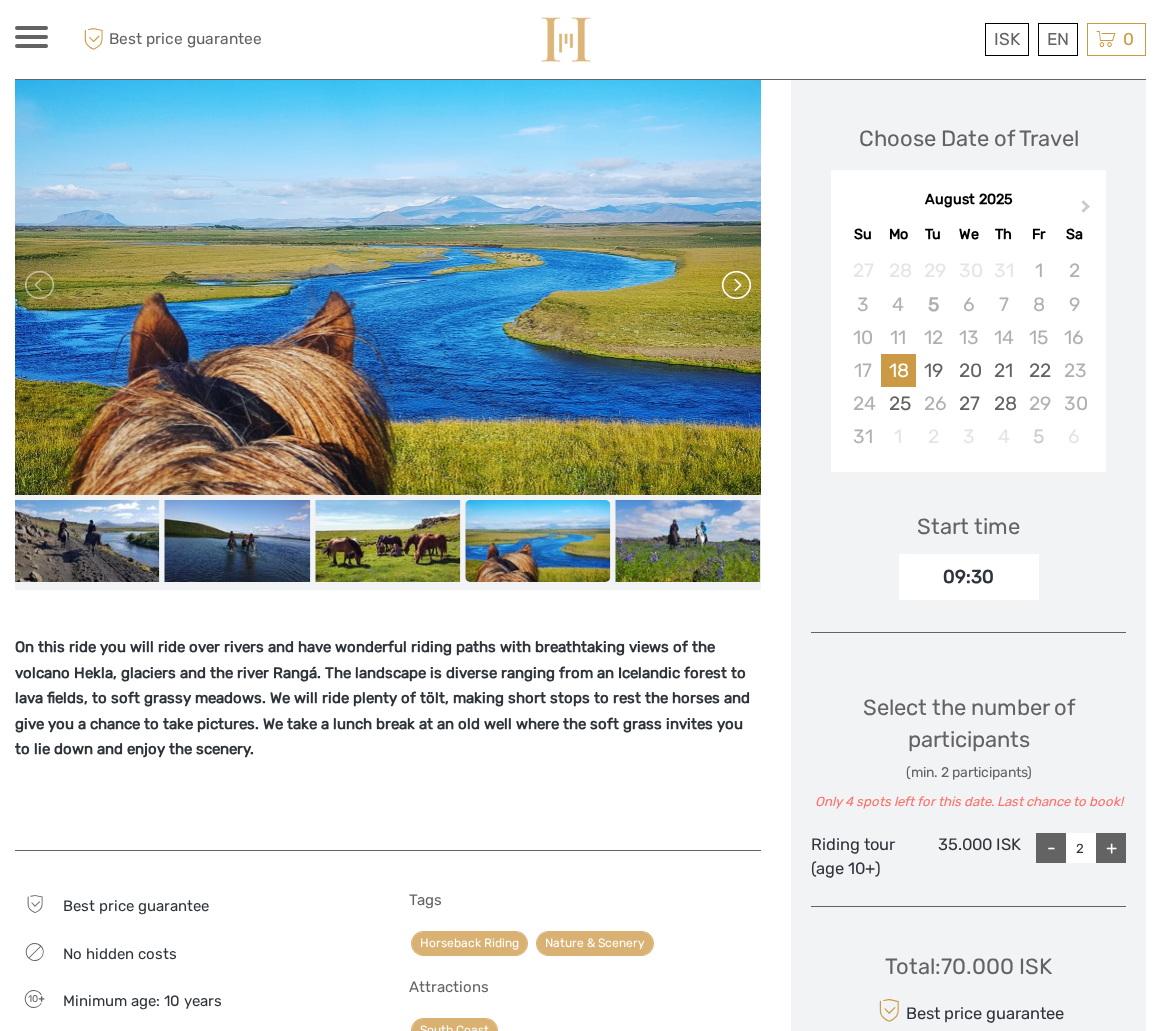 click at bounding box center (735, 285) 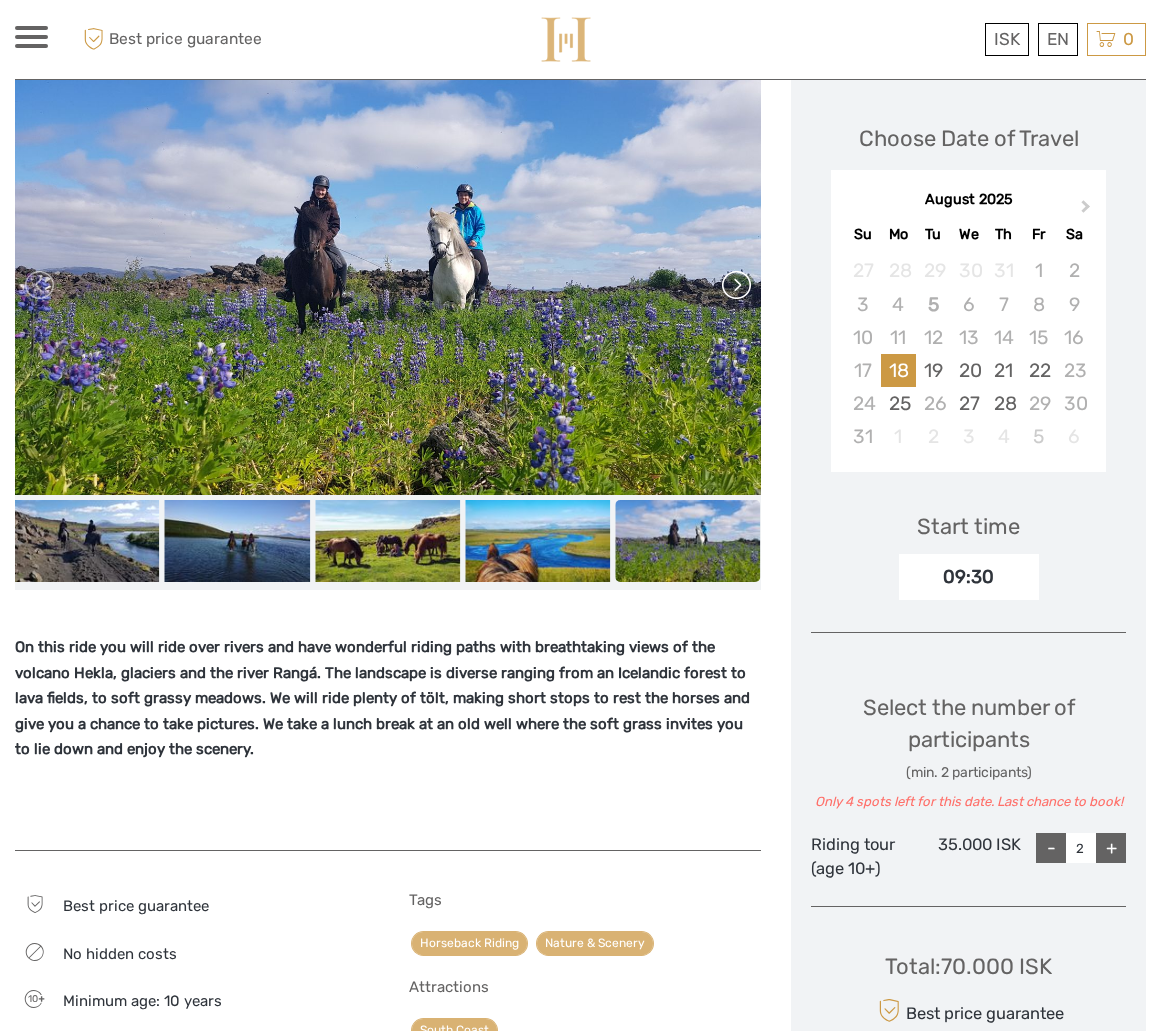 click at bounding box center (735, 285) 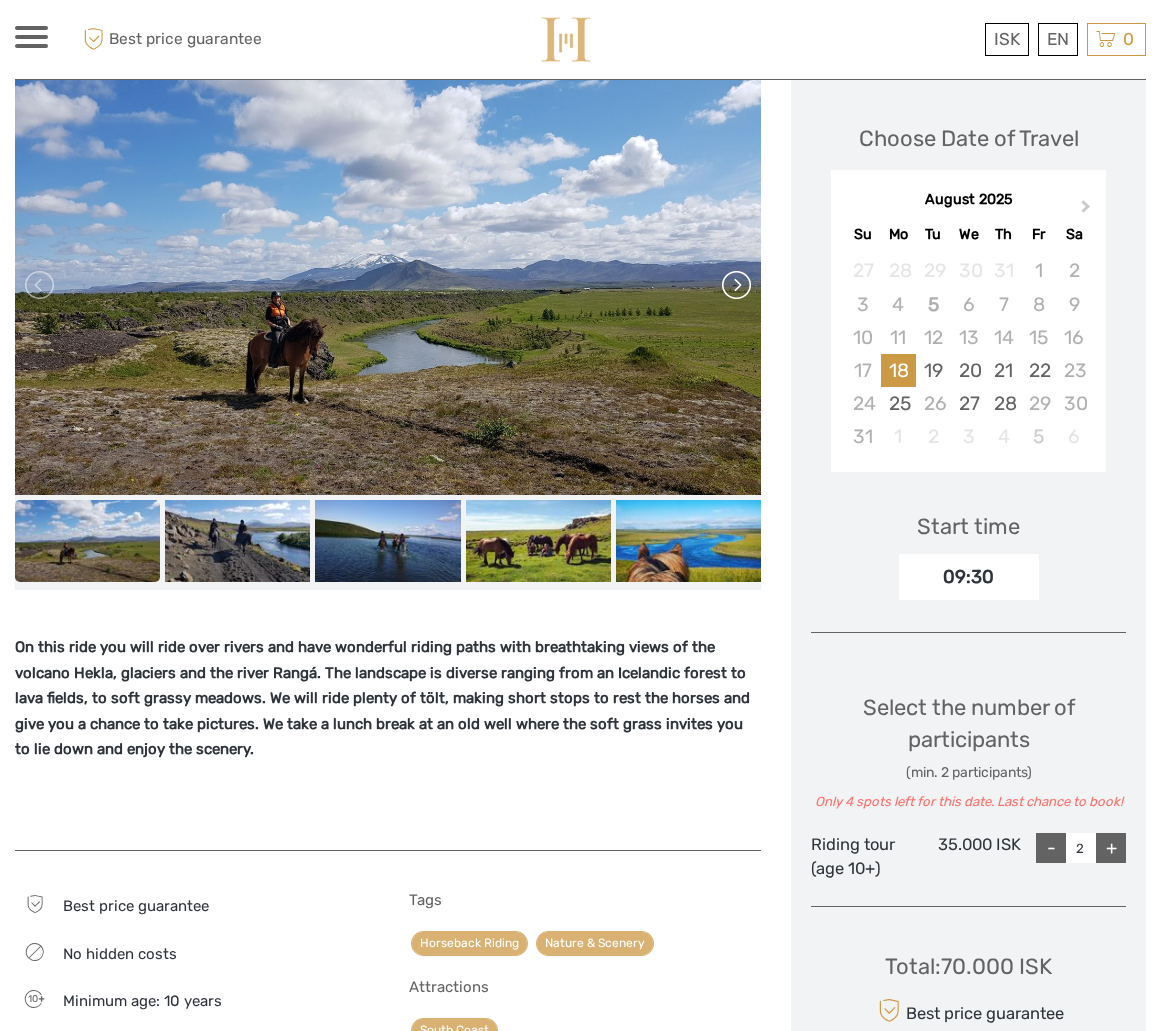 click at bounding box center [735, 285] 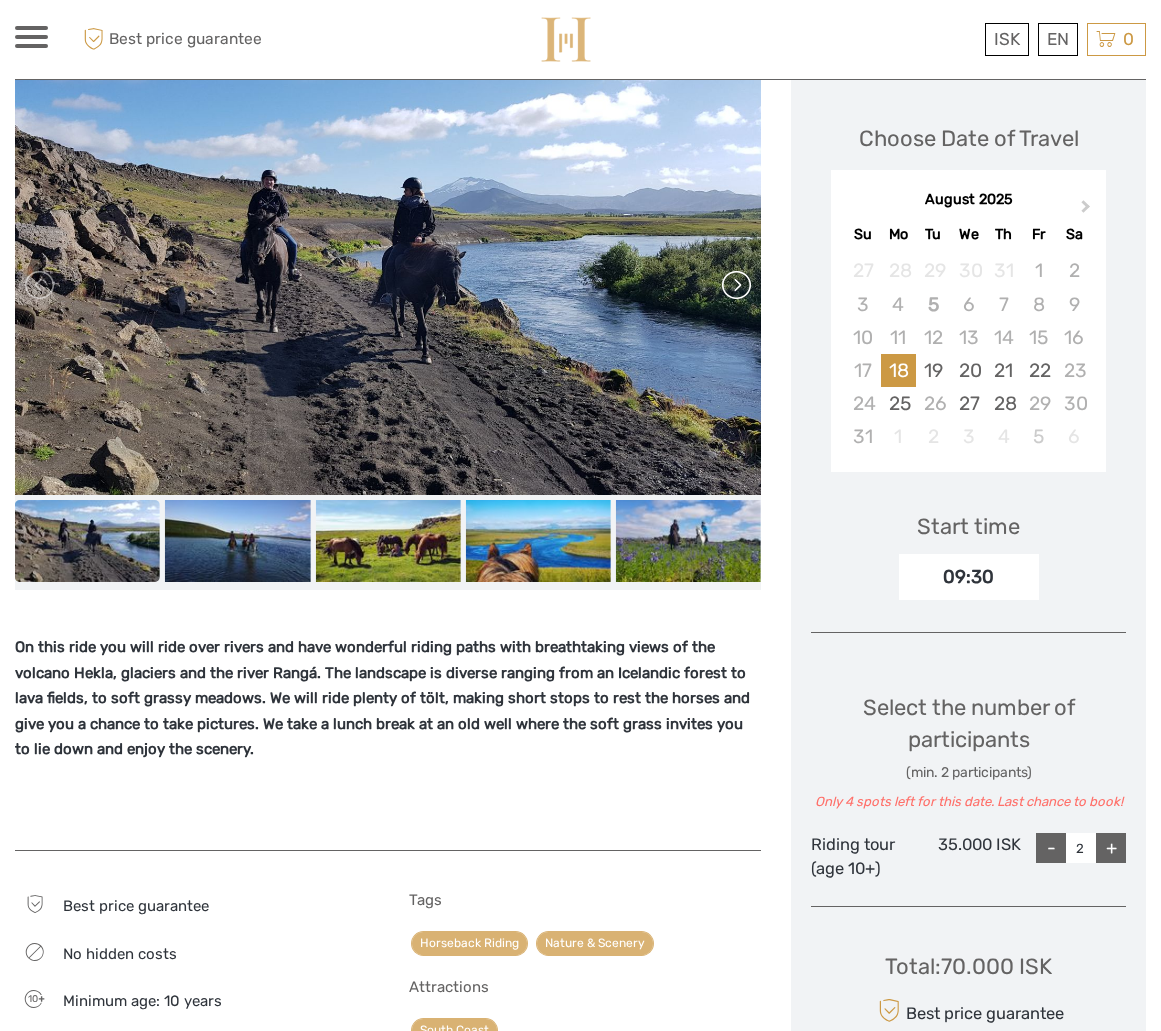 click at bounding box center [735, 285] 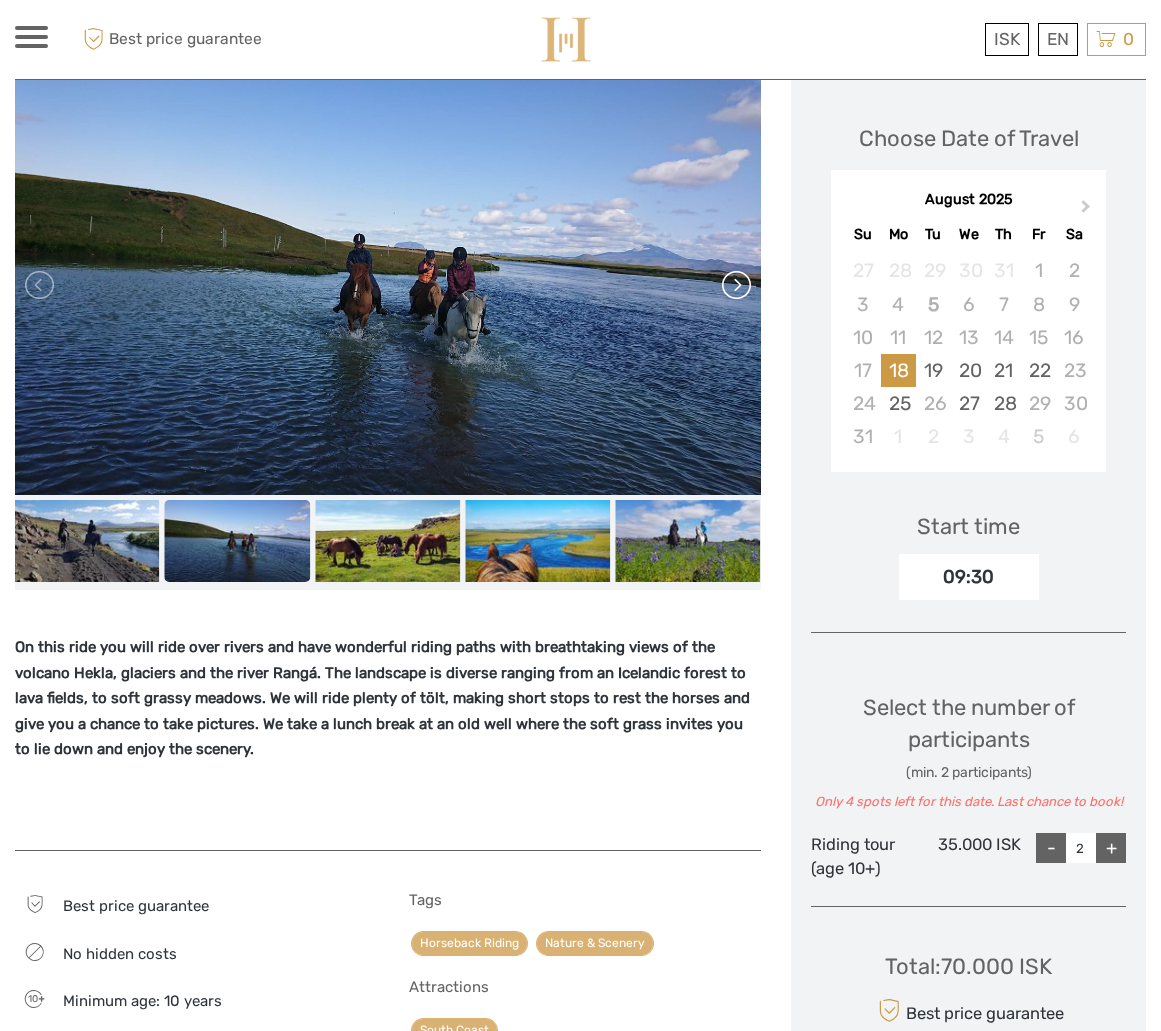 click at bounding box center [735, 285] 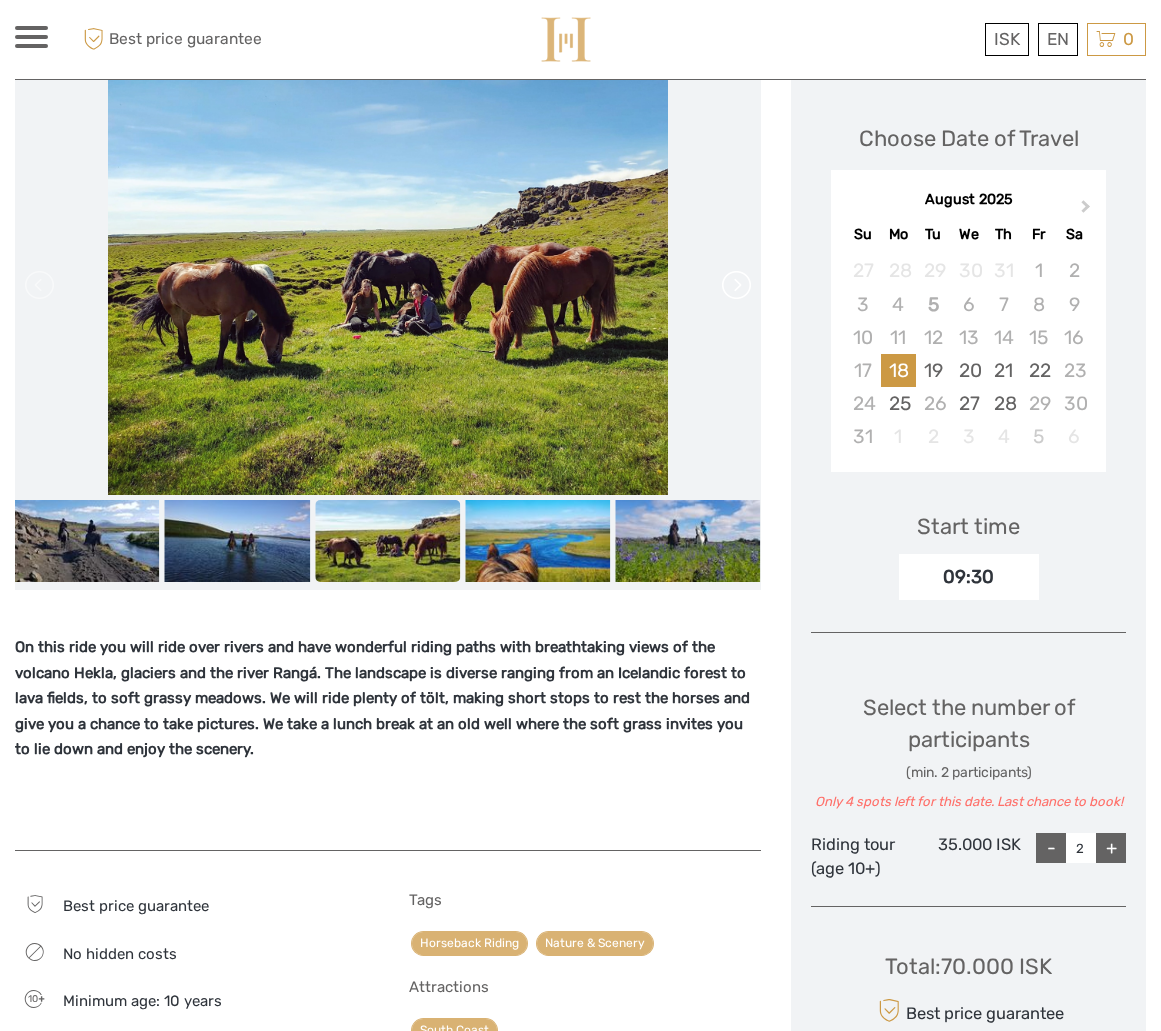 click at bounding box center (735, 285) 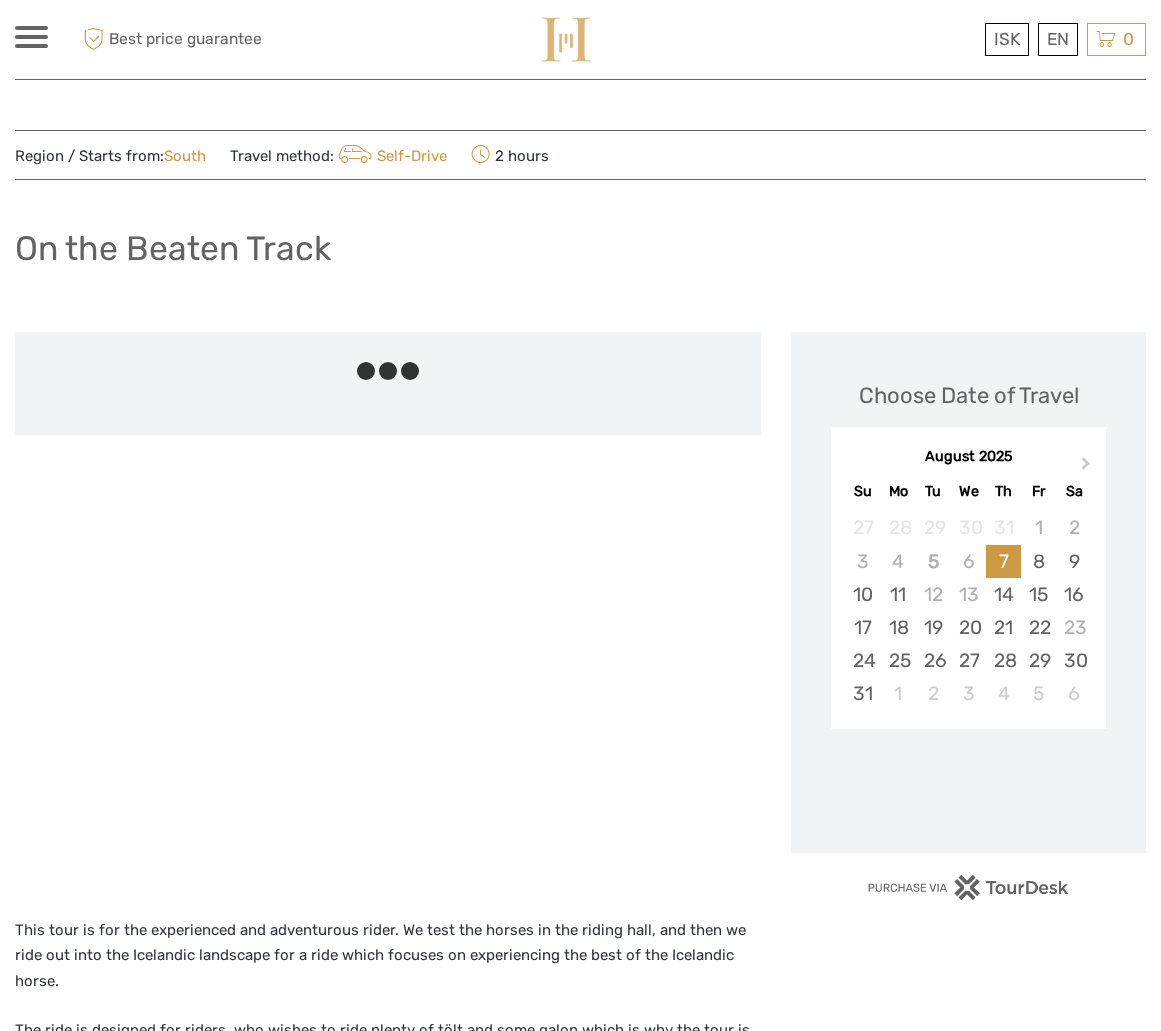 scroll, scrollTop: 0, scrollLeft: 0, axis: both 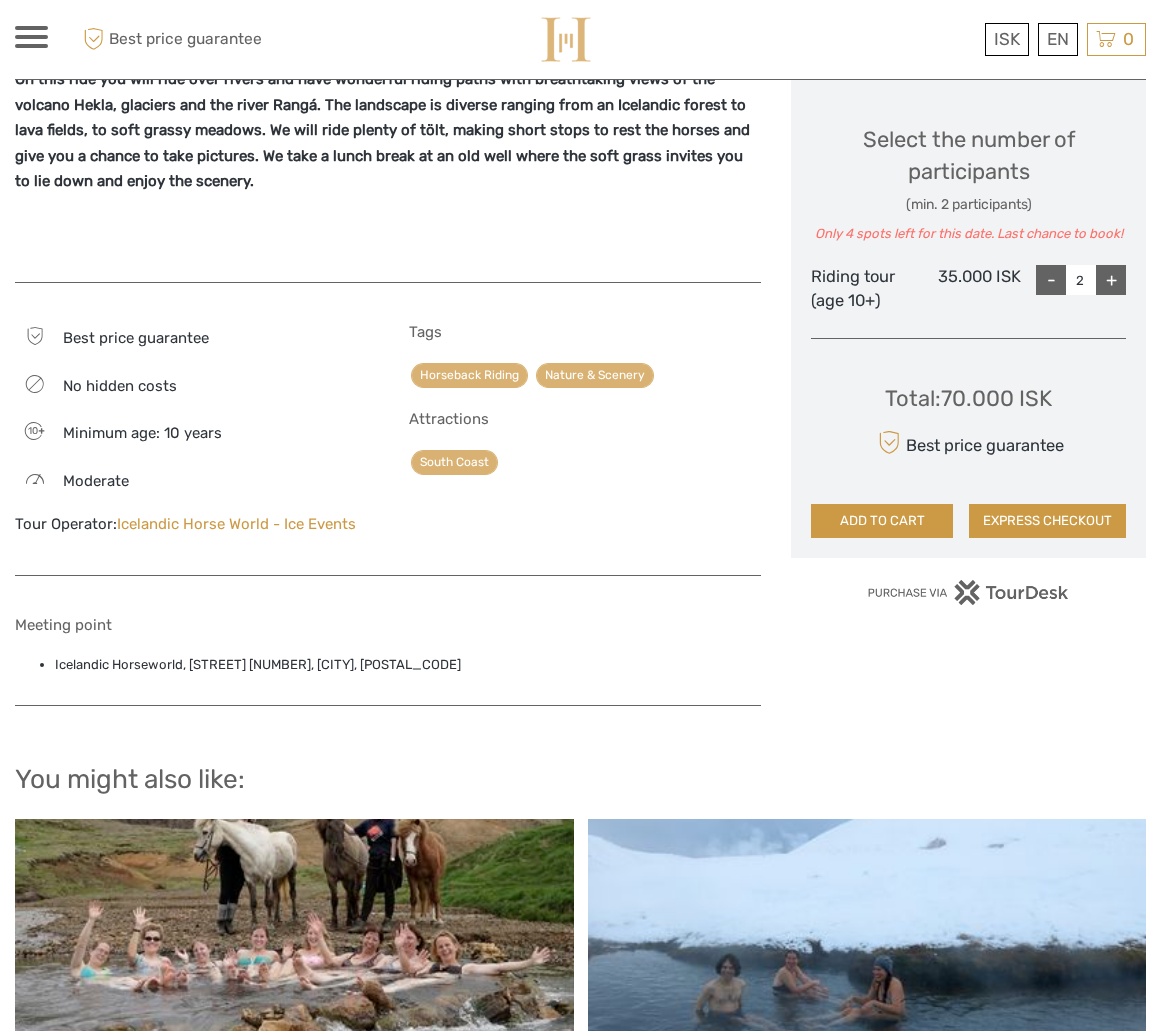 click on "Icelandic Horse World -  Ice Events" at bounding box center (236, 524) 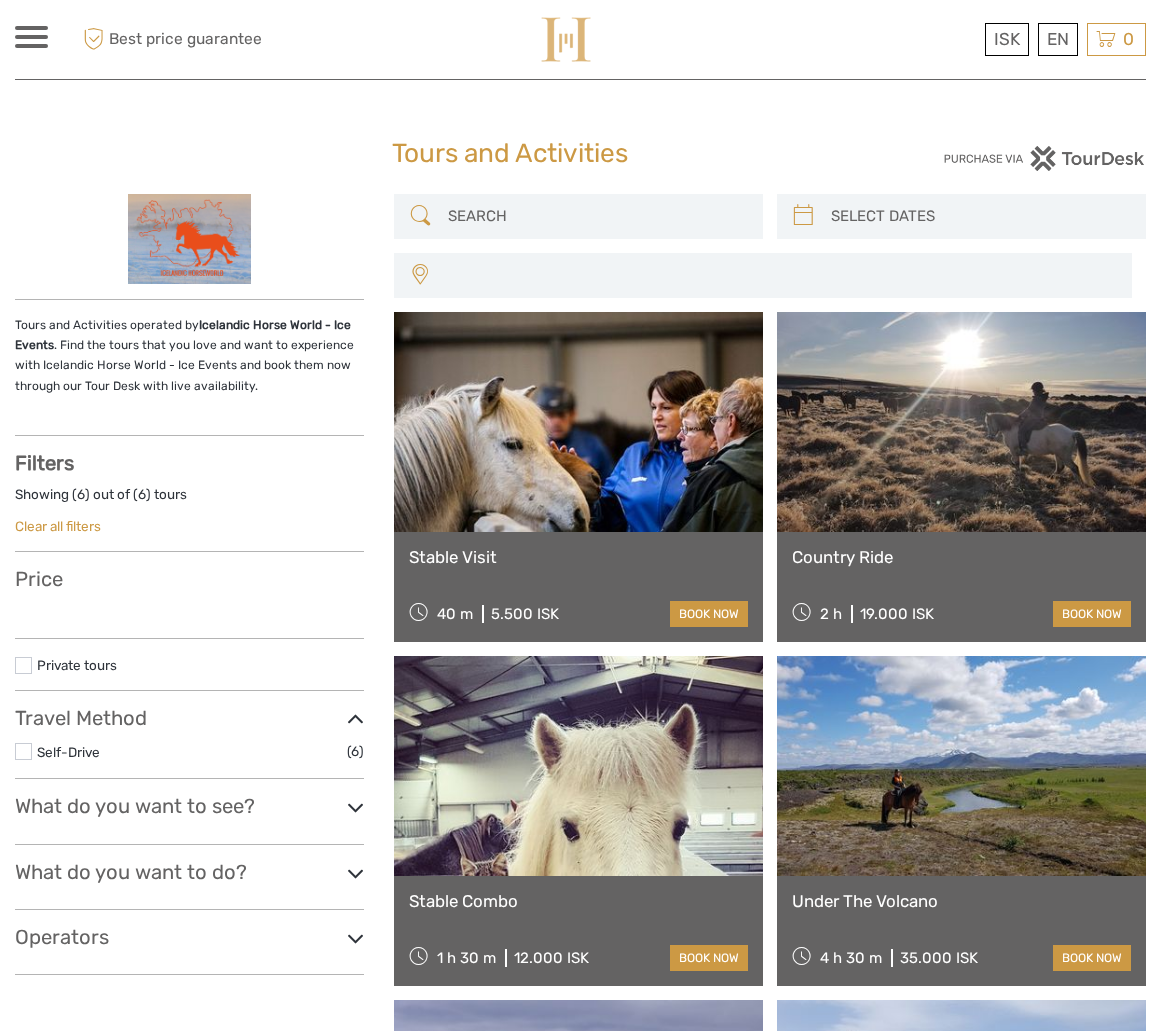 select 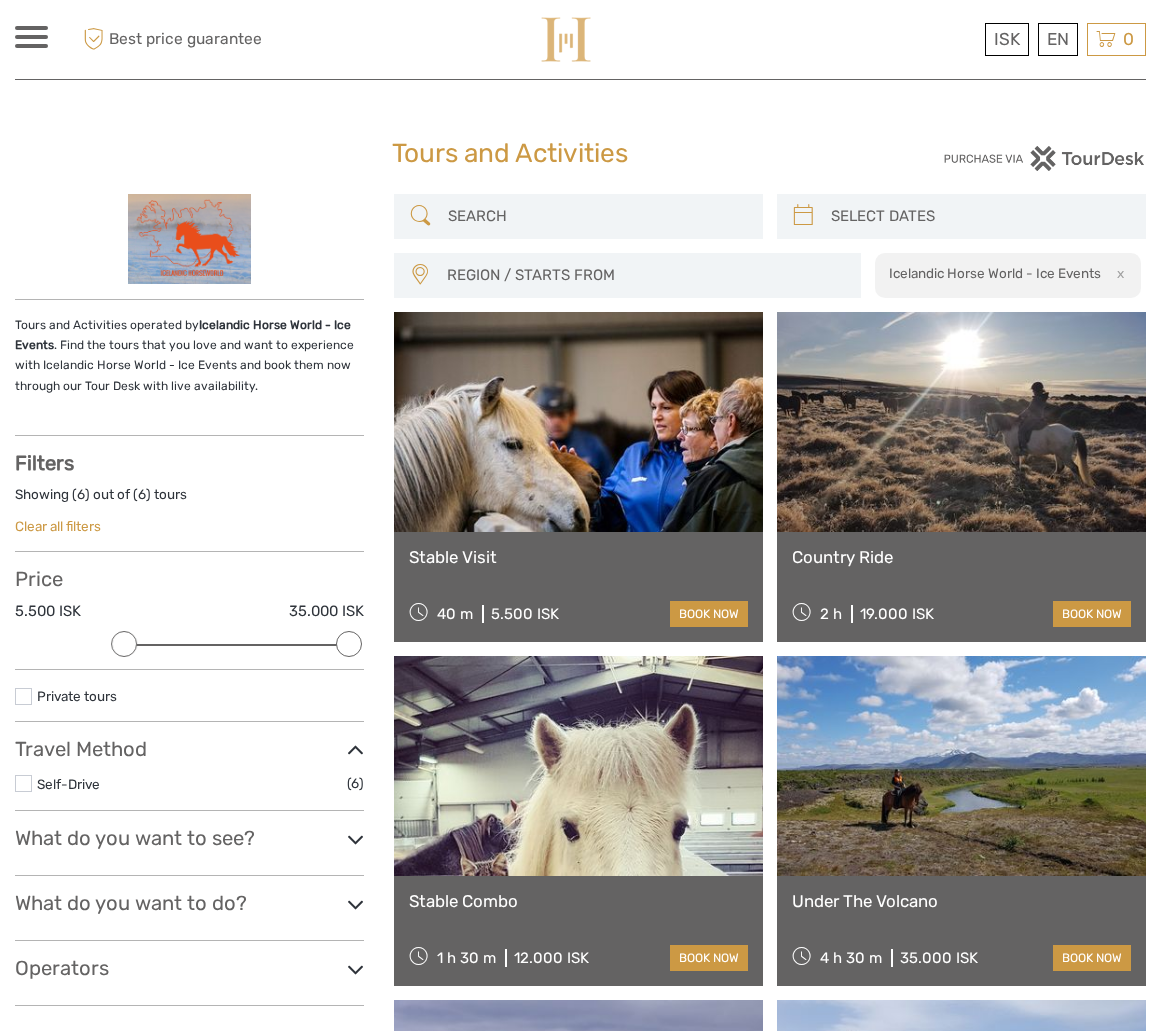scroll, scrollTop: 0, scrollLeft: 0, axis: both 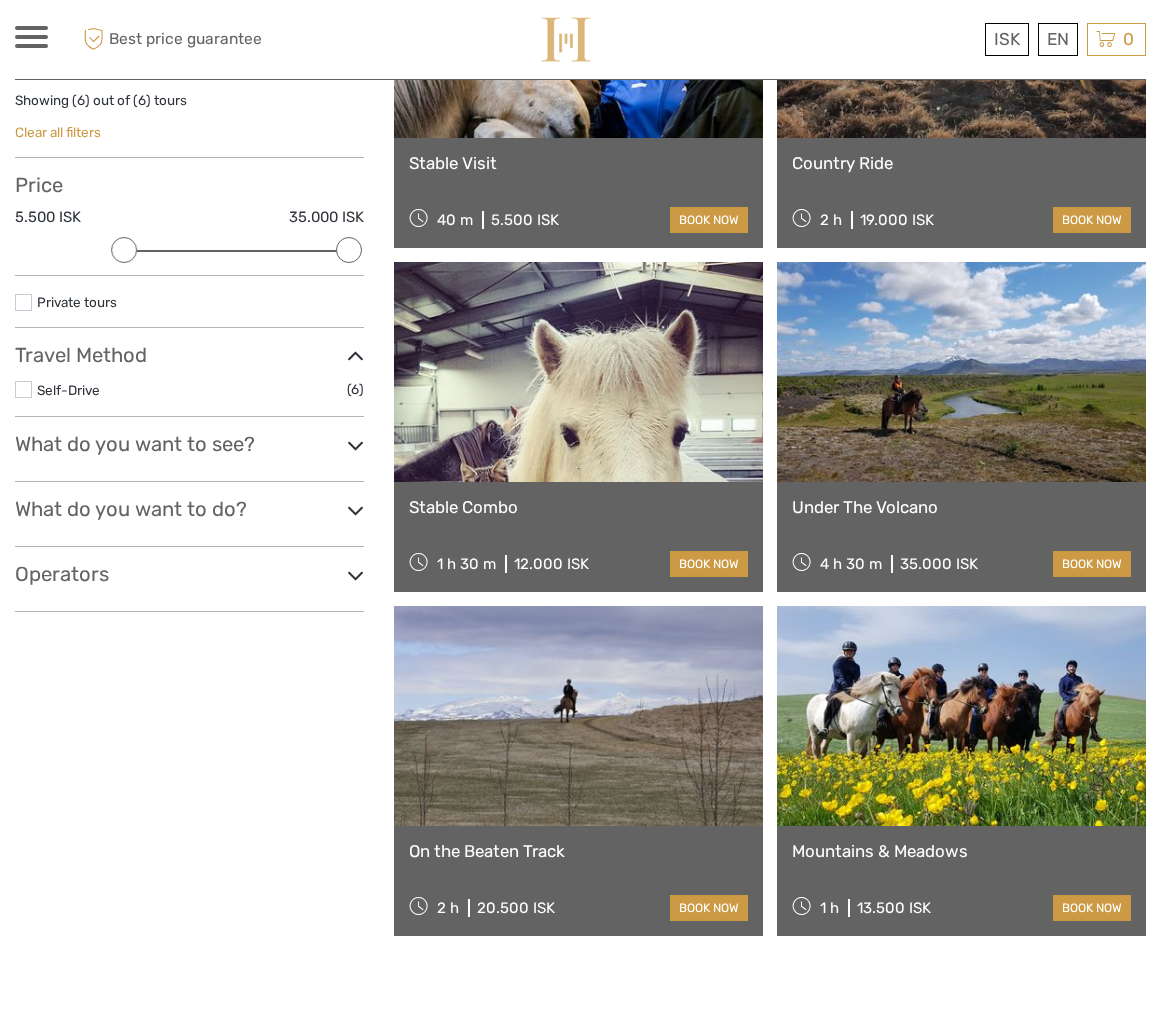 click at bounding box center [961, 372] 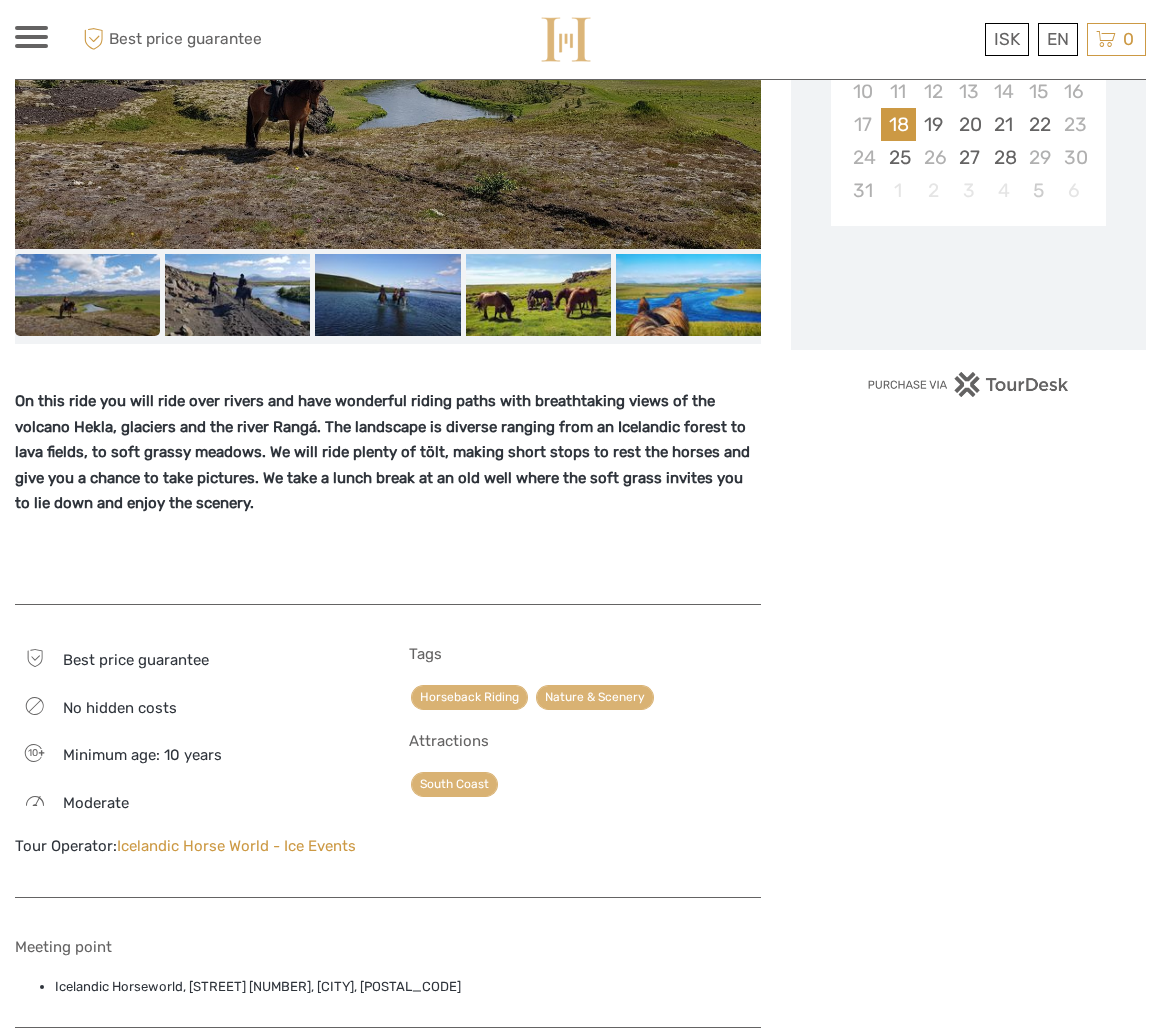 scroll, scrollTop: 552, scrollLeft: 0, axis: vertical 